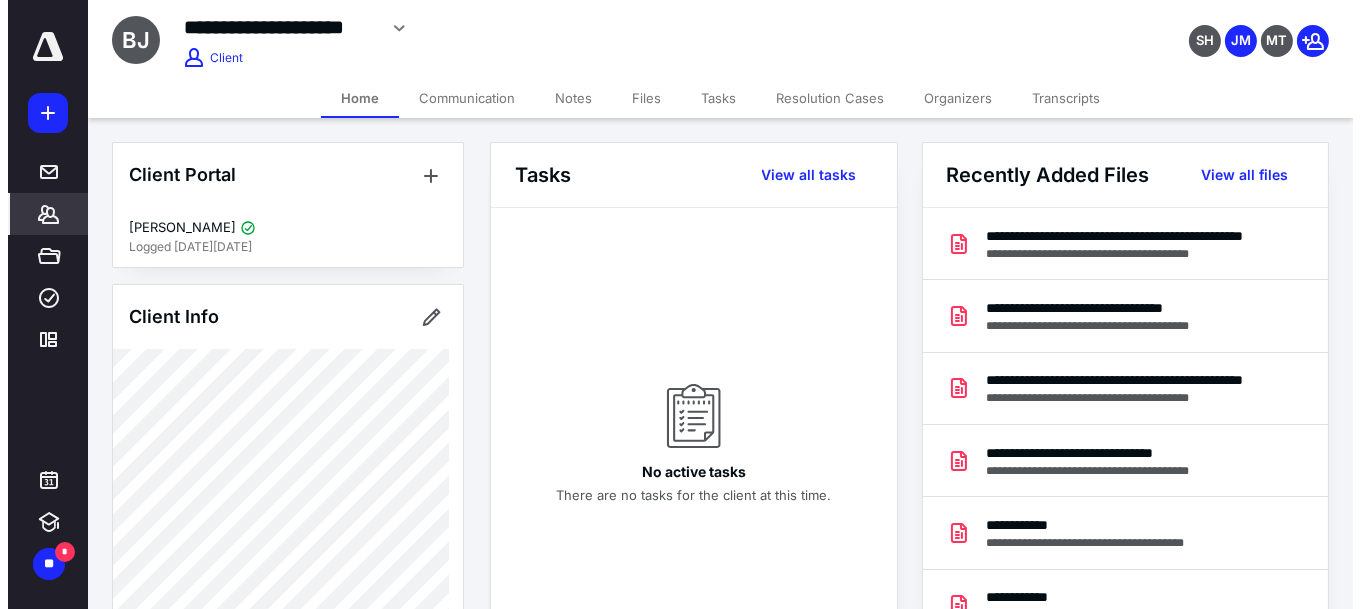 scroll, scrollTop: 0, scrollLeft: 0, axis: both 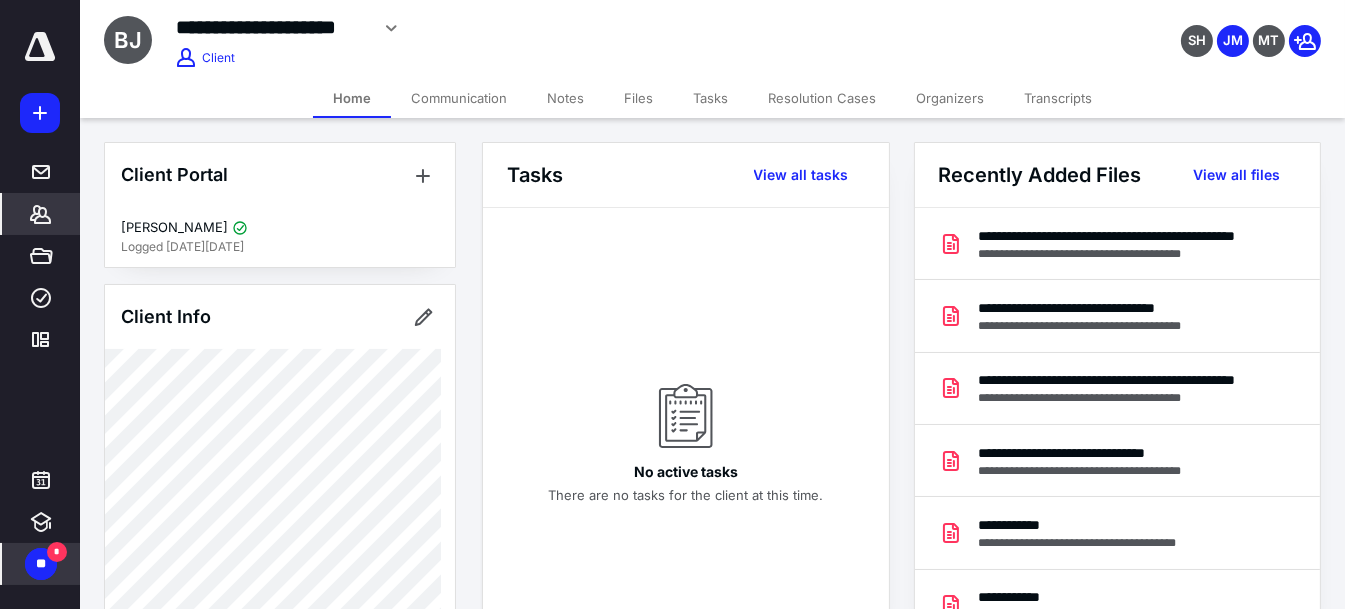 drag, startPoint x: 38, startPoint y: 560, endPoint x: 54, endPoint y: 555, distance: 16.763054 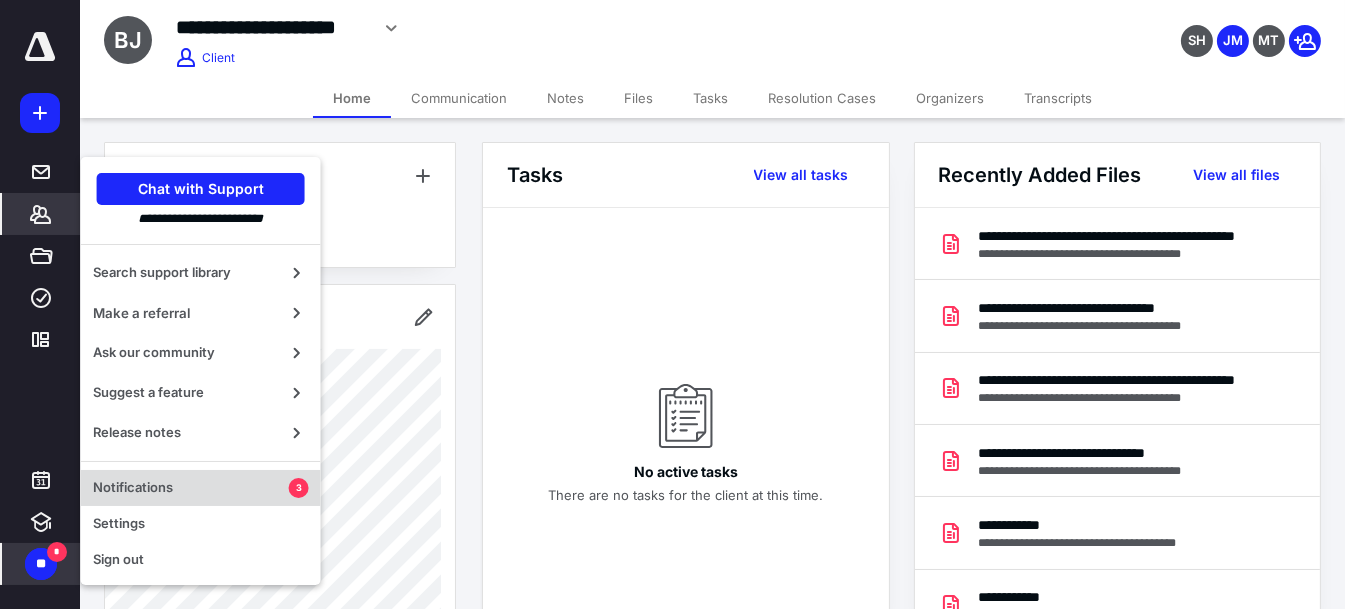 click on "Notifications" at bounding box center [191, 488] 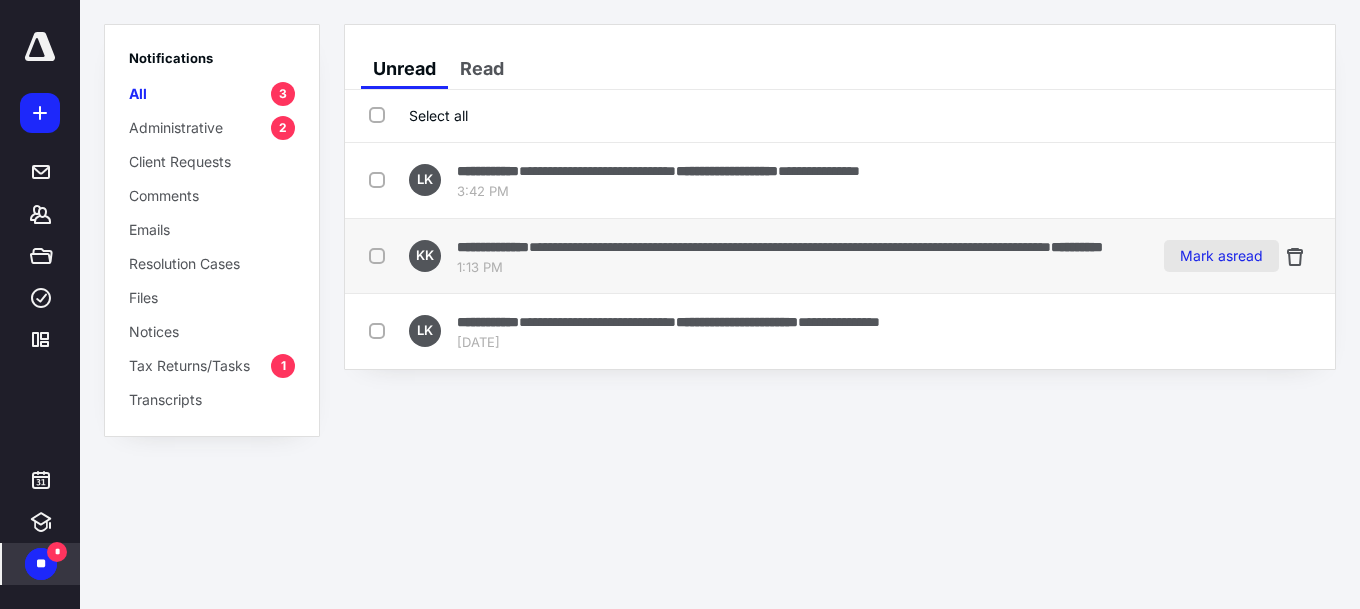 click on "Mark as  read" at bounding box center [1221, 256] 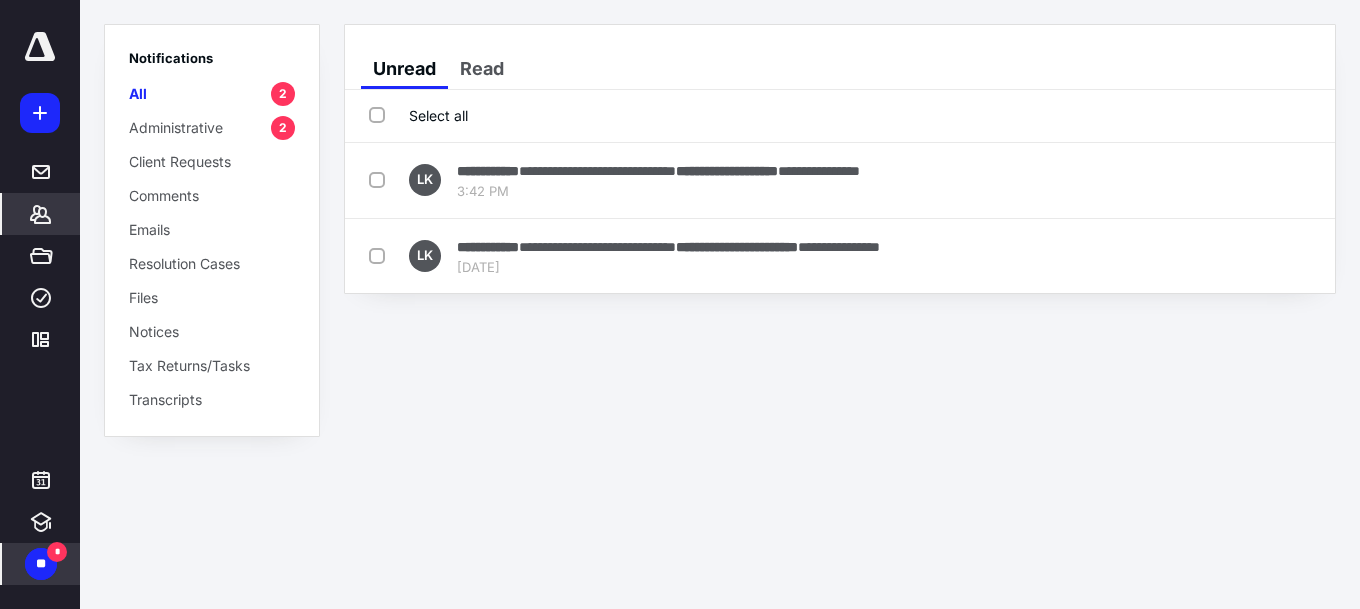 click 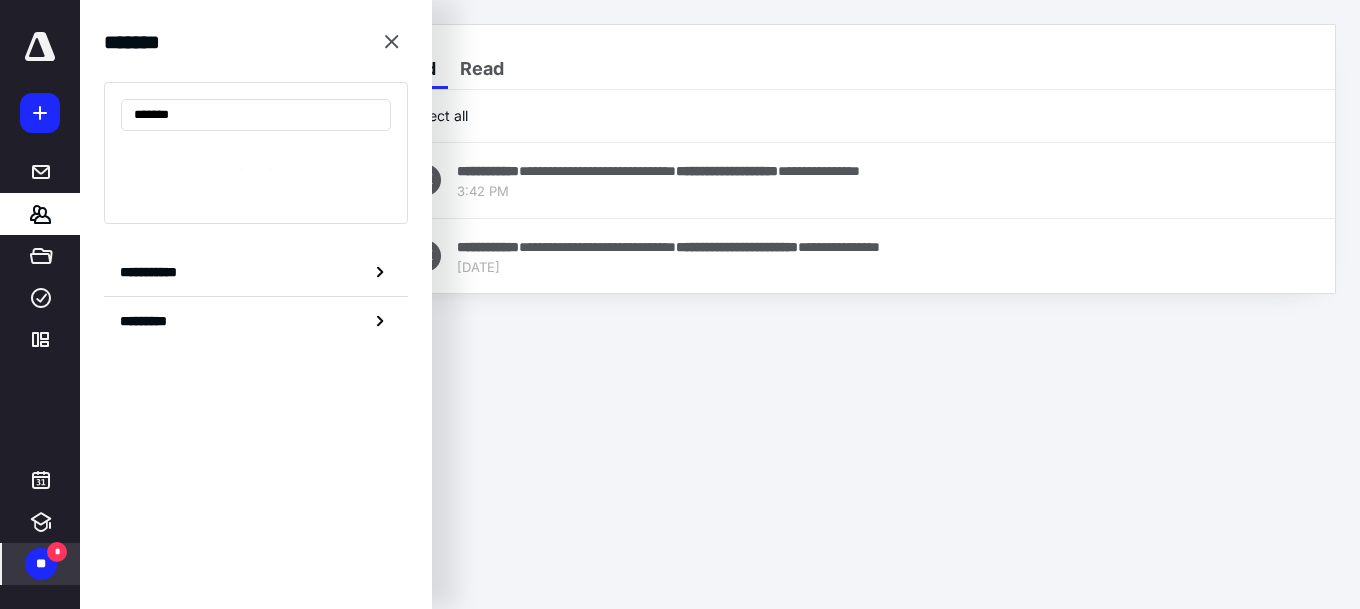 type on "********" 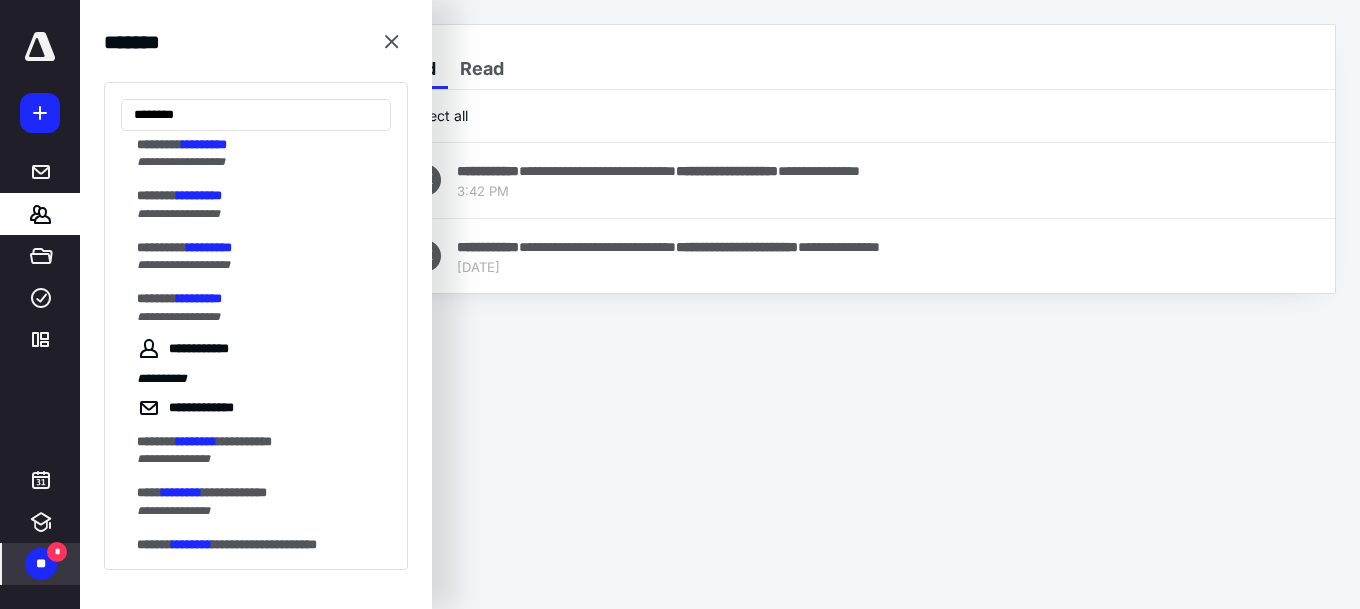 scroll, scrollTop: 206, scrollLeft: 0, axis: vertical 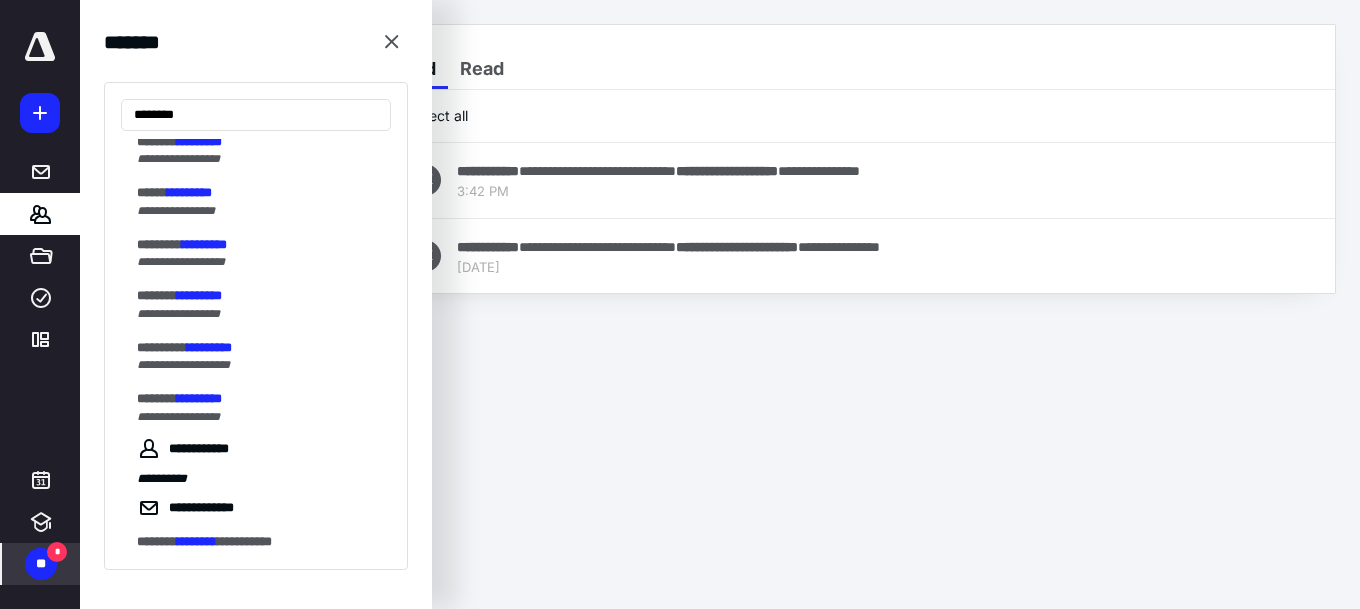 drag, startPoint x: 211, startPoint y: 110, endPoint x: -51, endPoint y: 119, distance: 262.15454 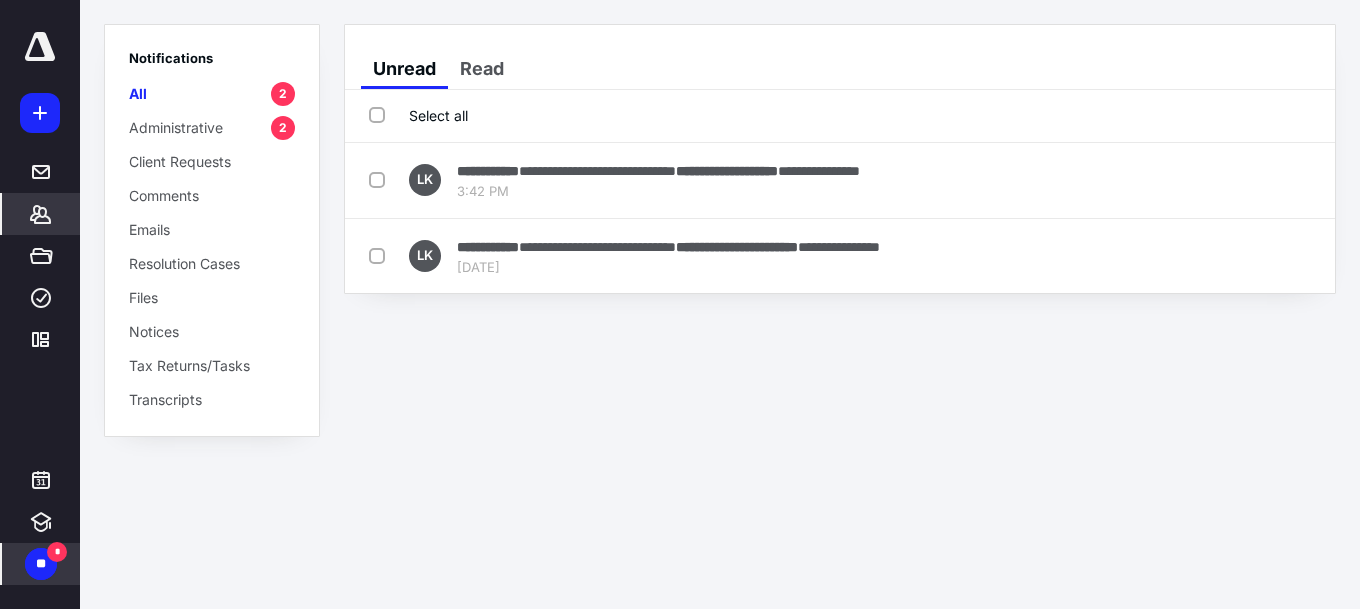 click 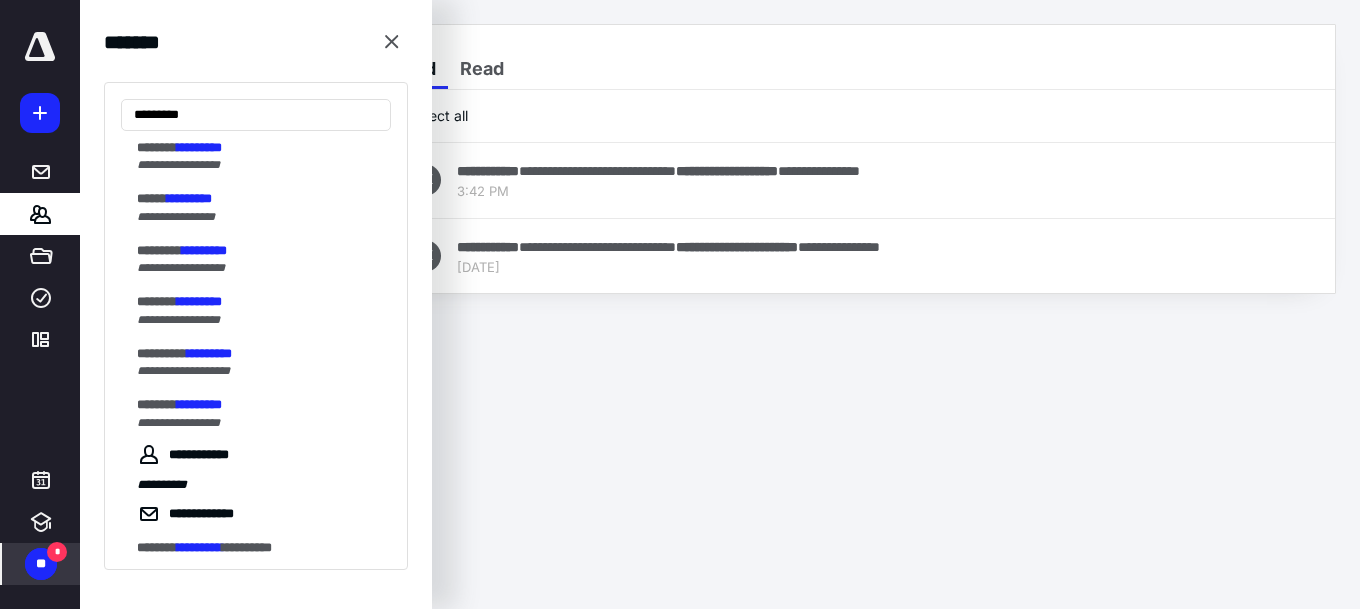 scroll, scrollTop: 0, scrollLeft: 0, axis: both 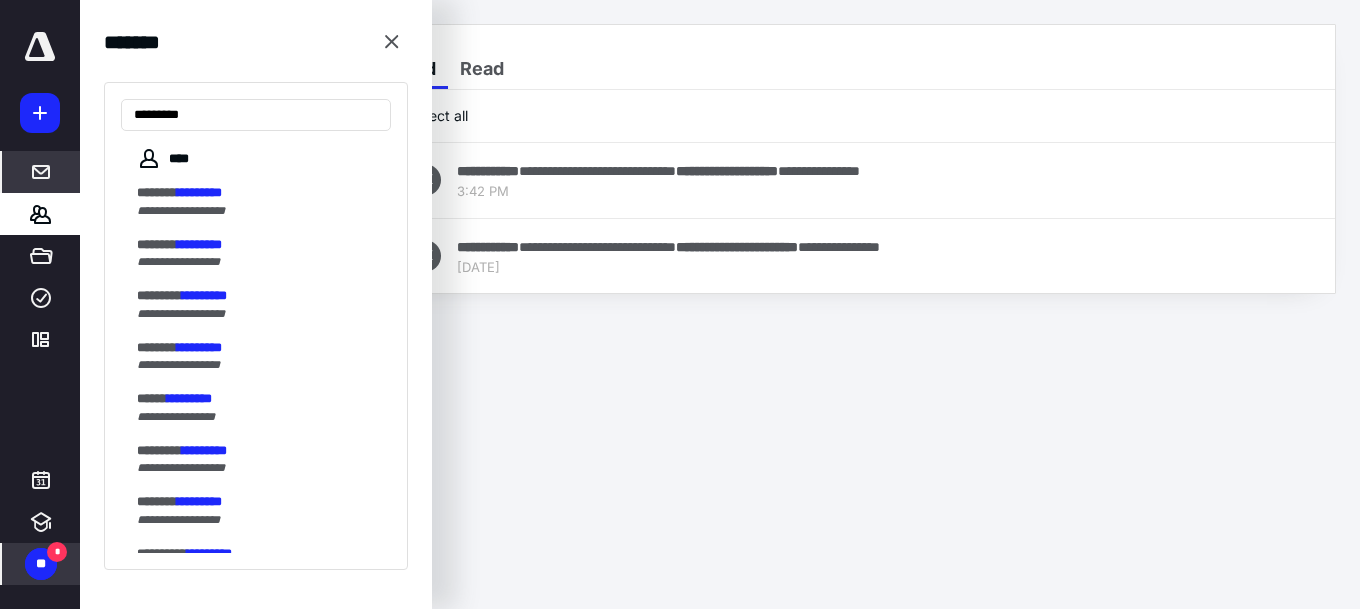 type on "*********" 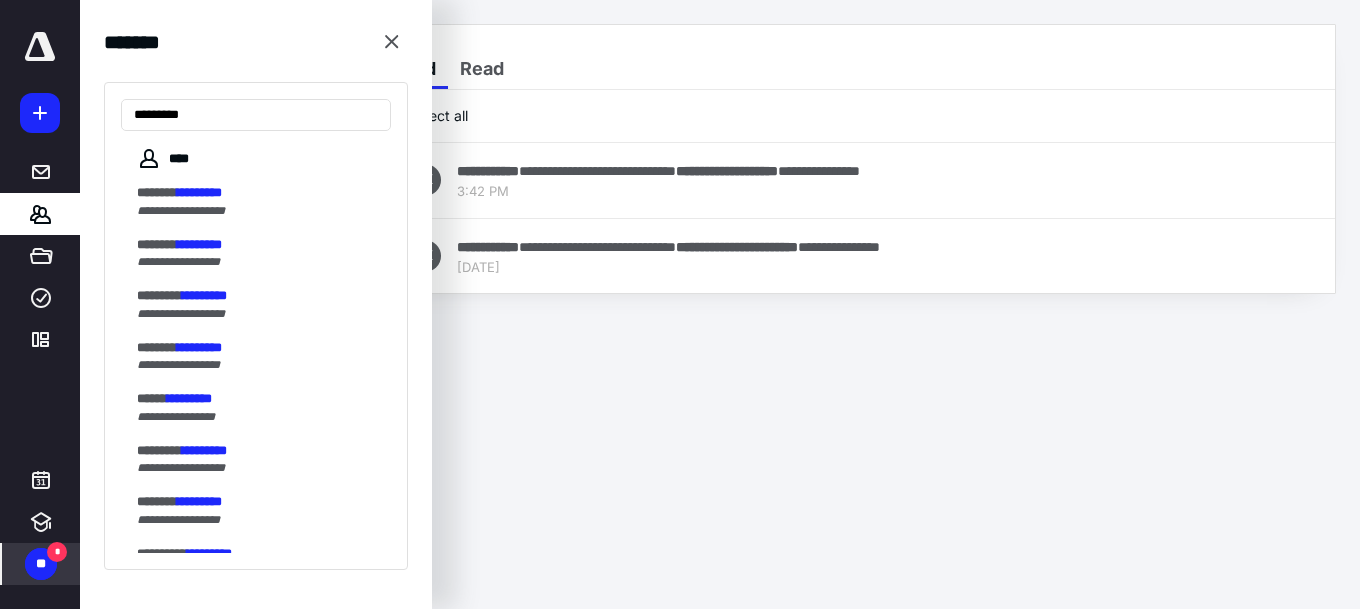 click 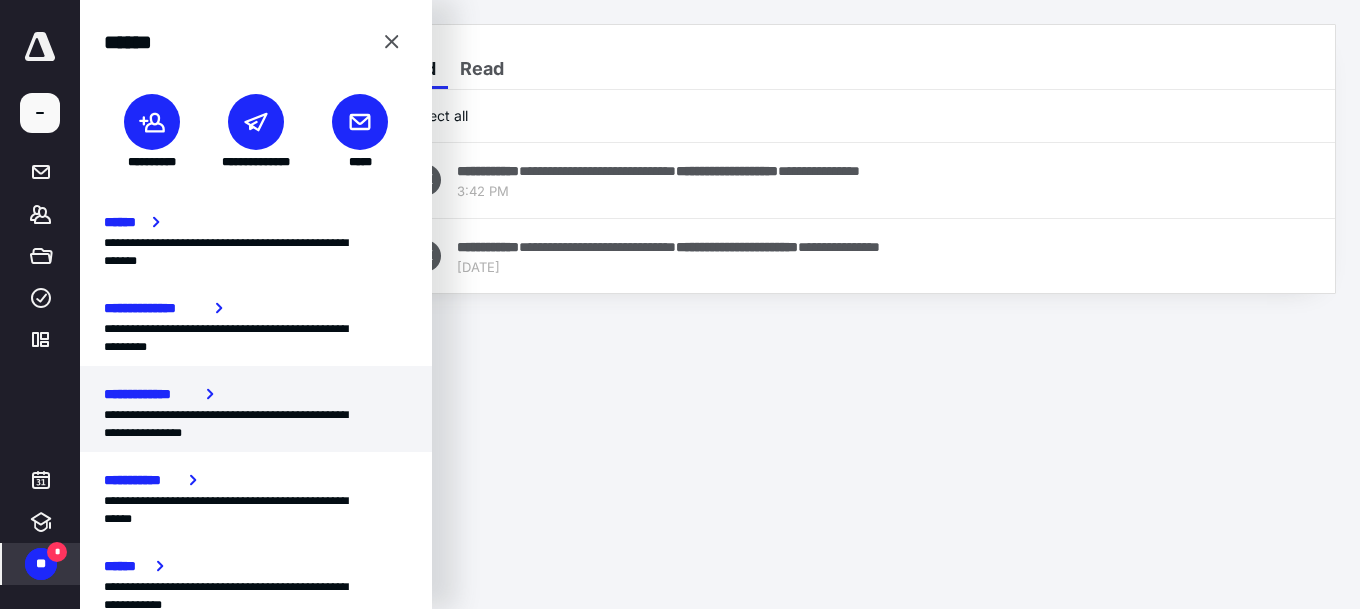click on "**********" at bounding box center (248, 424) 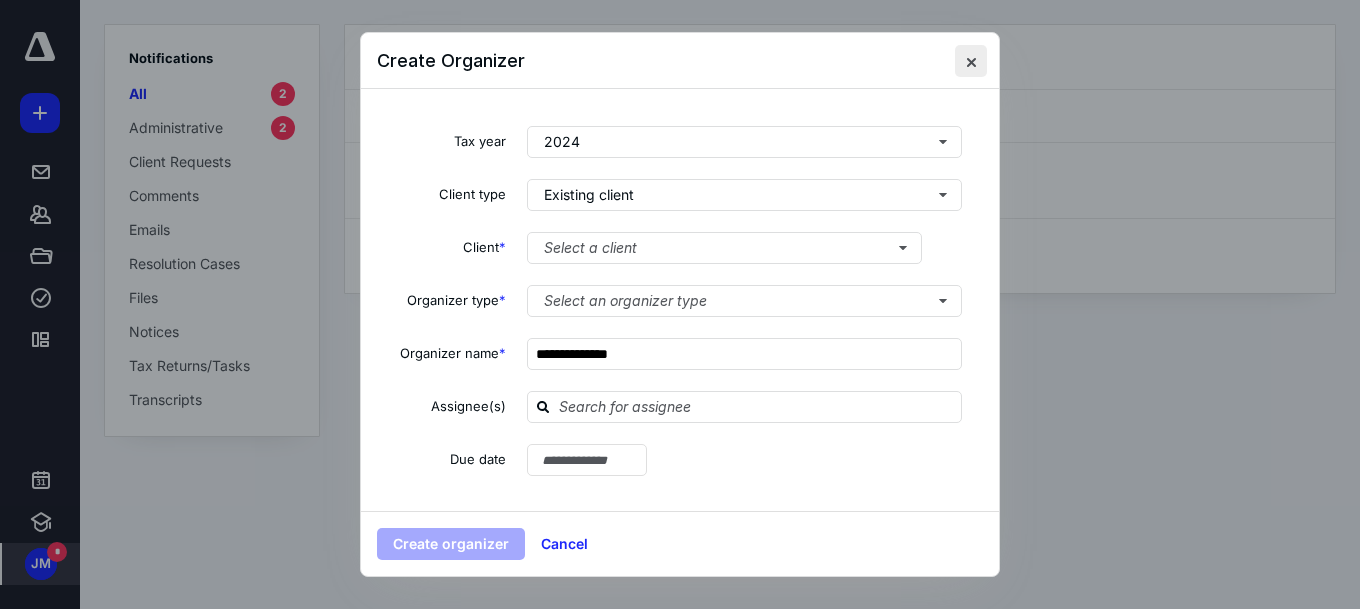 click at bounding box center [971, 61] 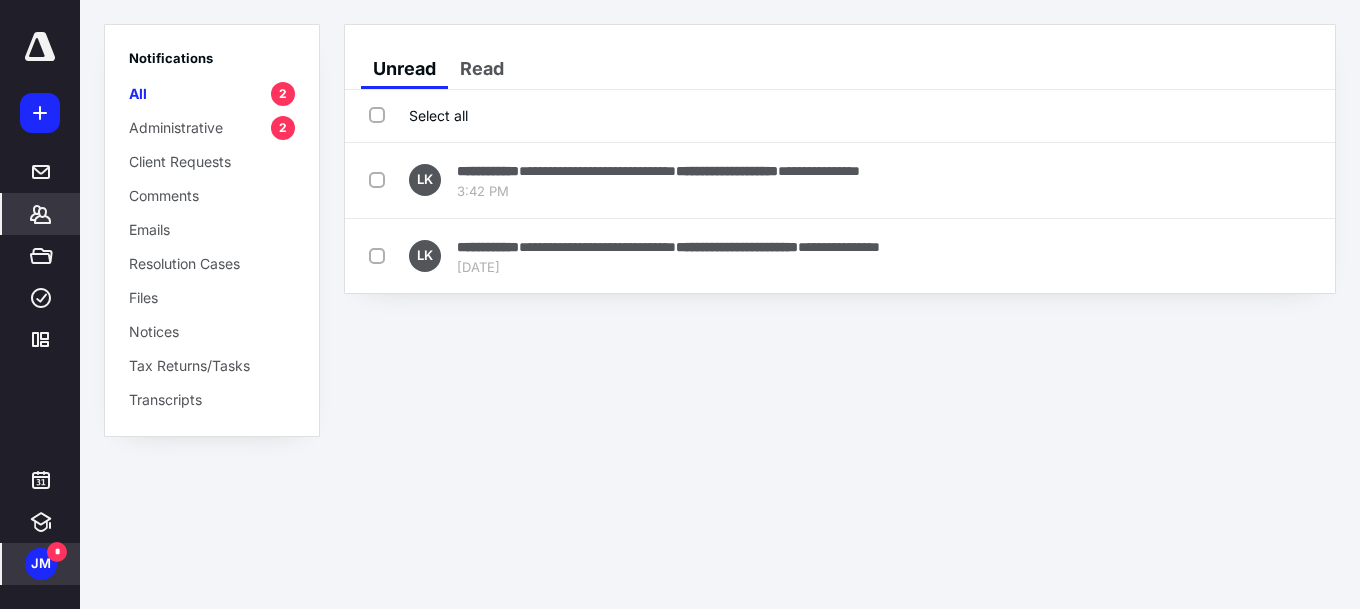 click 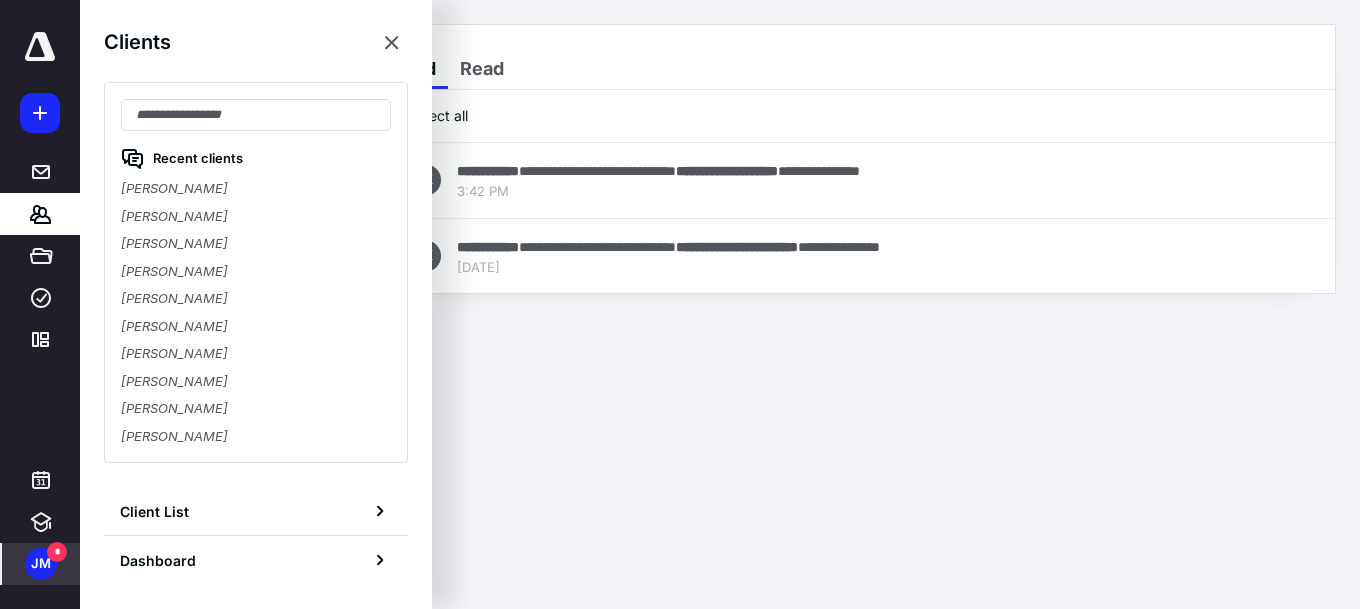 click 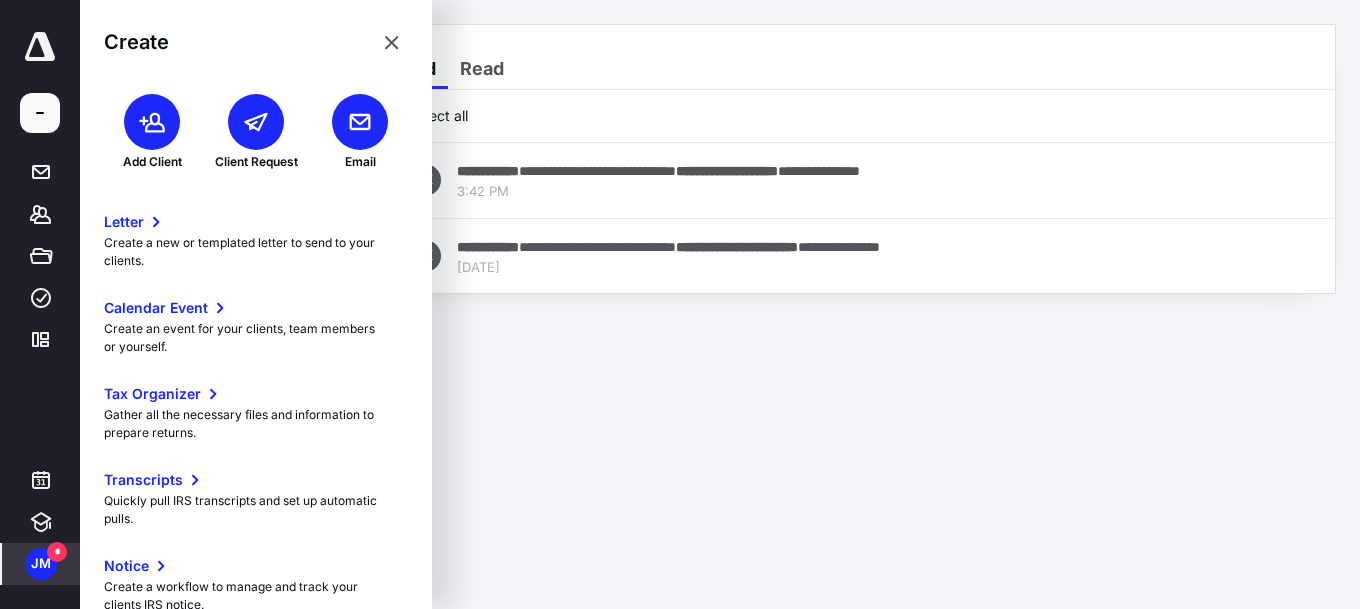 click 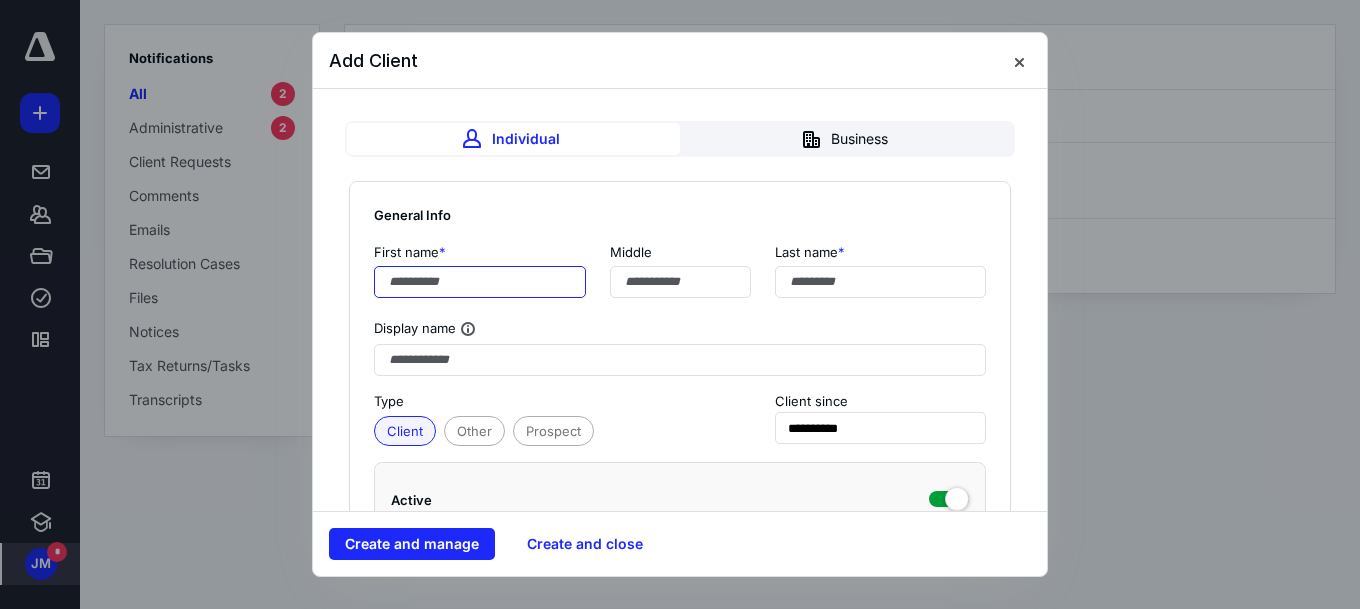 click at bounding box center [480, 282] 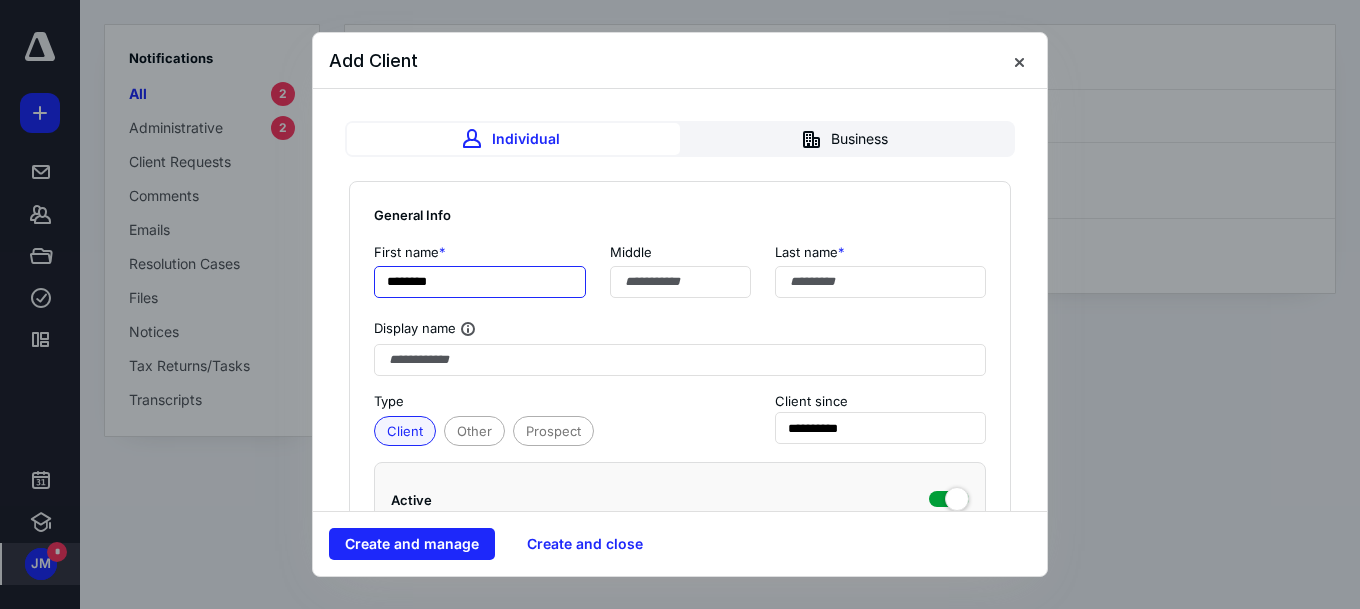 type on "*******" 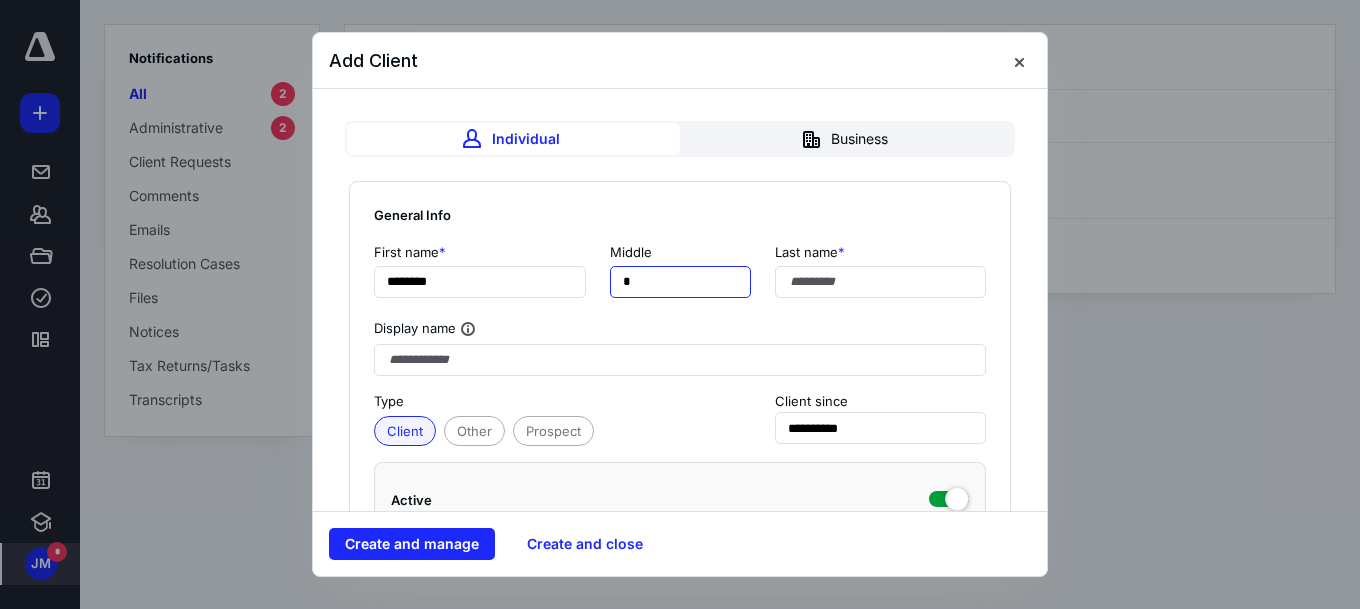 type on "*" 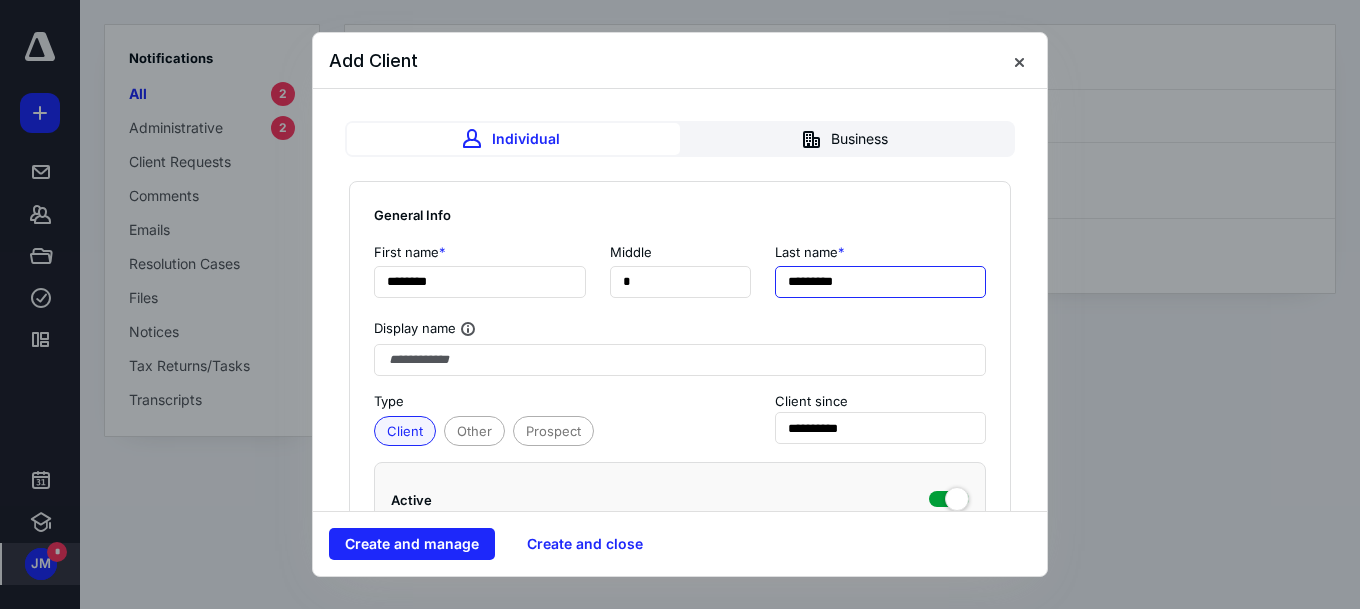 click on "*********" at bounding box center (881, 282) 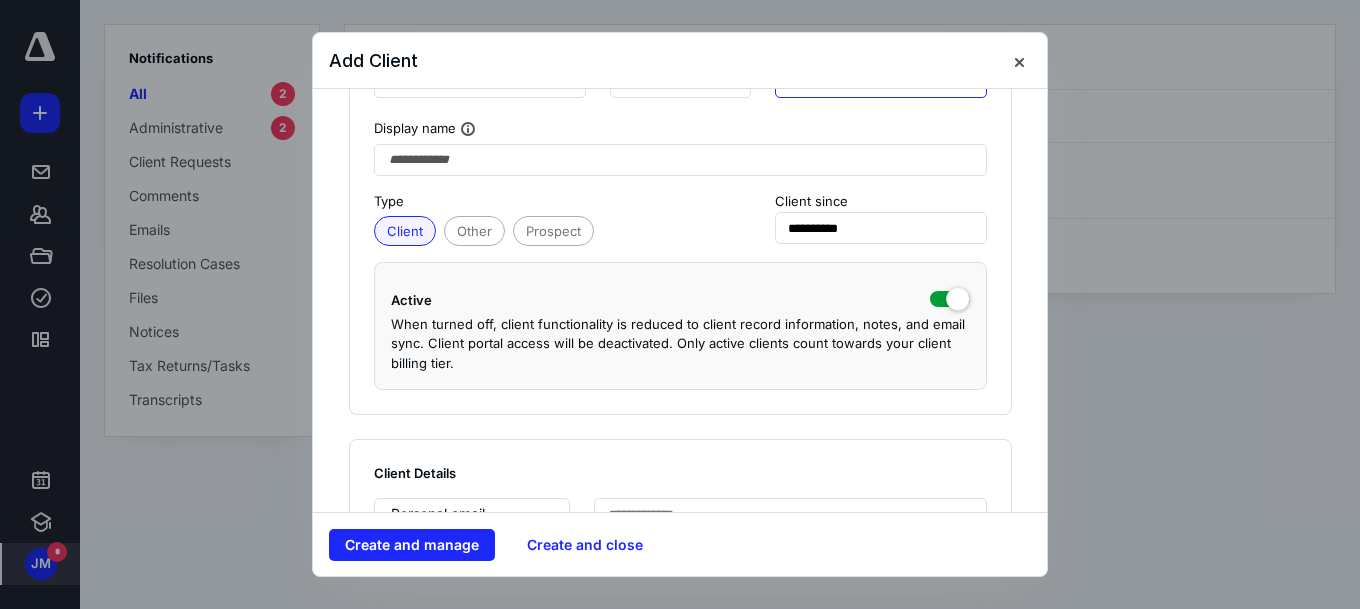 scroll, scrollTop: 400, scrollLeft: 0, axis: vertical 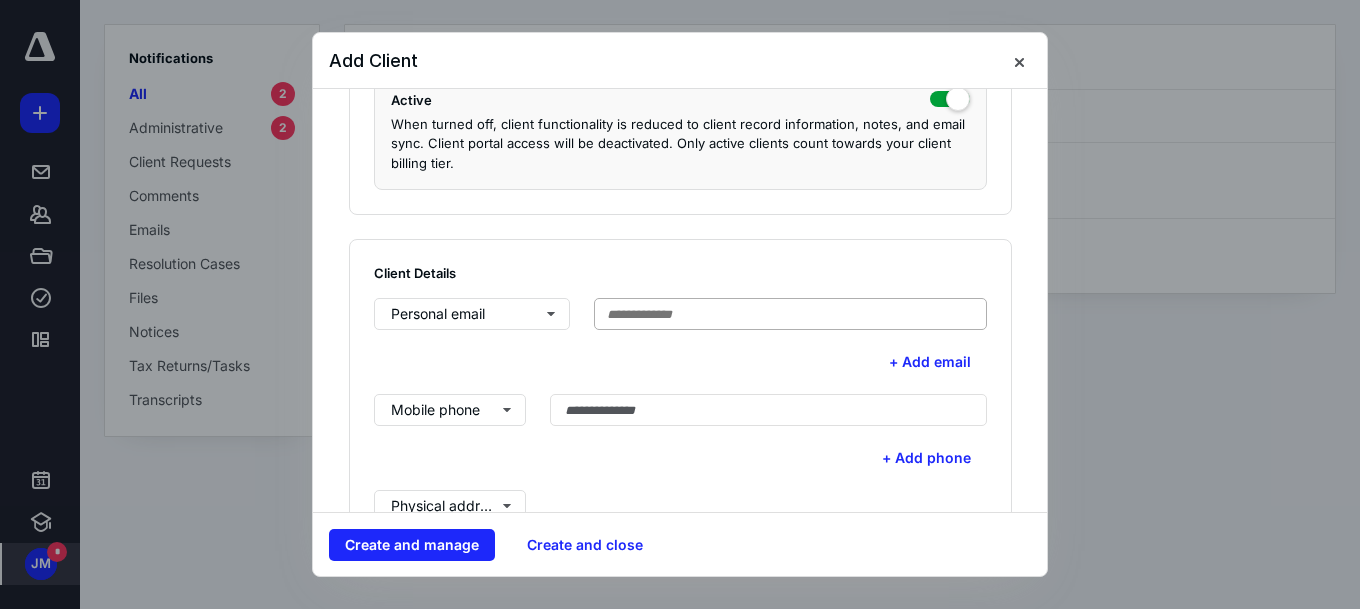 type on "*********" 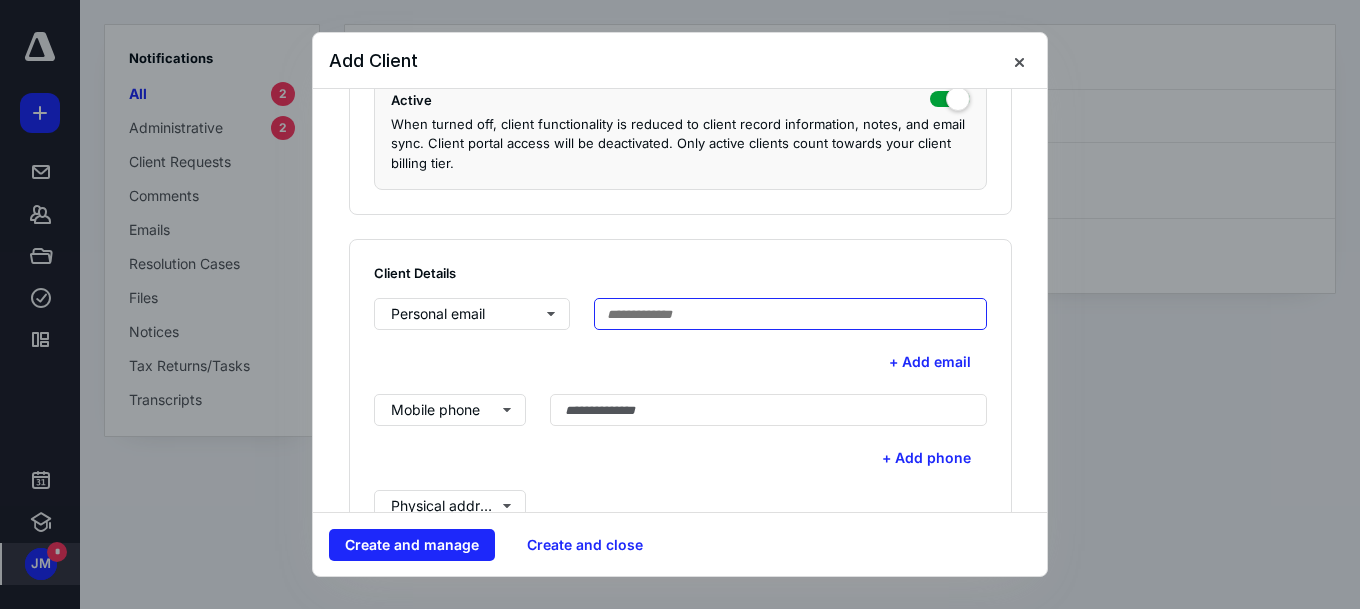click at bounding box center (790, 314) 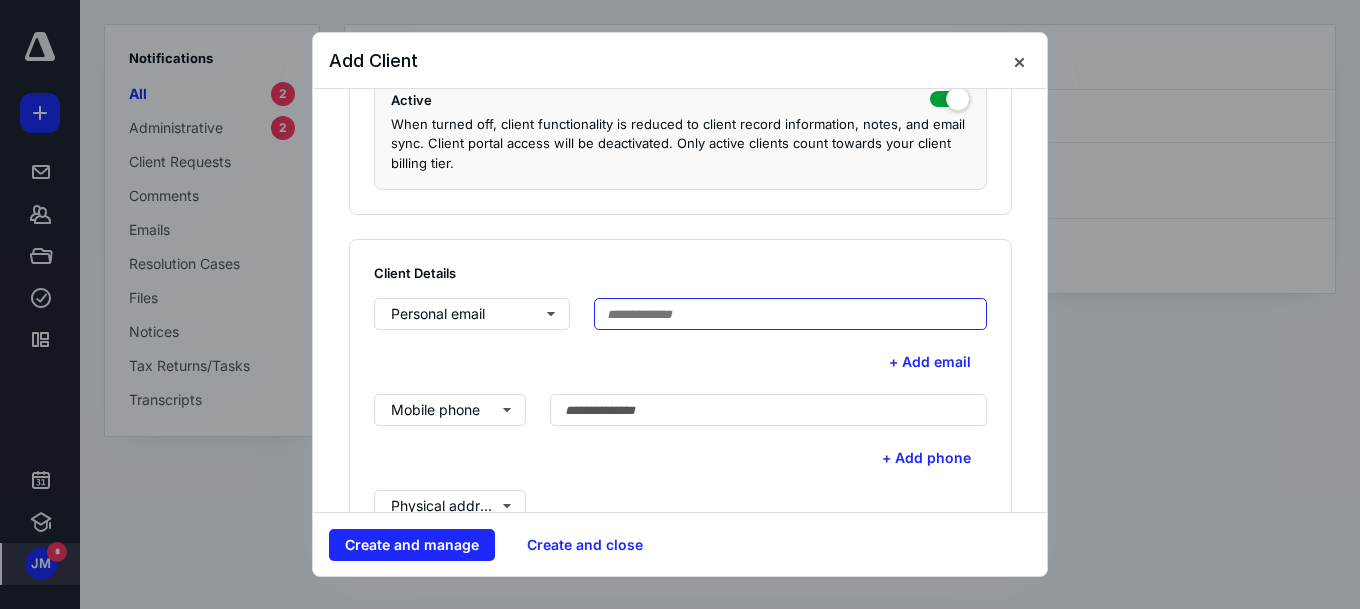 paste on "**********" 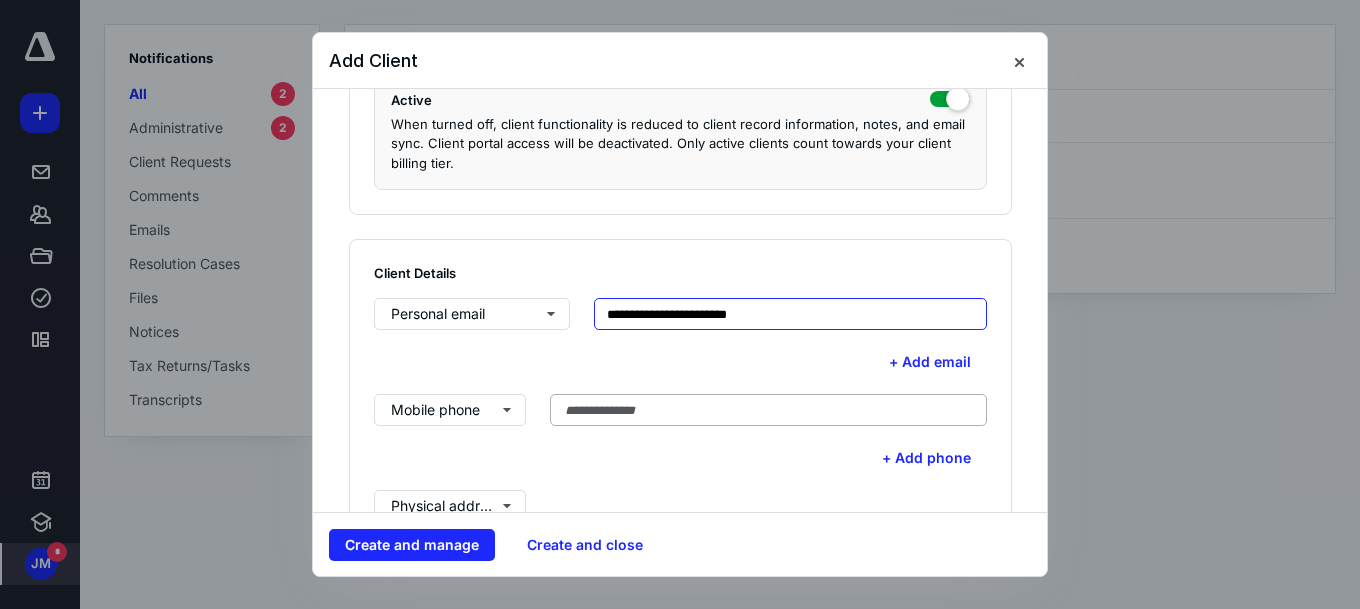 type on "**********" 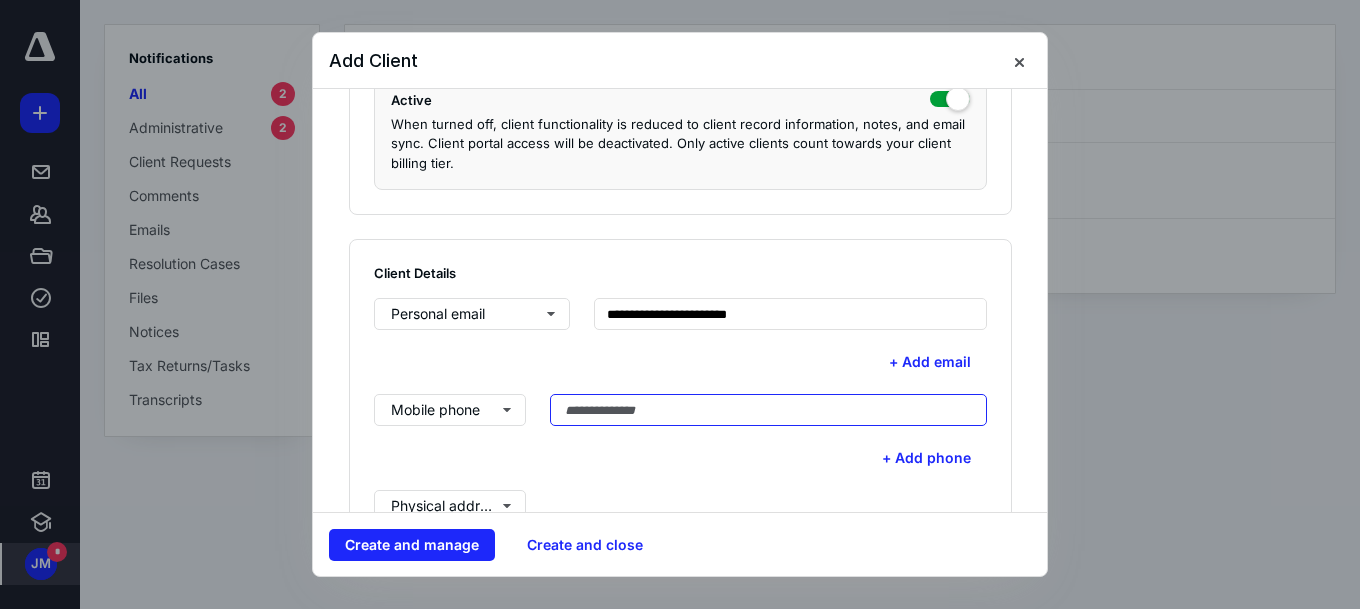 click at bounding box center [768, 410] 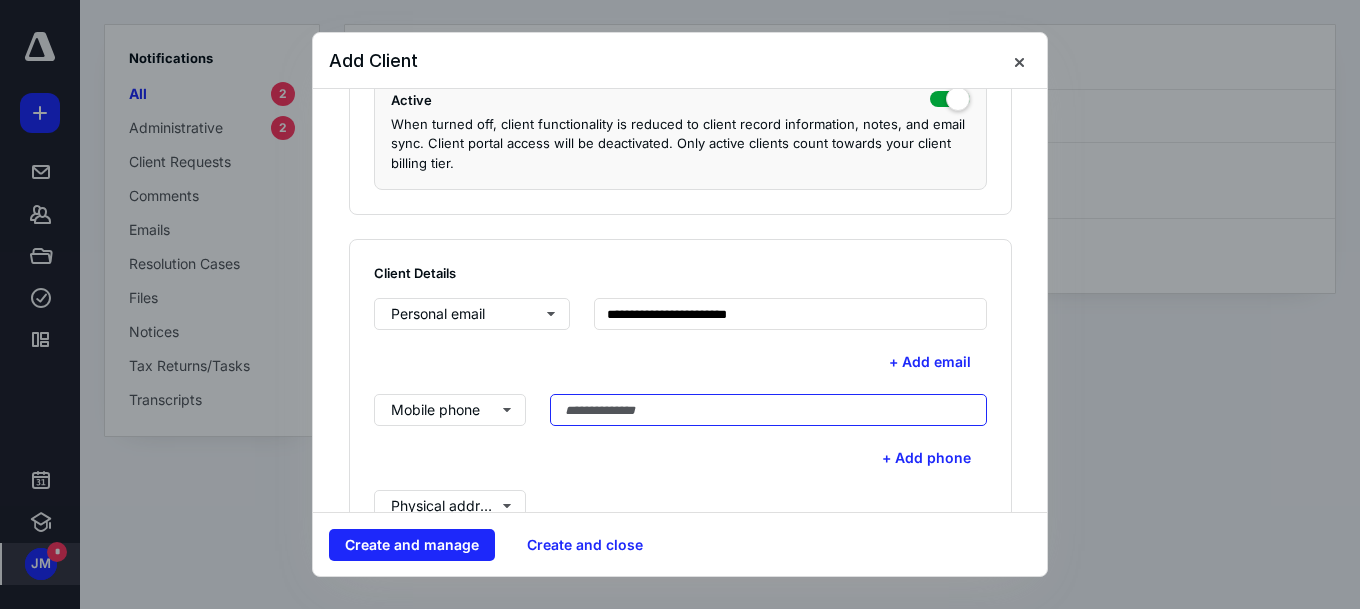 paste on "**********" 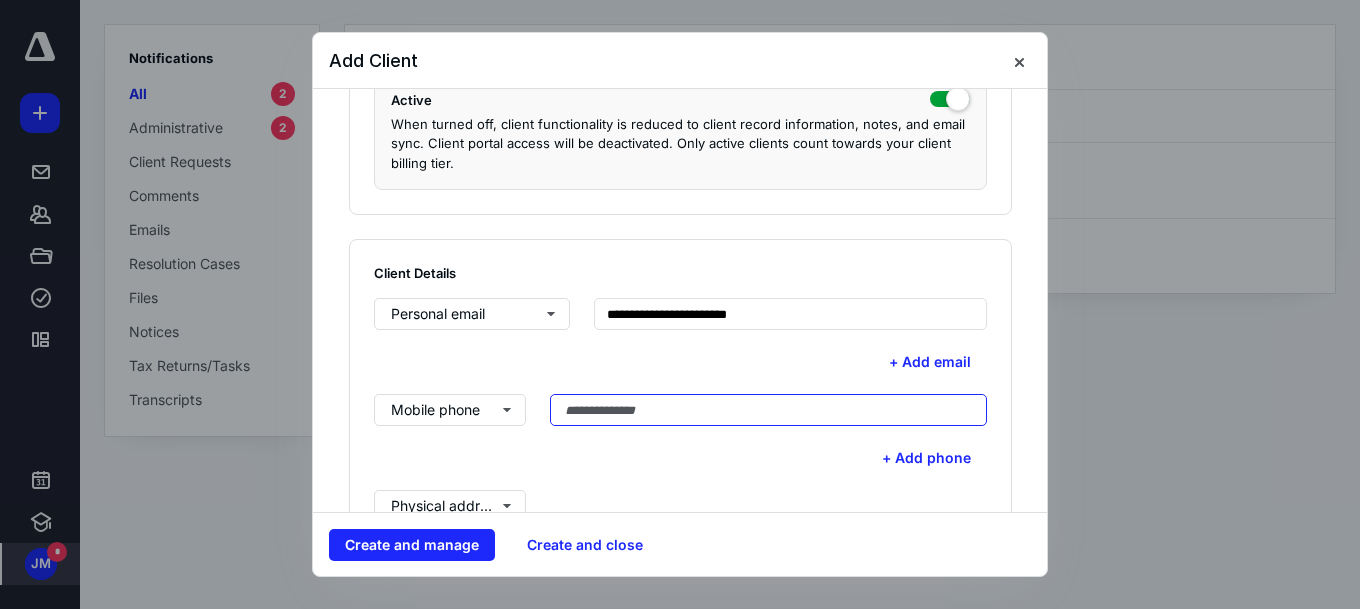 type on "**********" 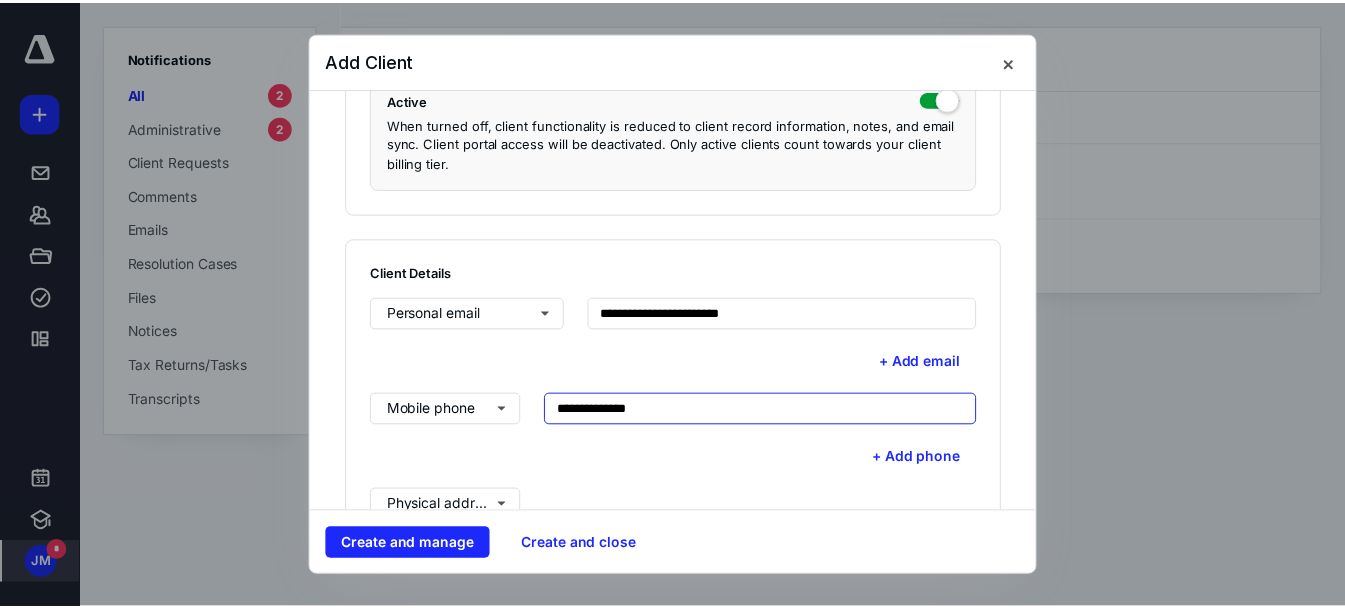 scroll, scrollTop: 700, scrollLeft: 0, axis: vertical 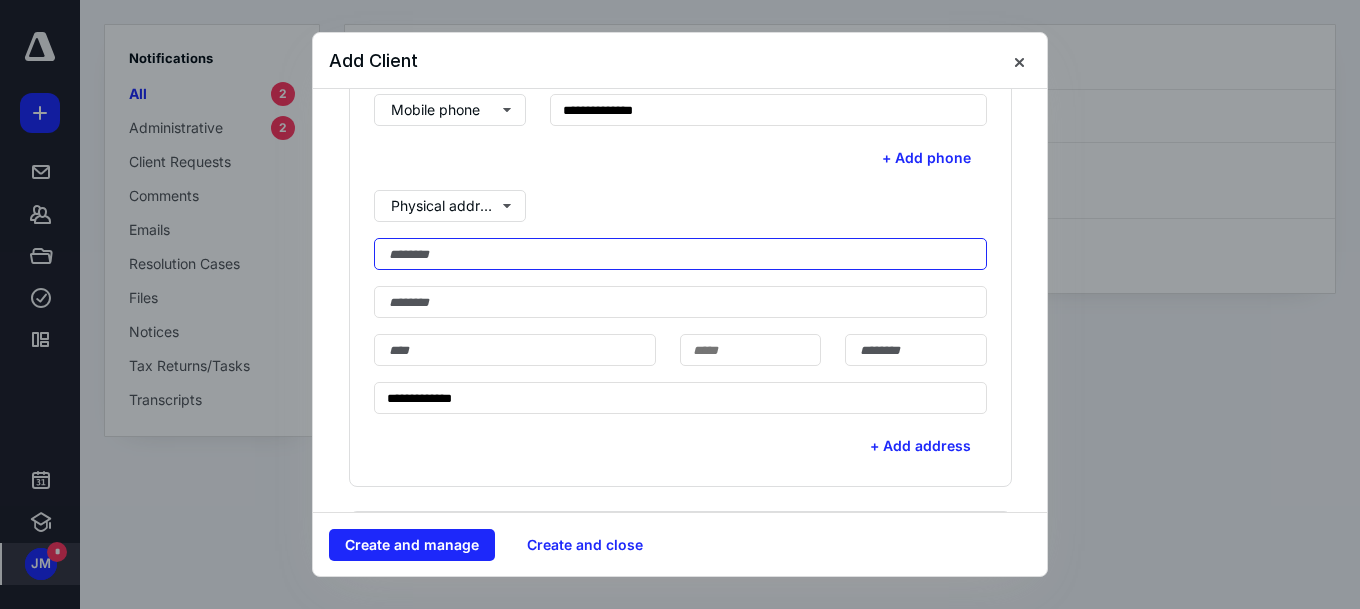 click at bounding box center [680, 254] 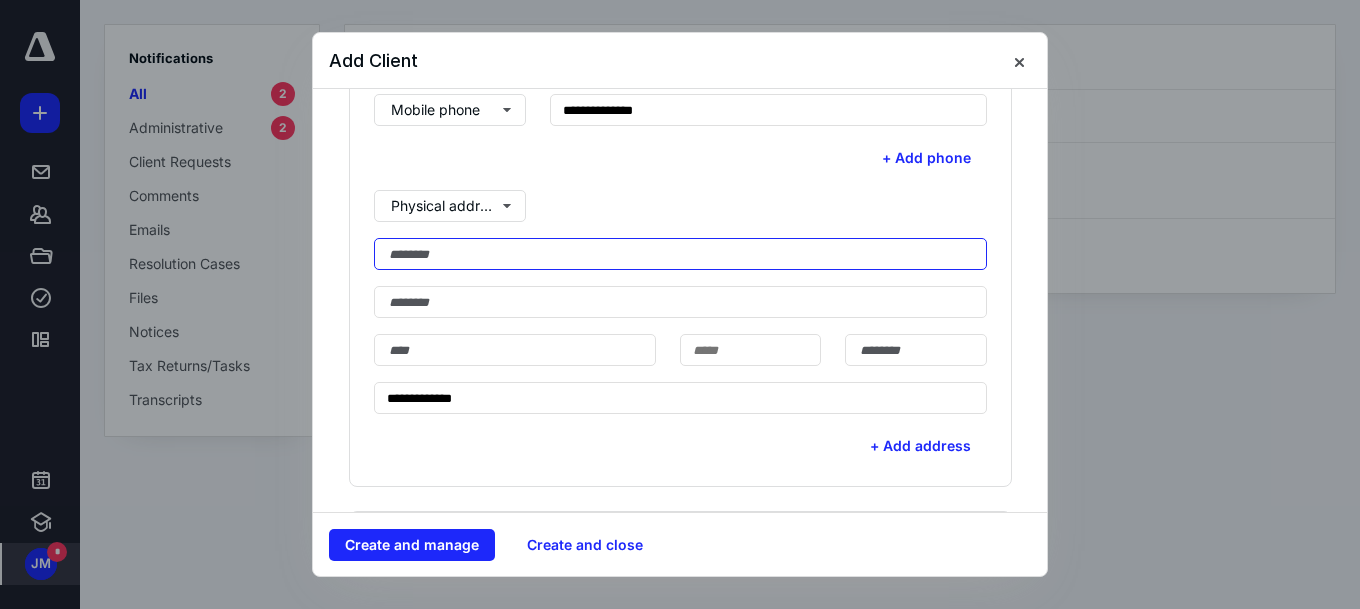 click at bounding box center (680, 254) 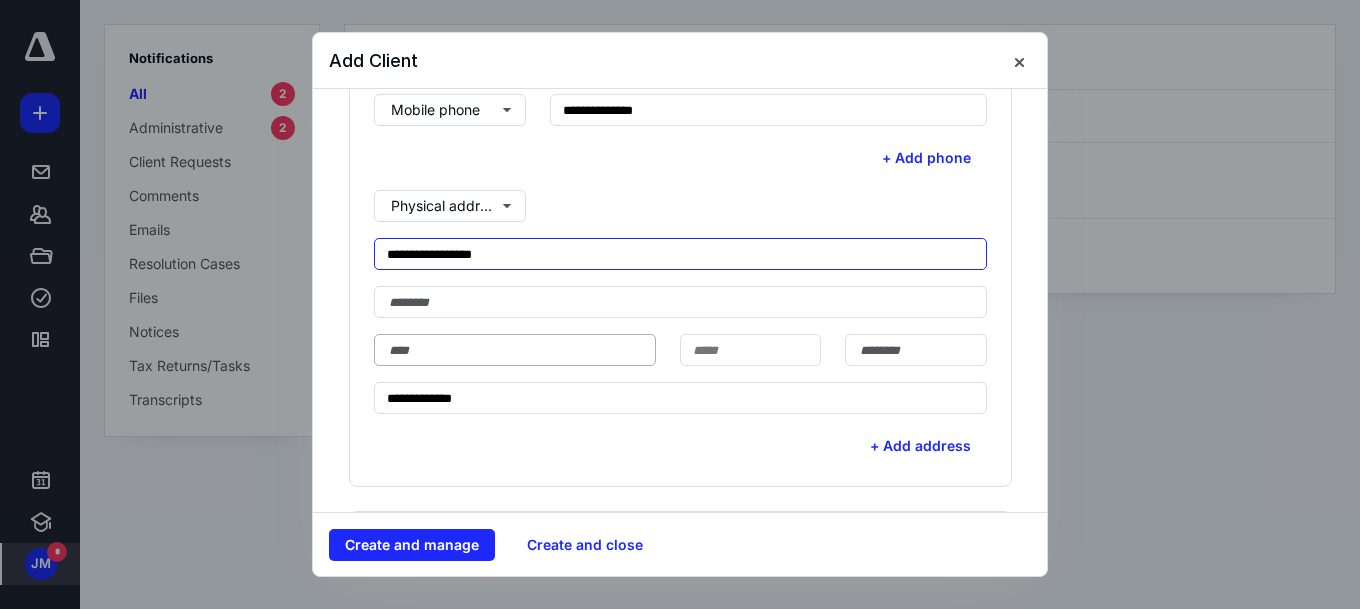 type on "**********" 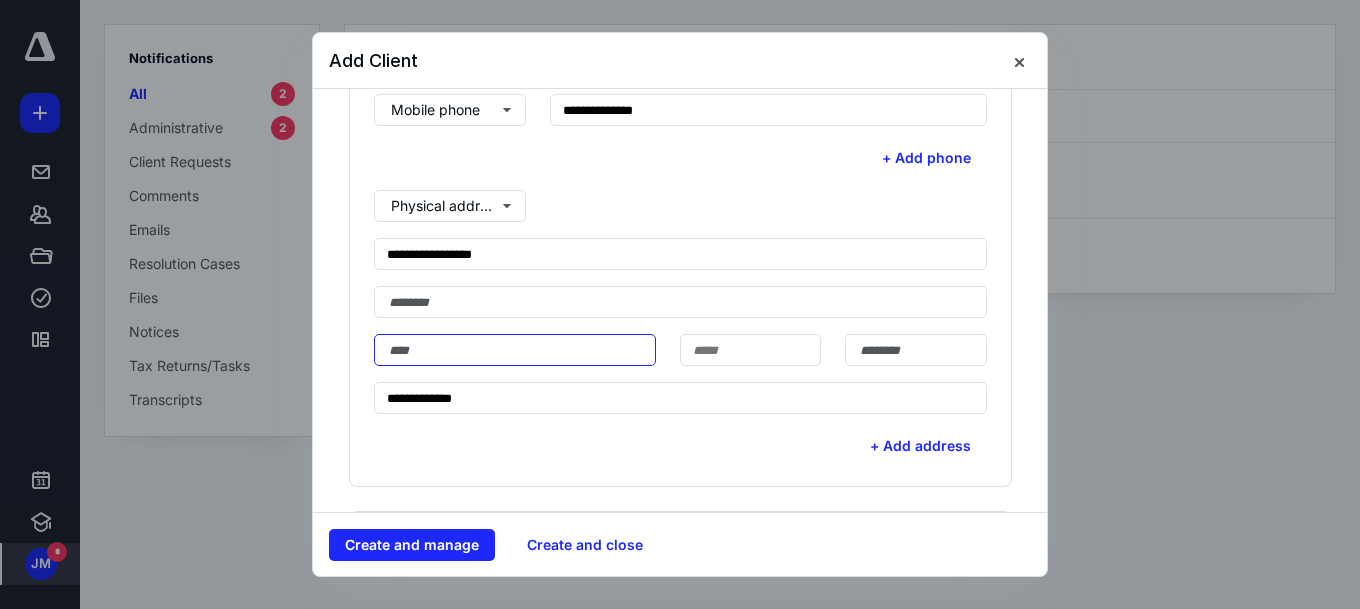 click at bounding box center [515, 350] 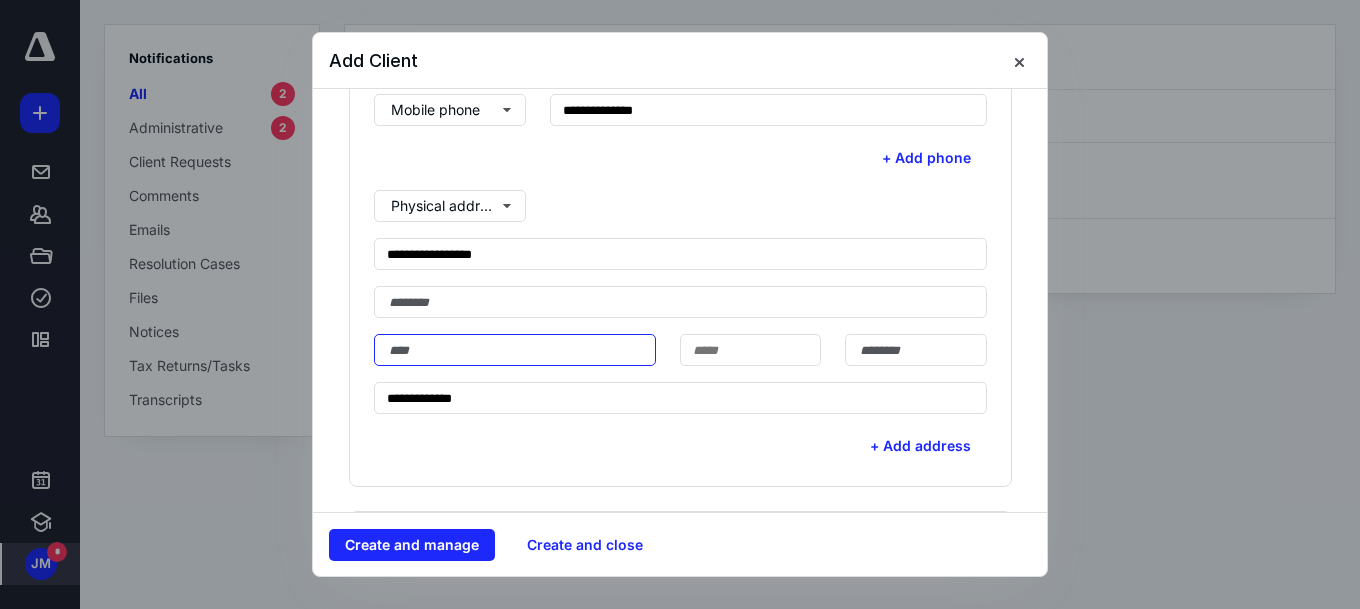 click at bounding box center [515, 350] 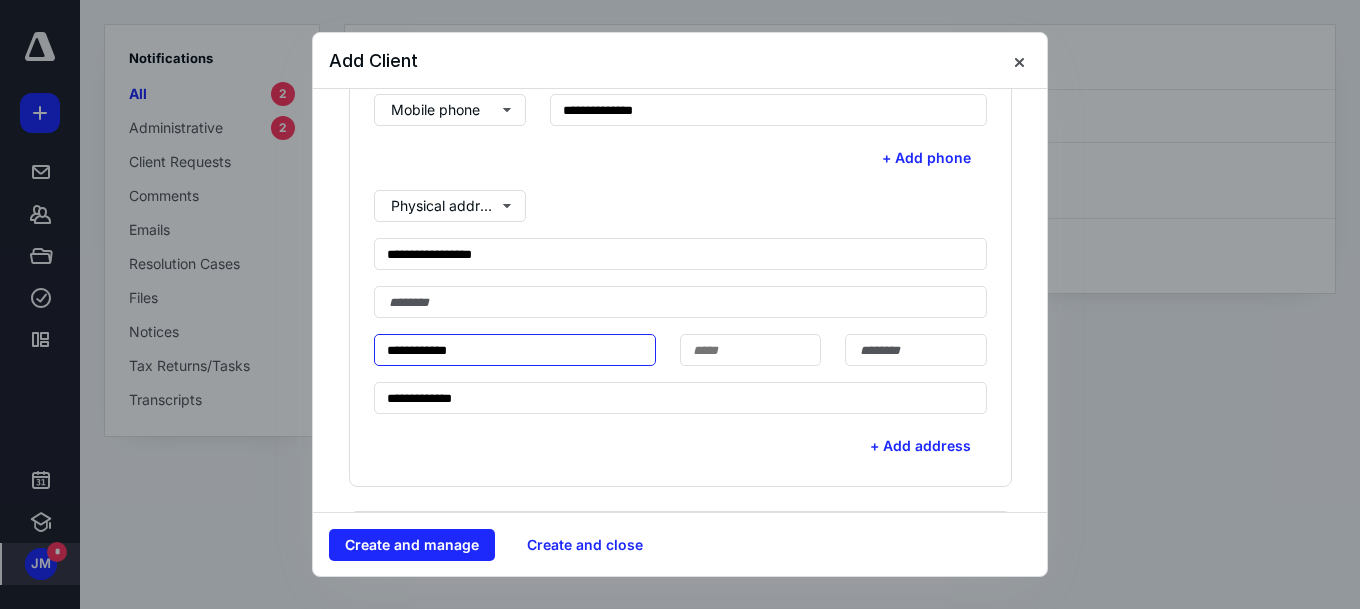 type on "**********" 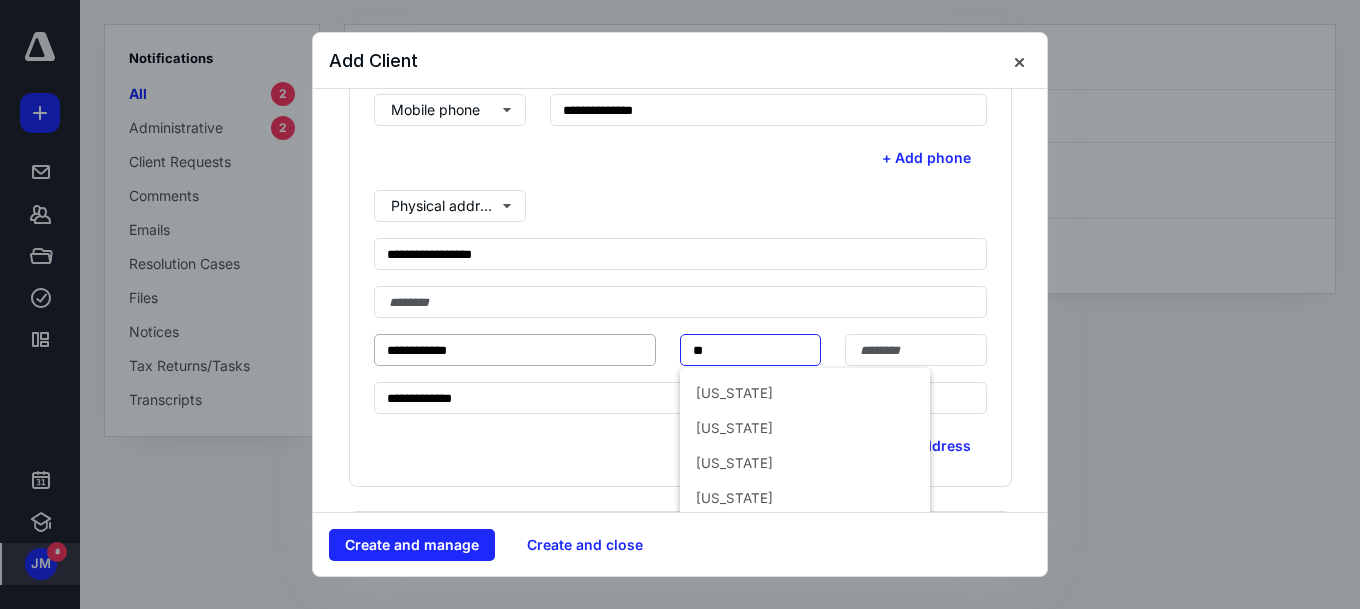 type on "**" 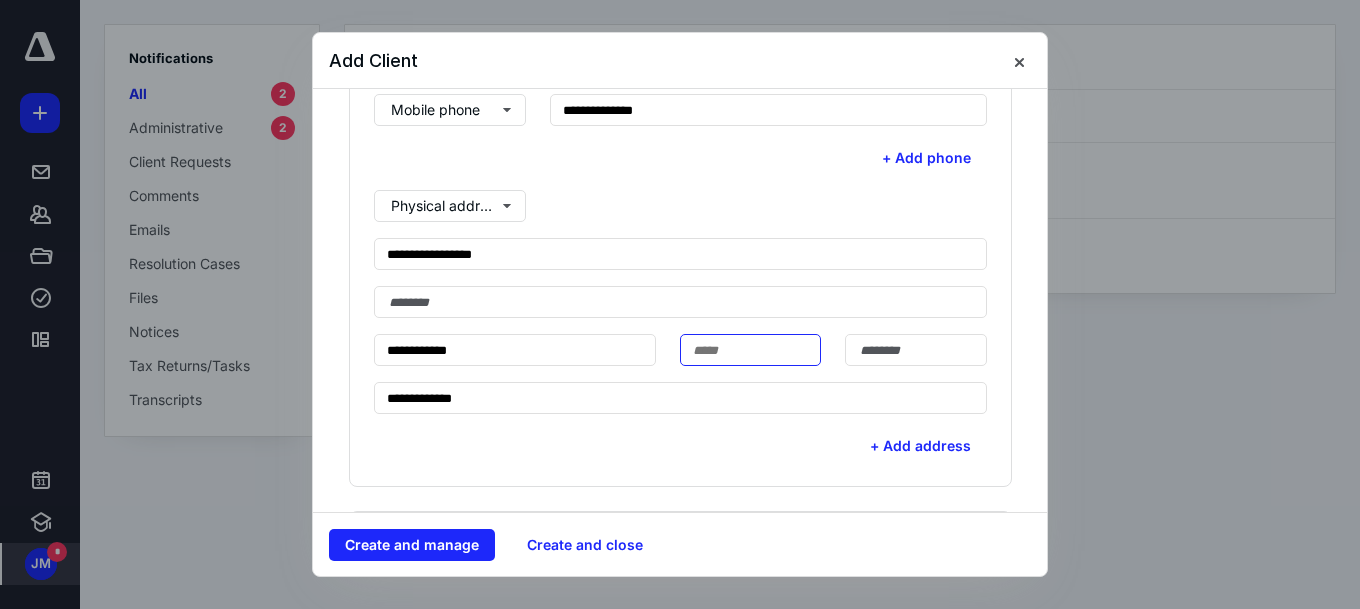 click at bounding box center (750, 350) 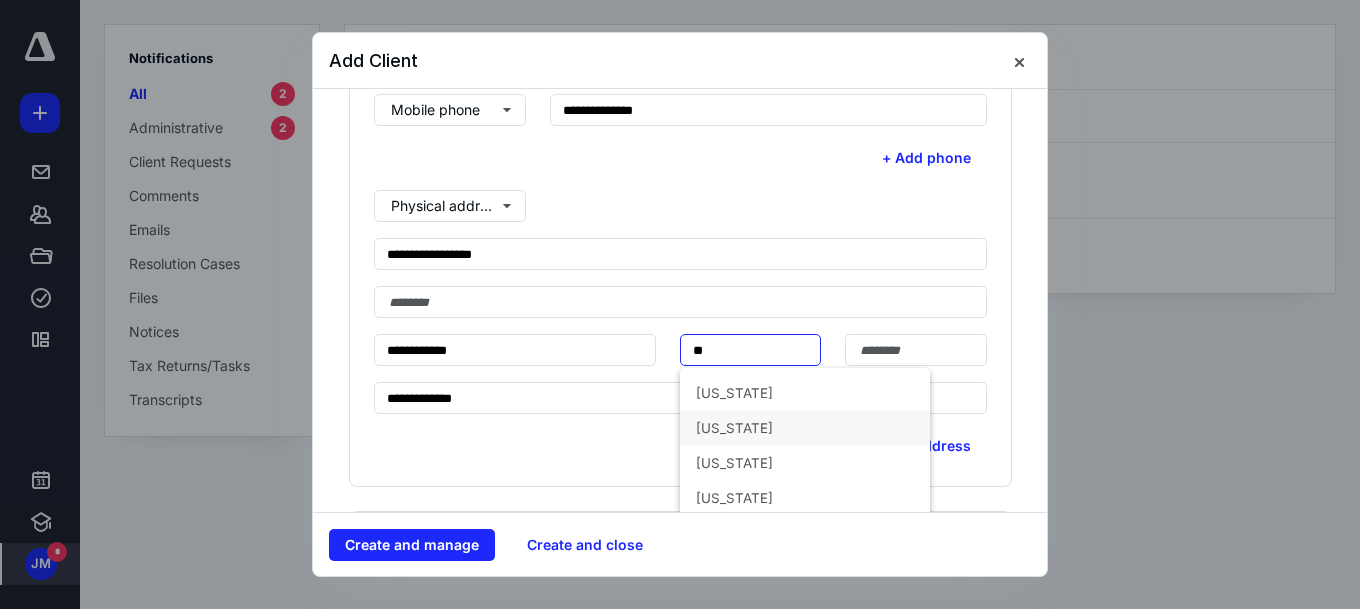 click on "[US_STATE]" at bounding box center (805, 428) 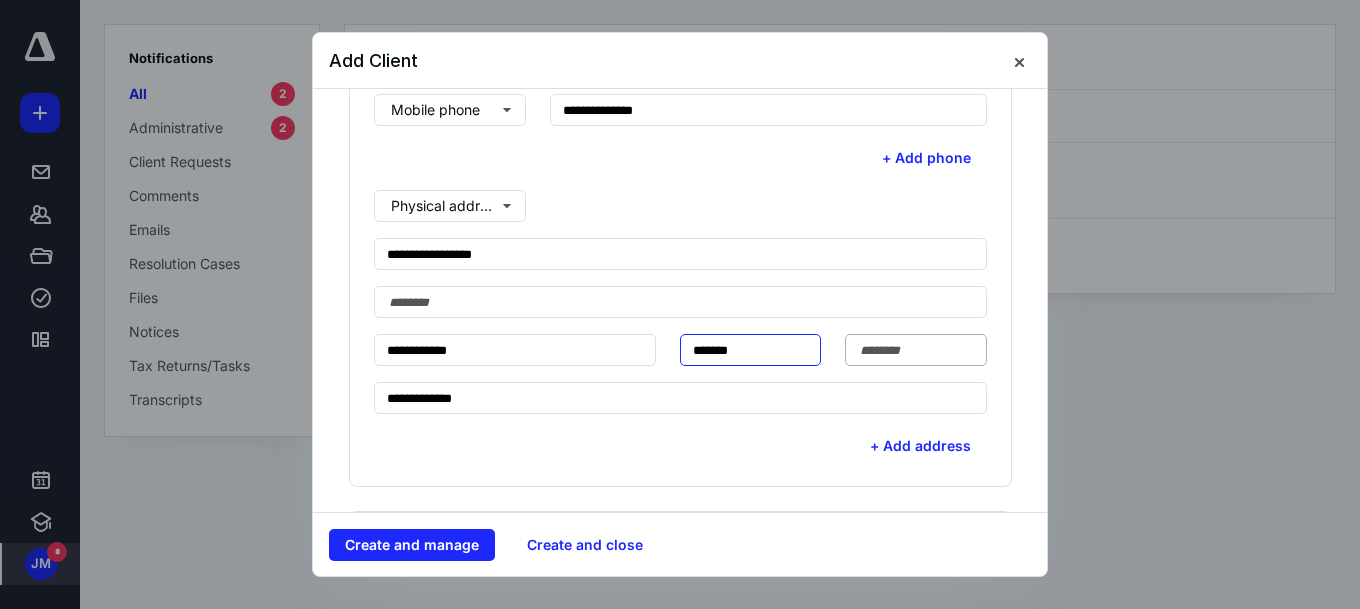 type on "*******" 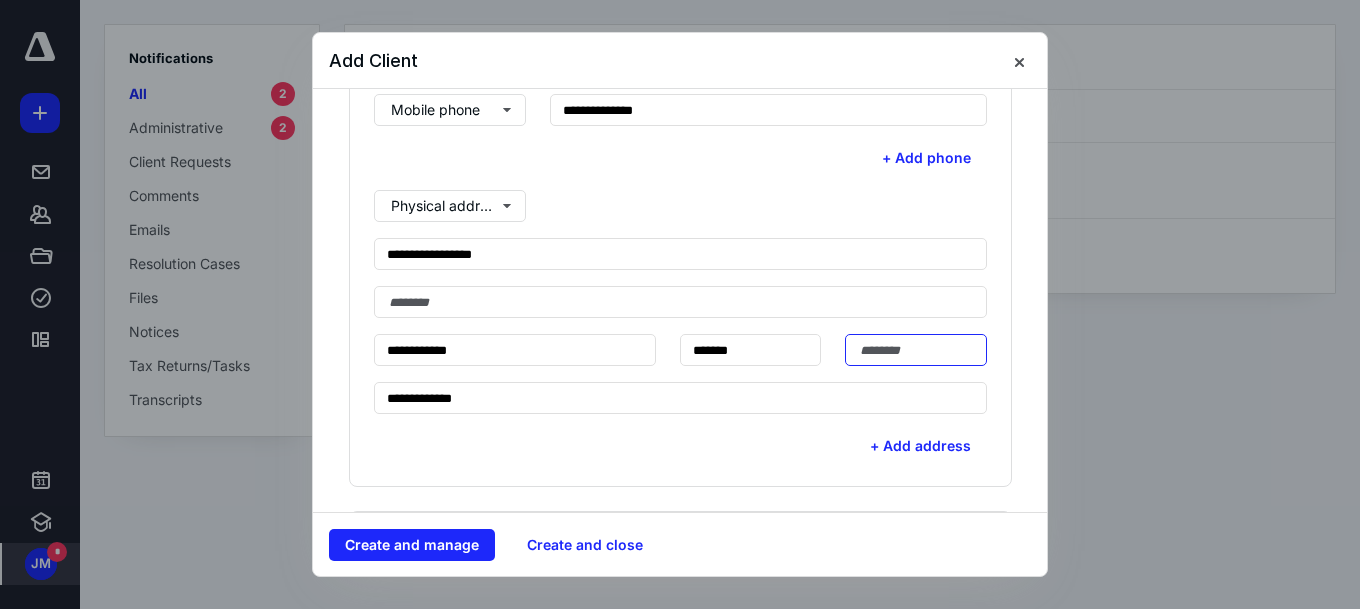 click at bounding box center (915, 350) 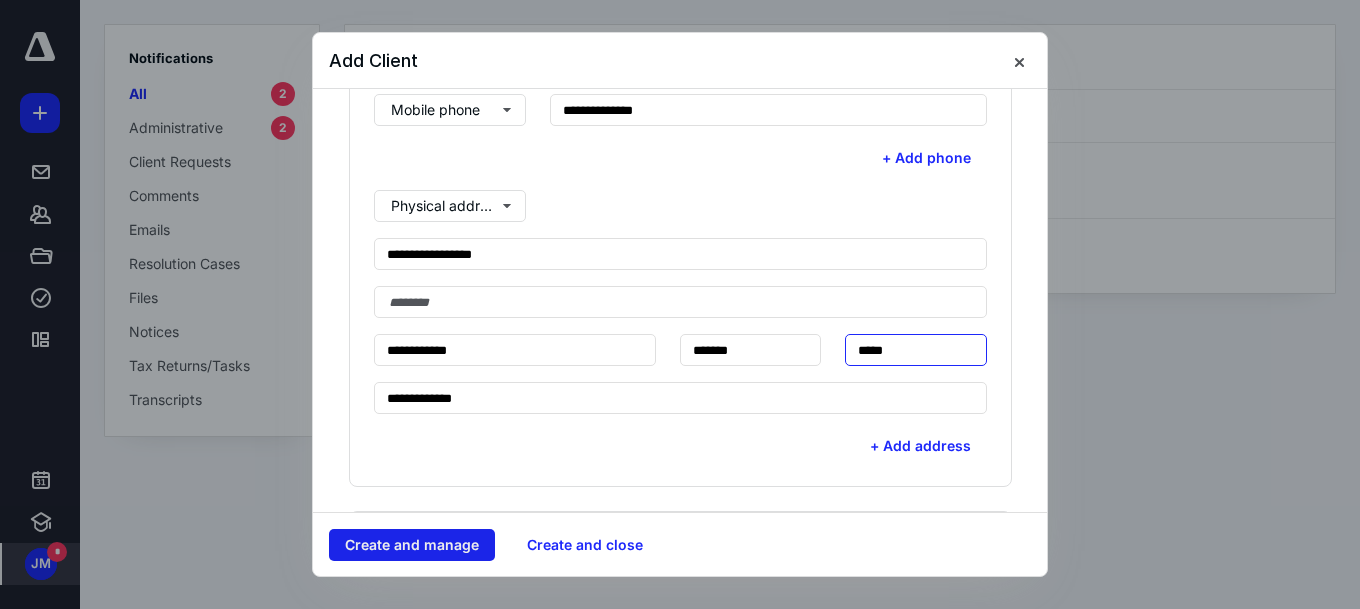 type on "*****" 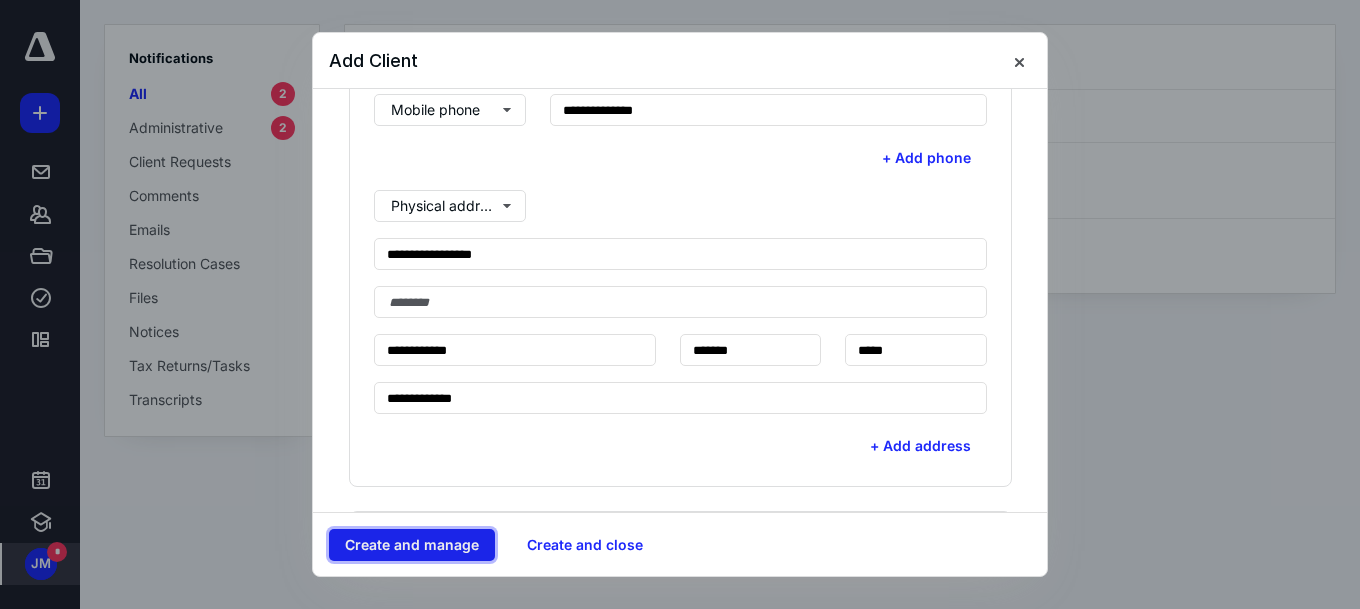 click on "Create and manage" at bounding box center [412, 545] 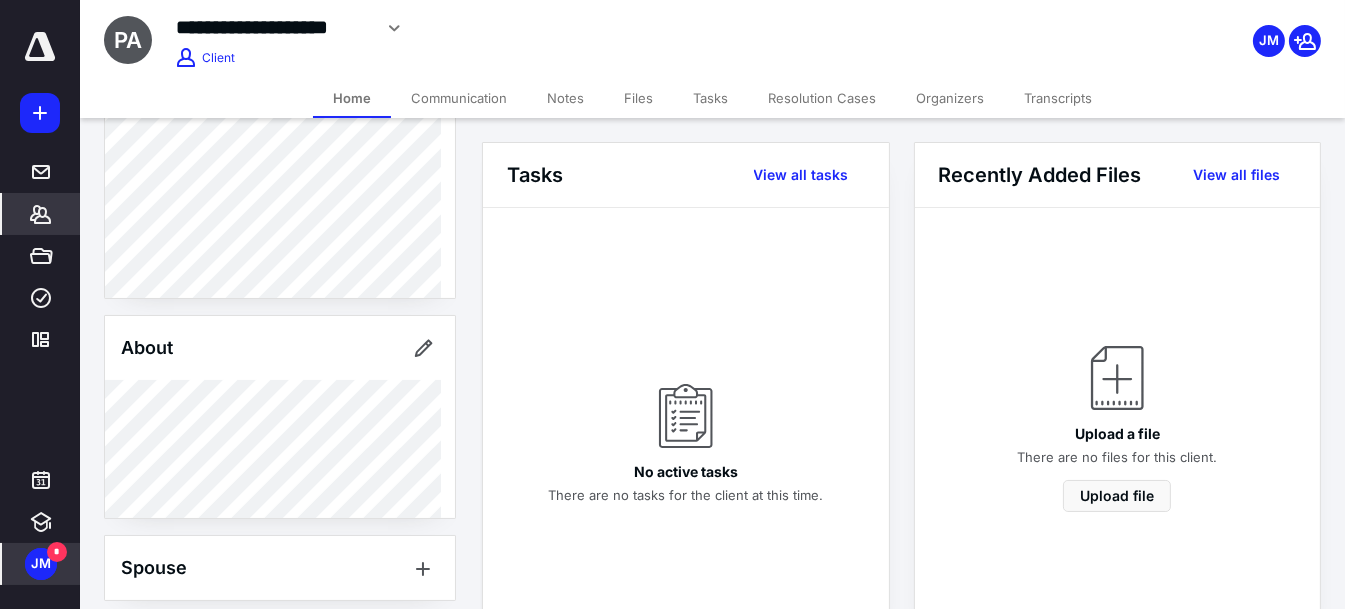 scroll, scrollTop: 557, scrollLeft: 0, axis: vertical 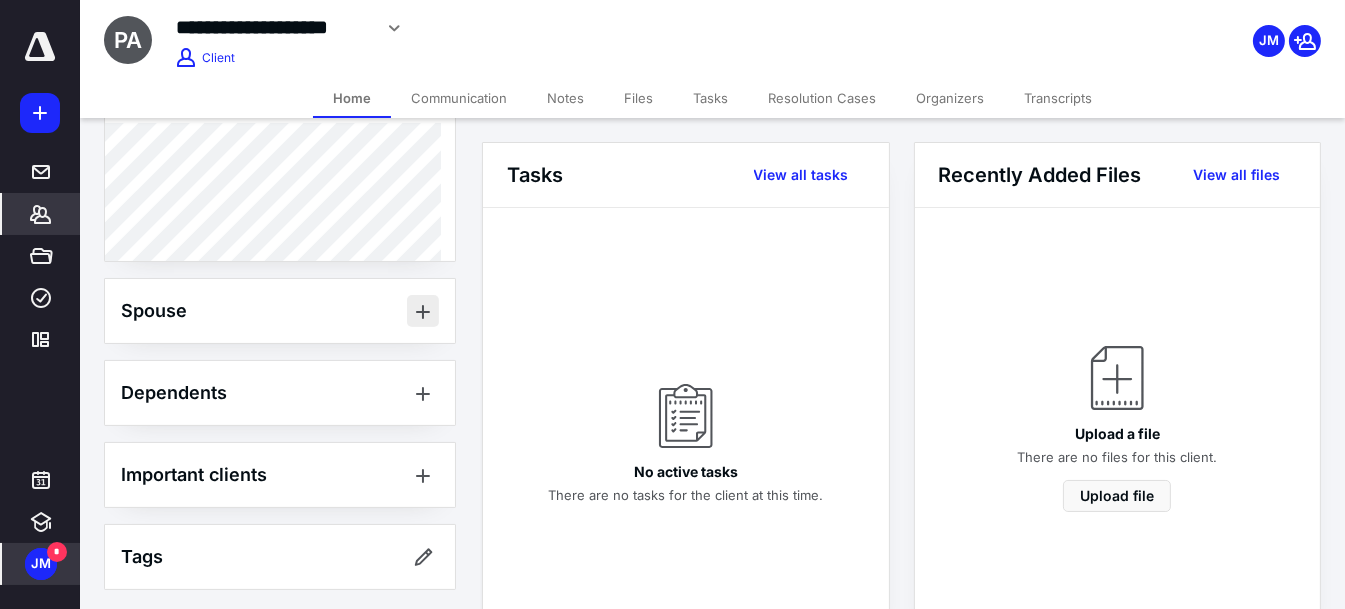 click at bounding box center [423, 311] 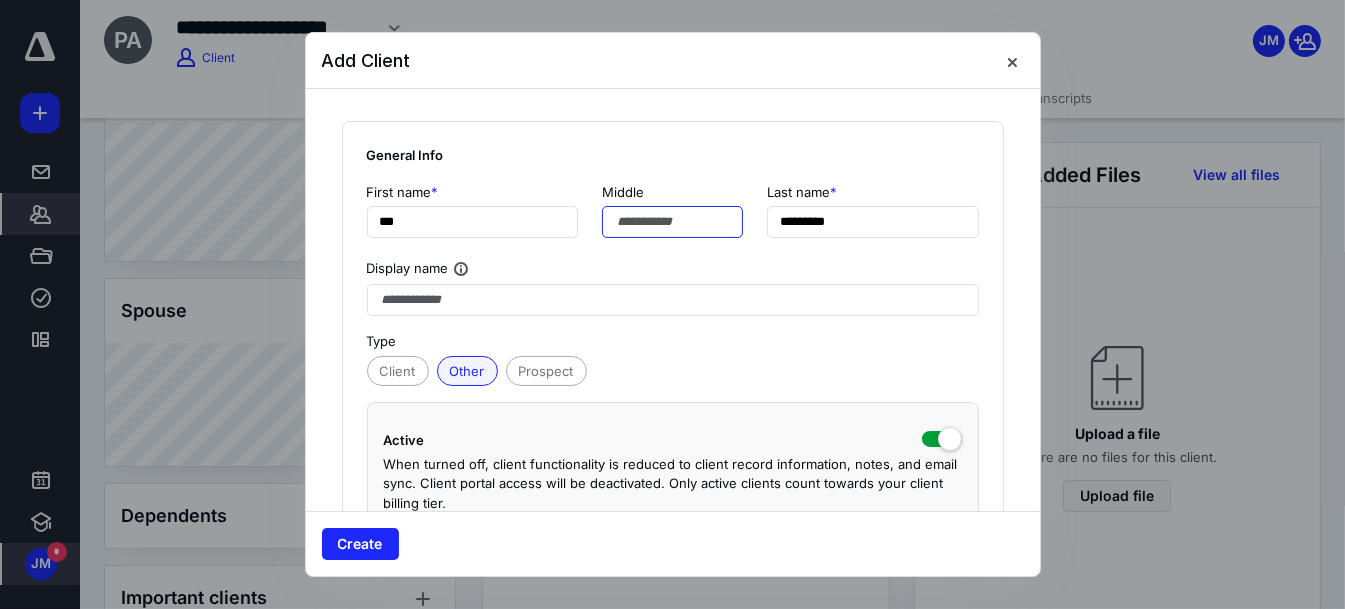 click at bounding box center [672, 222] 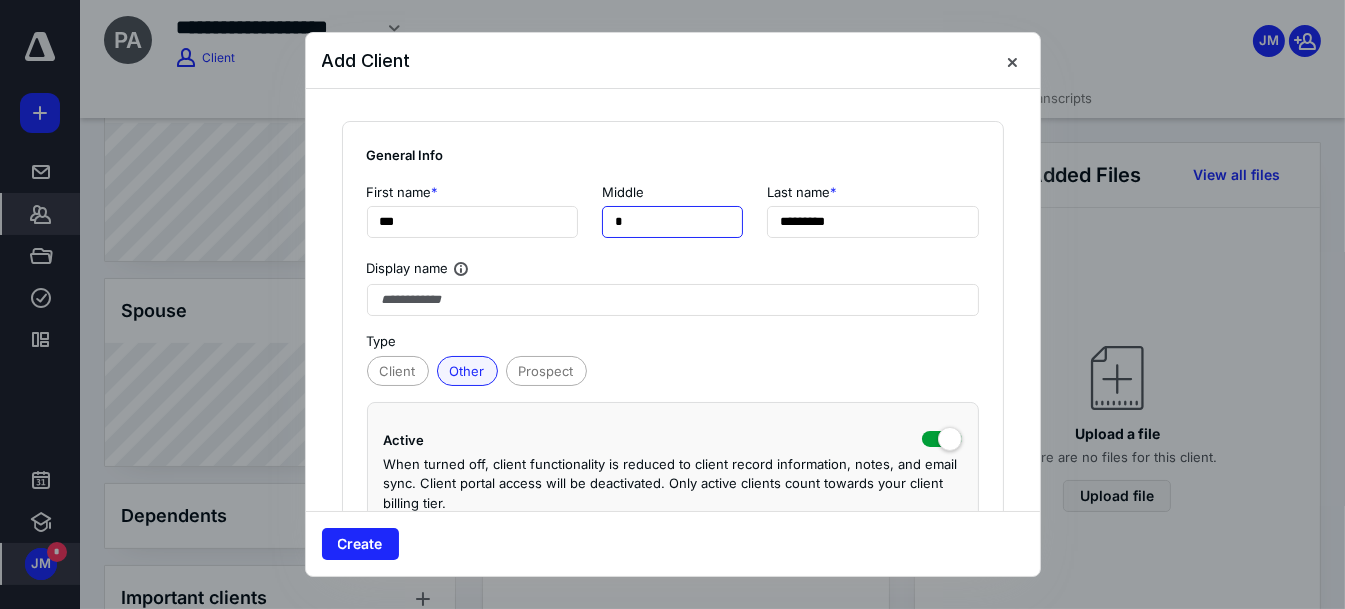 scroll, scrollTop: 300, scrollLeft: 0, axis: vertical 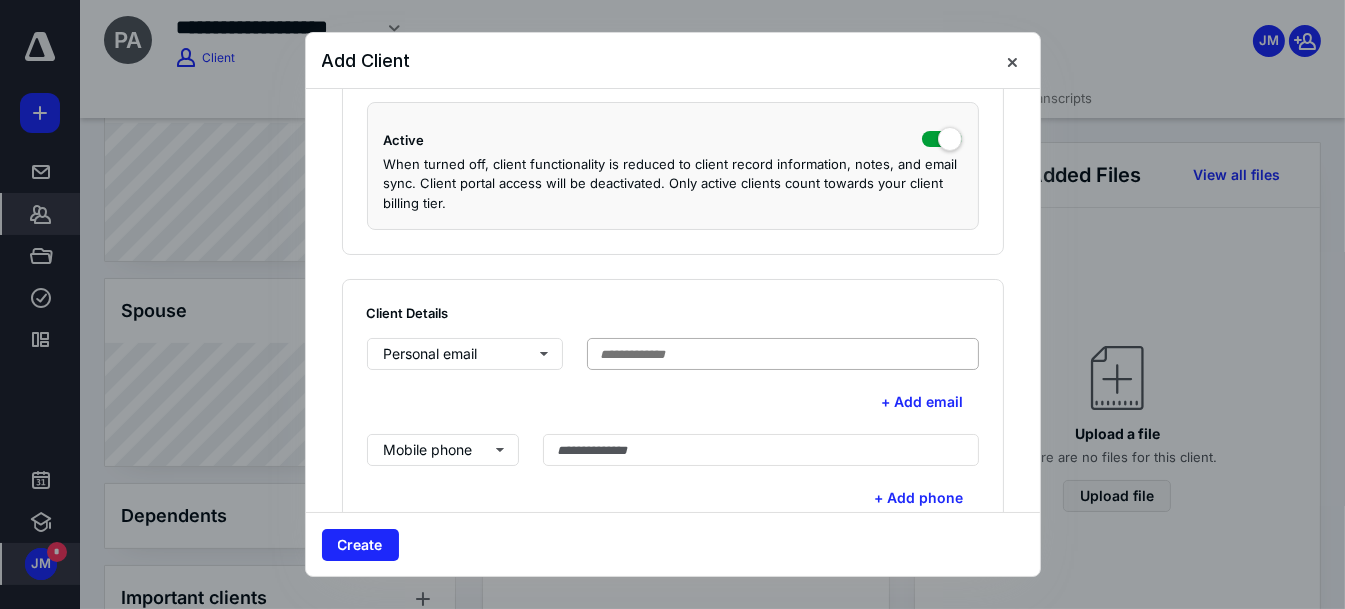 type on "*" 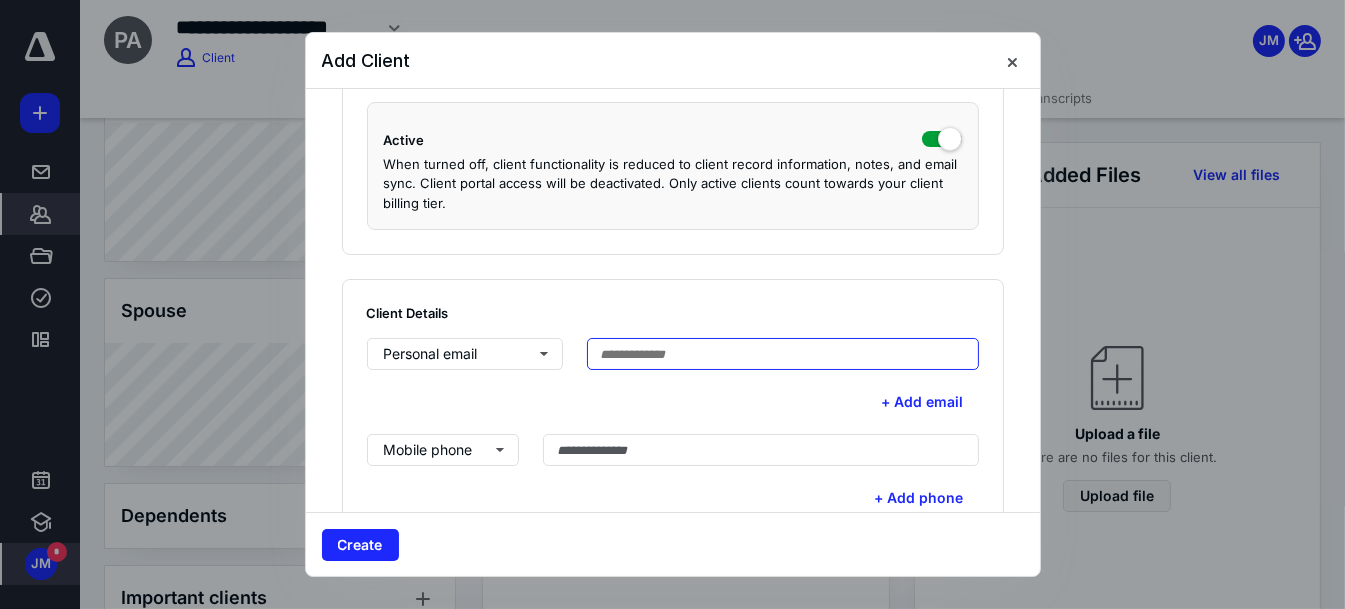 click at bounding box center [783, 354] 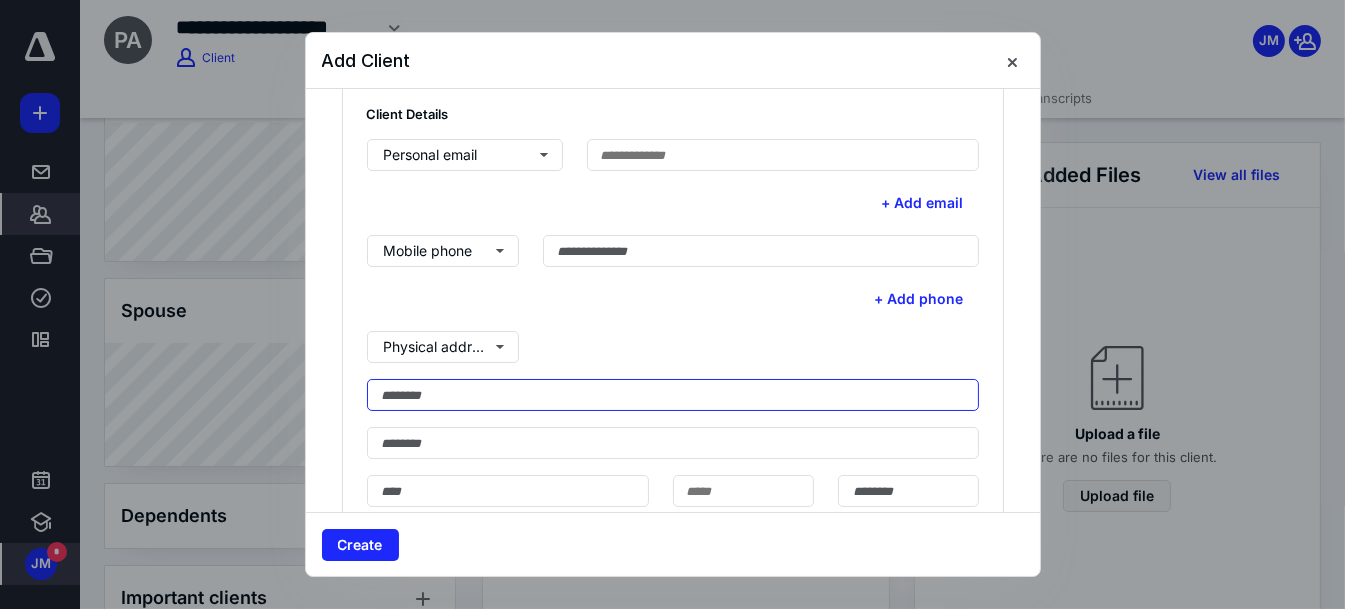 click at bounding box center [673, 395] 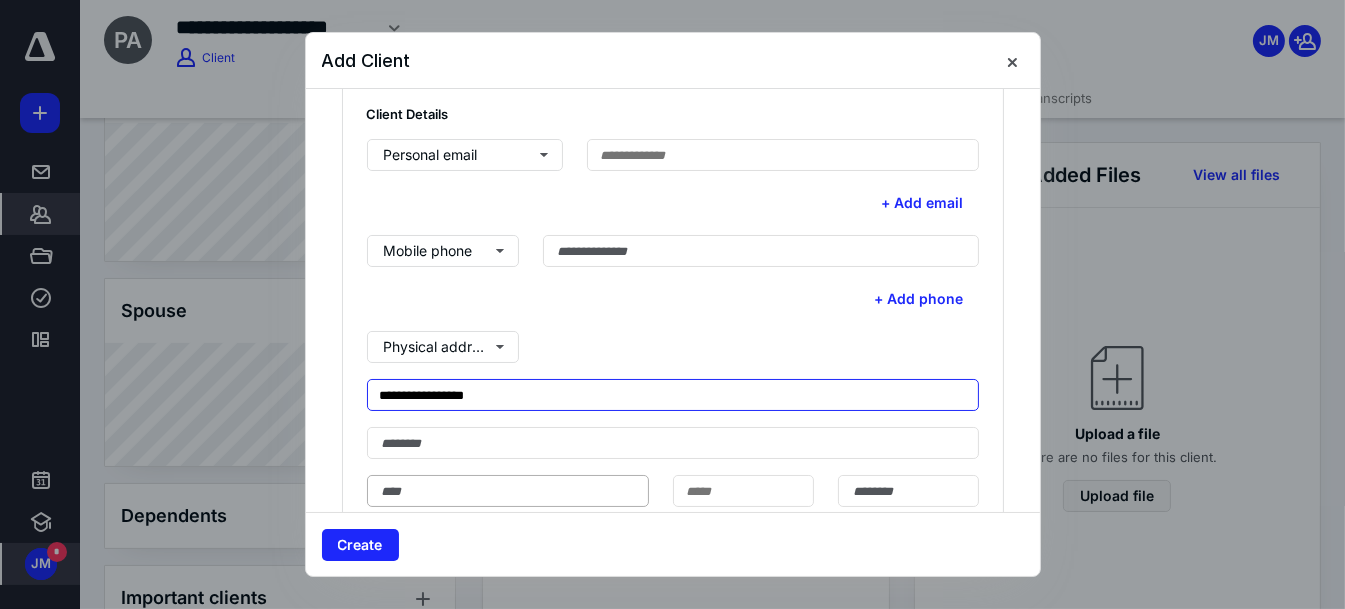 type on "**********" 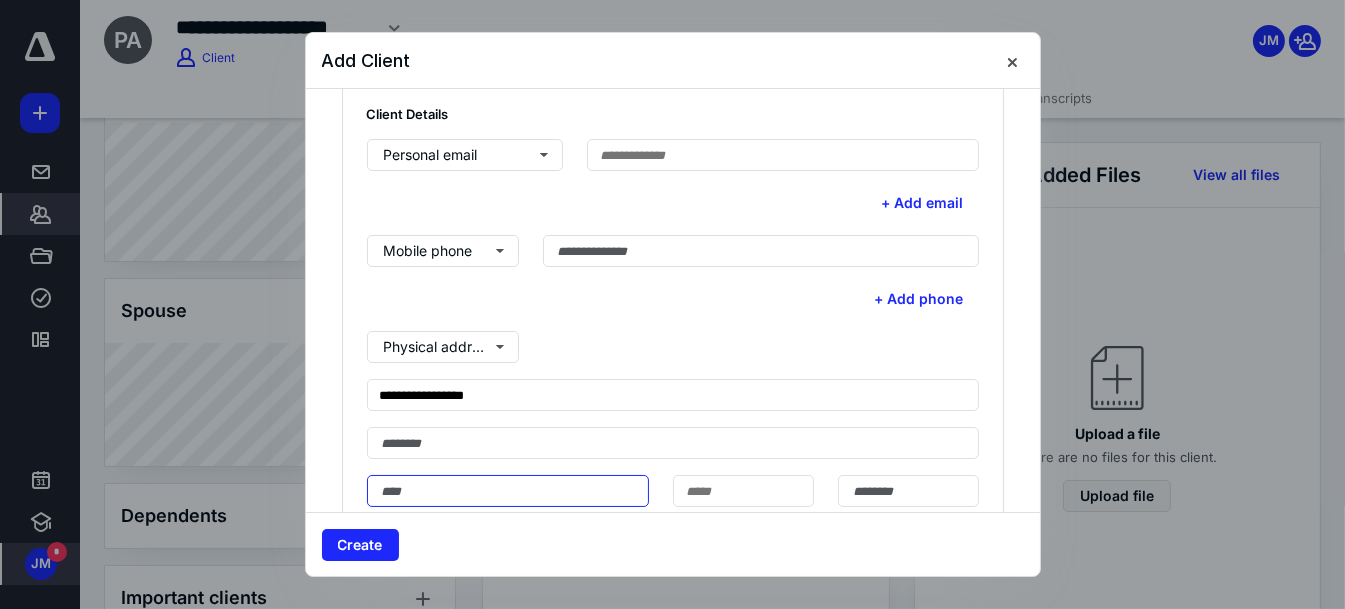 click at bounding box center (508, 491) 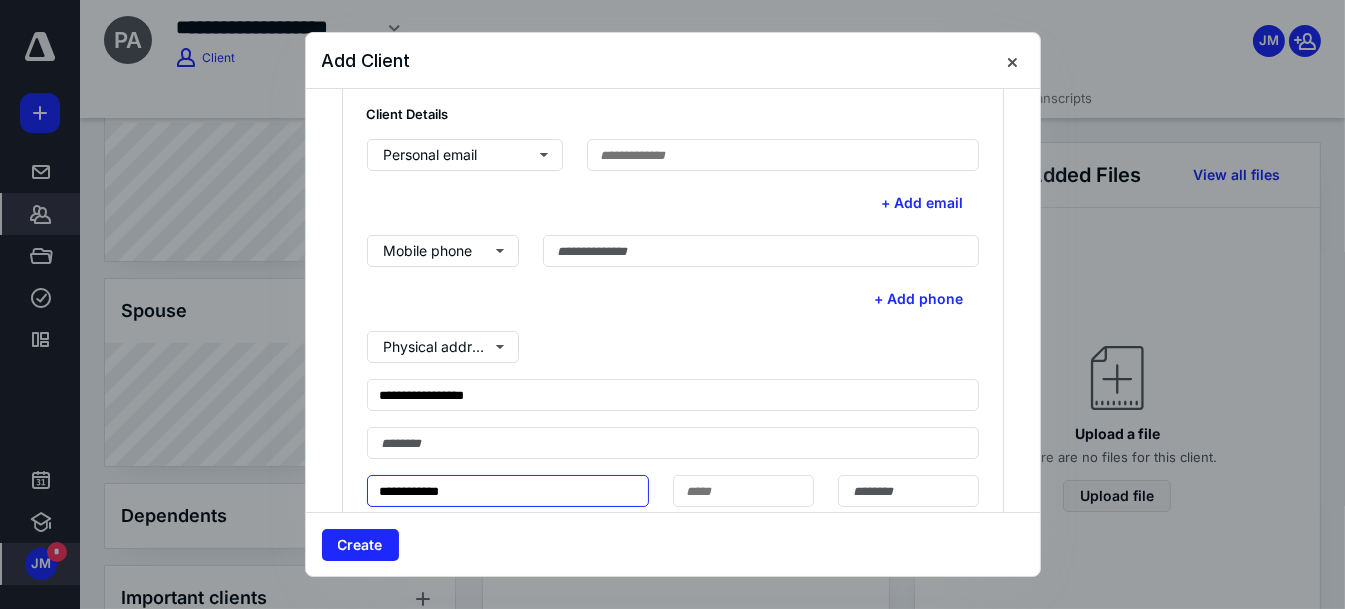 type on "**********" 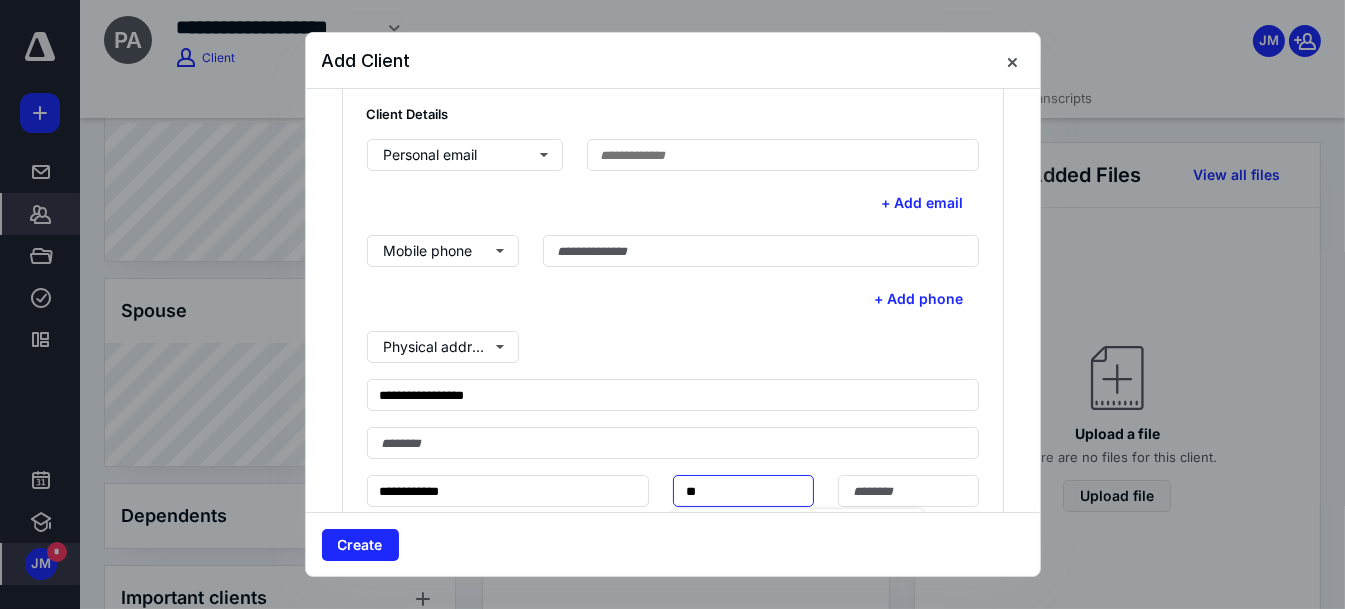 scroll, scrollTop: 800, scrollLeft: 0, axis: vertical 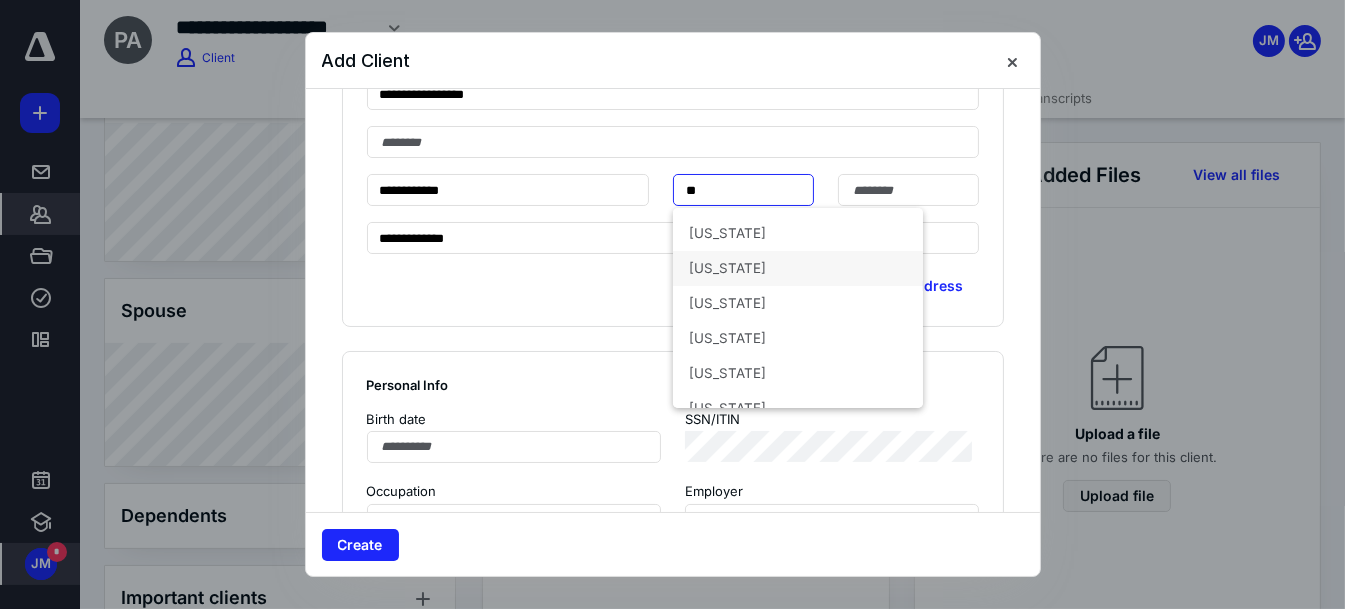 click on "[US_STATE]" at bounding box center (798, 268) 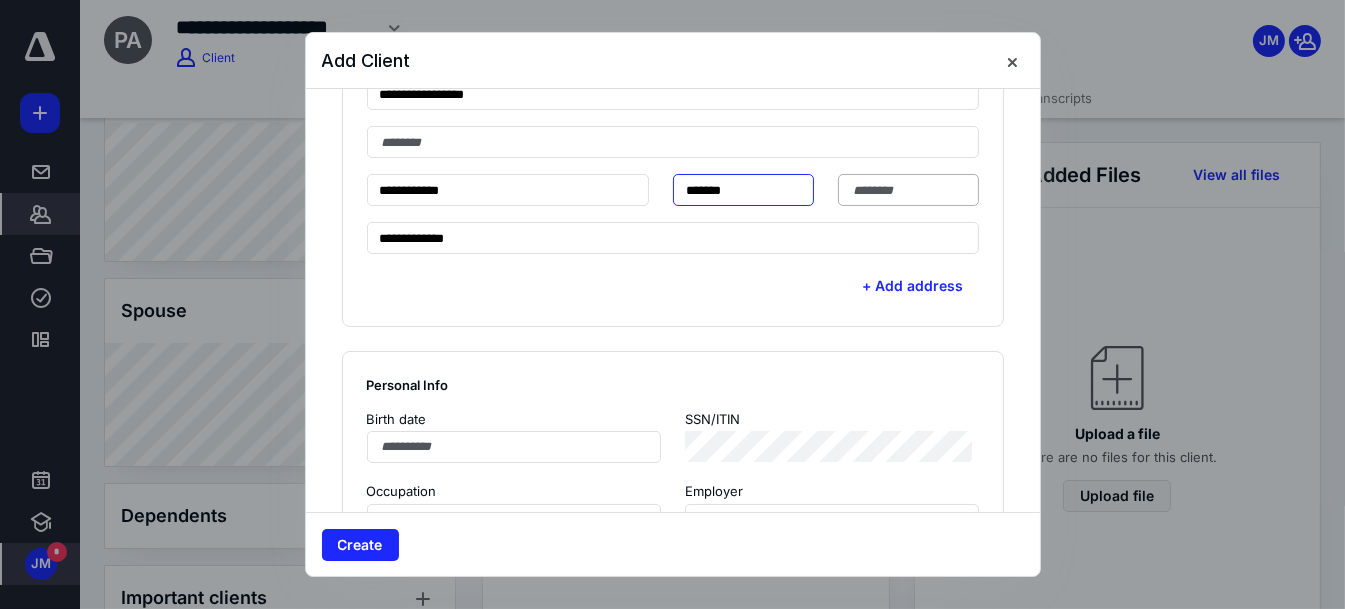 type on "*******" 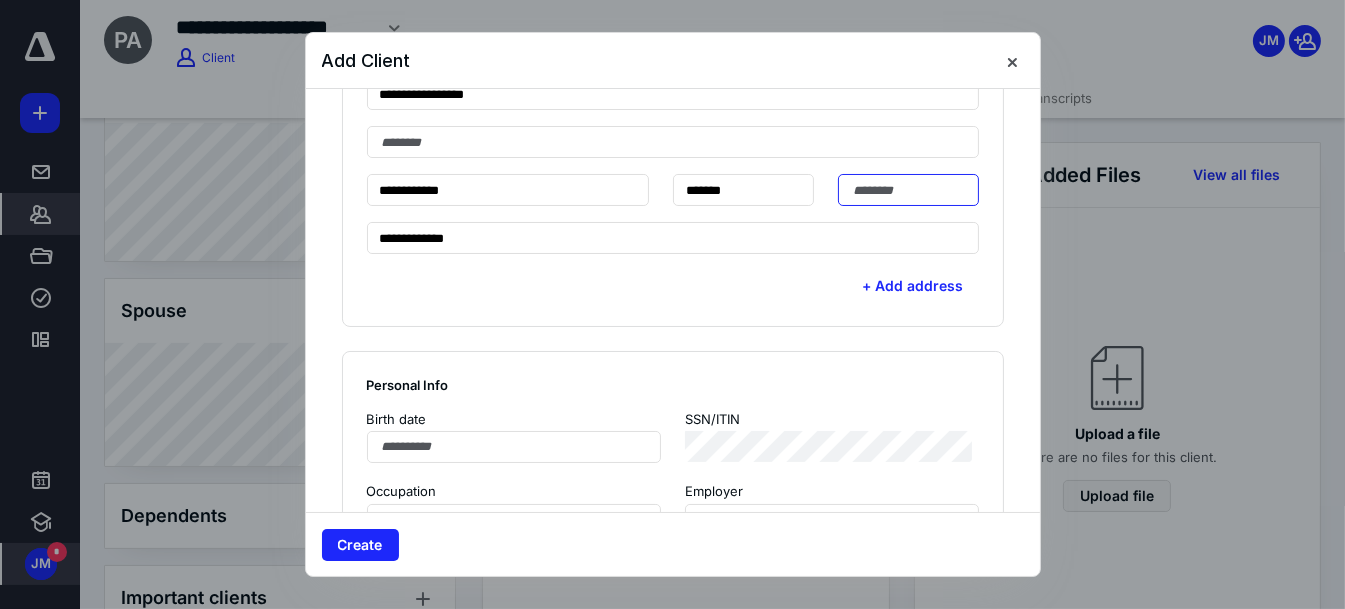 click at bounding box center (908, 190) 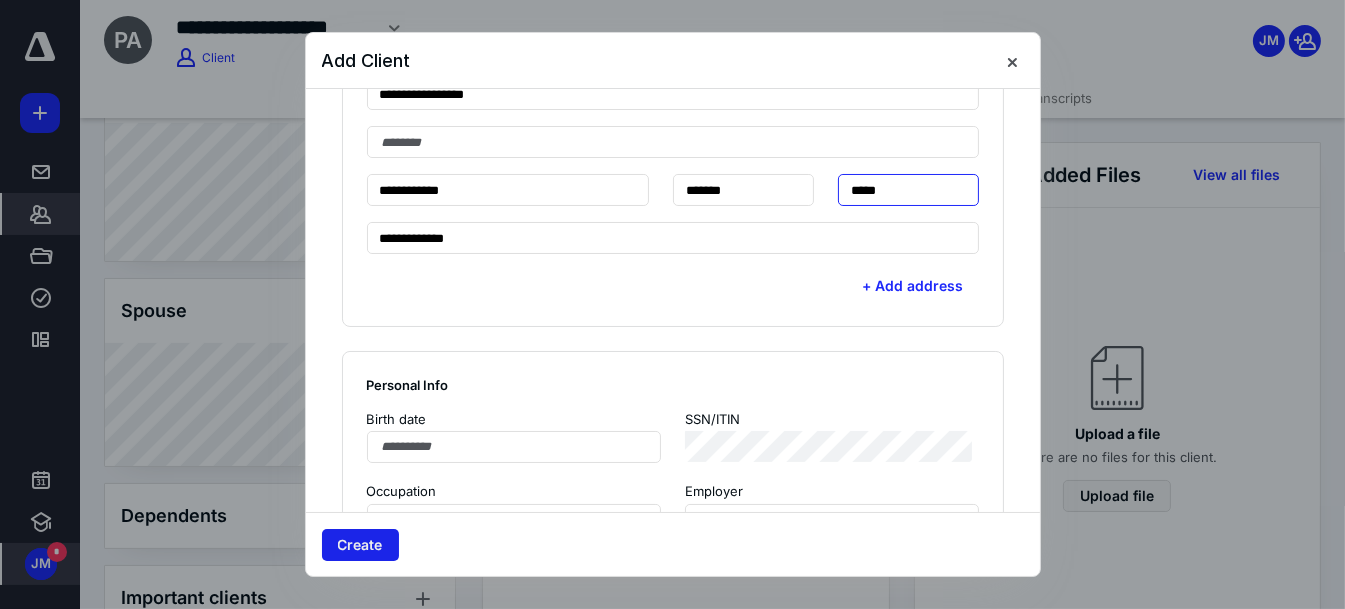 type on "*****" 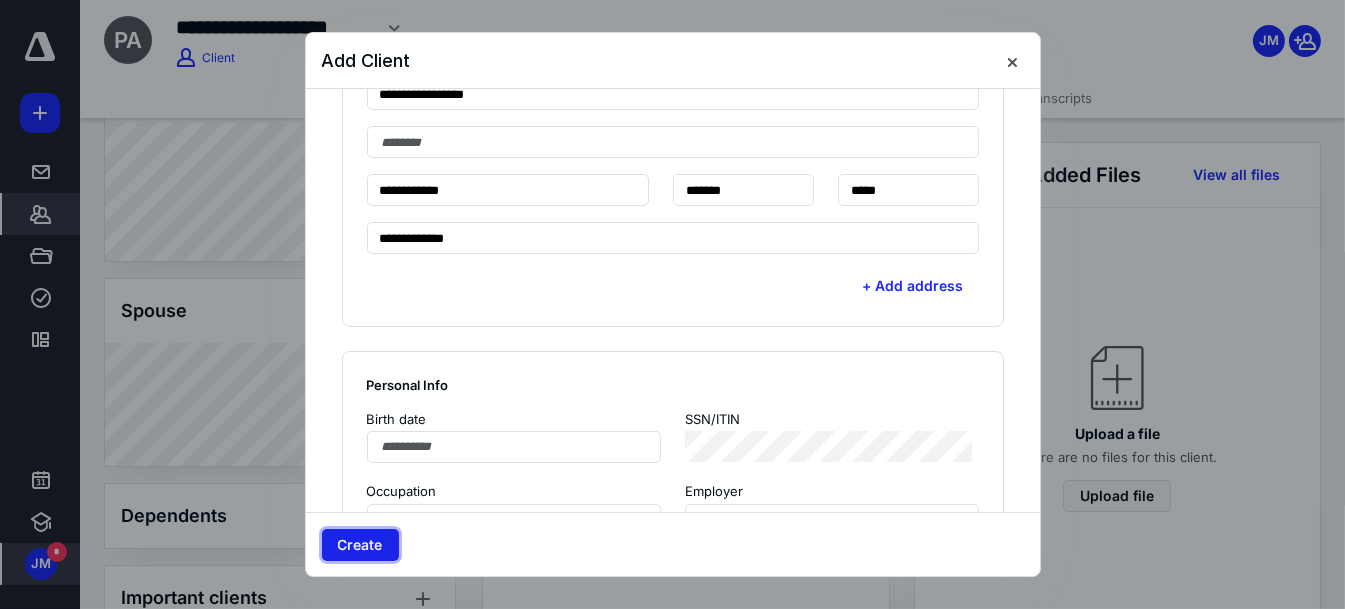 click on "Create" at bounding box center (360, 545) 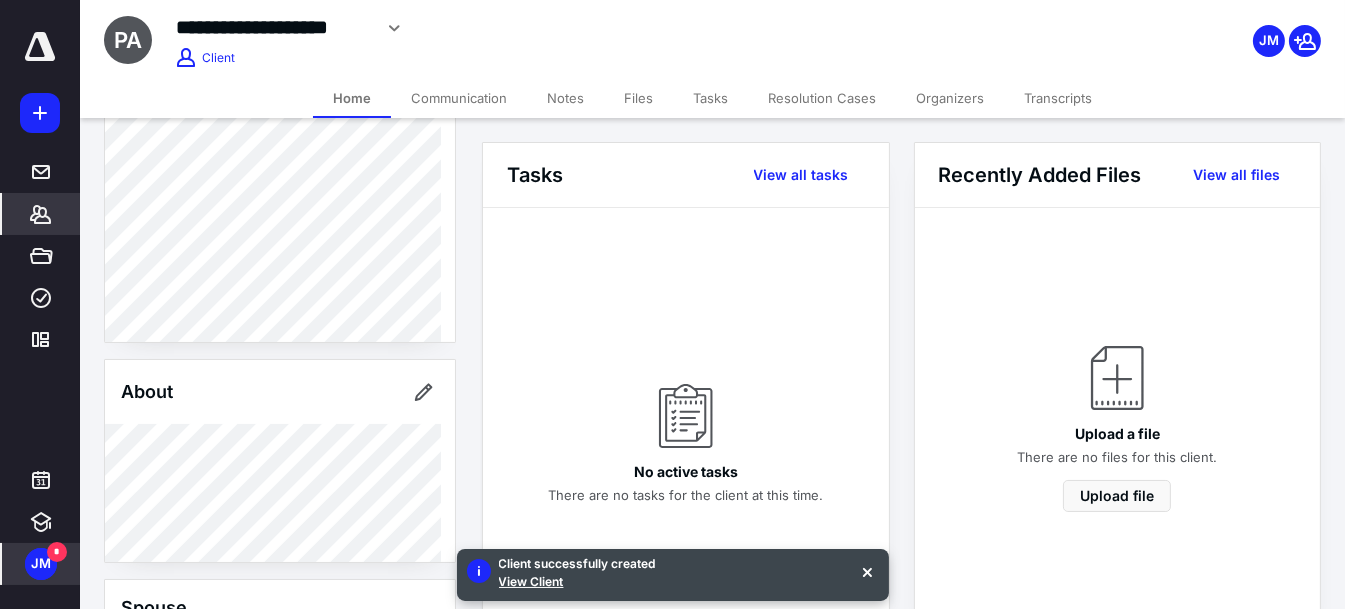scroll, scrollTop: 0, scrollLeft: 0, axis: both 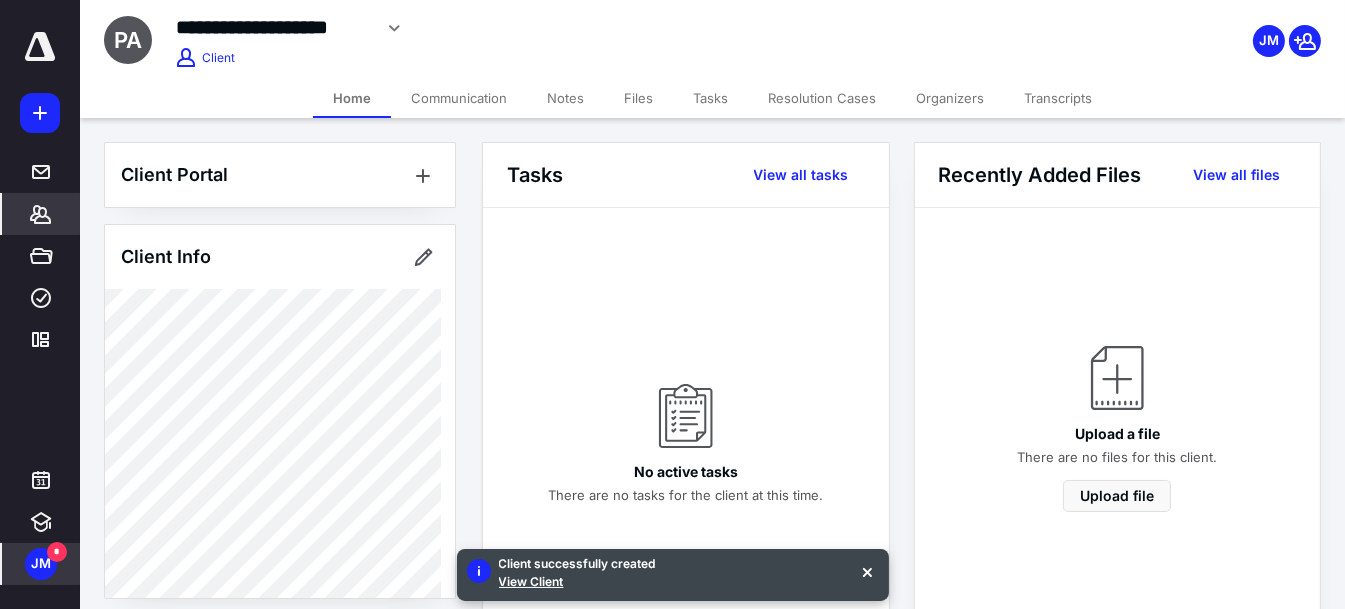 click on "Files" at bounding box center (638, 98) 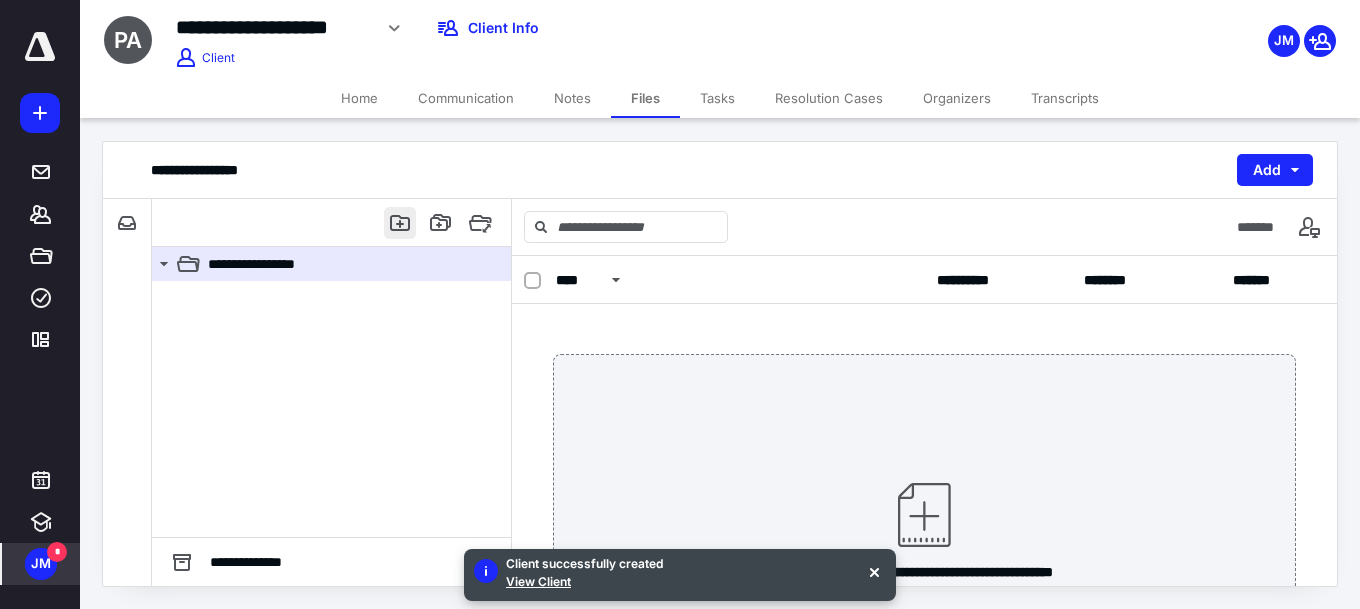 click at bounding box center [400, 223] 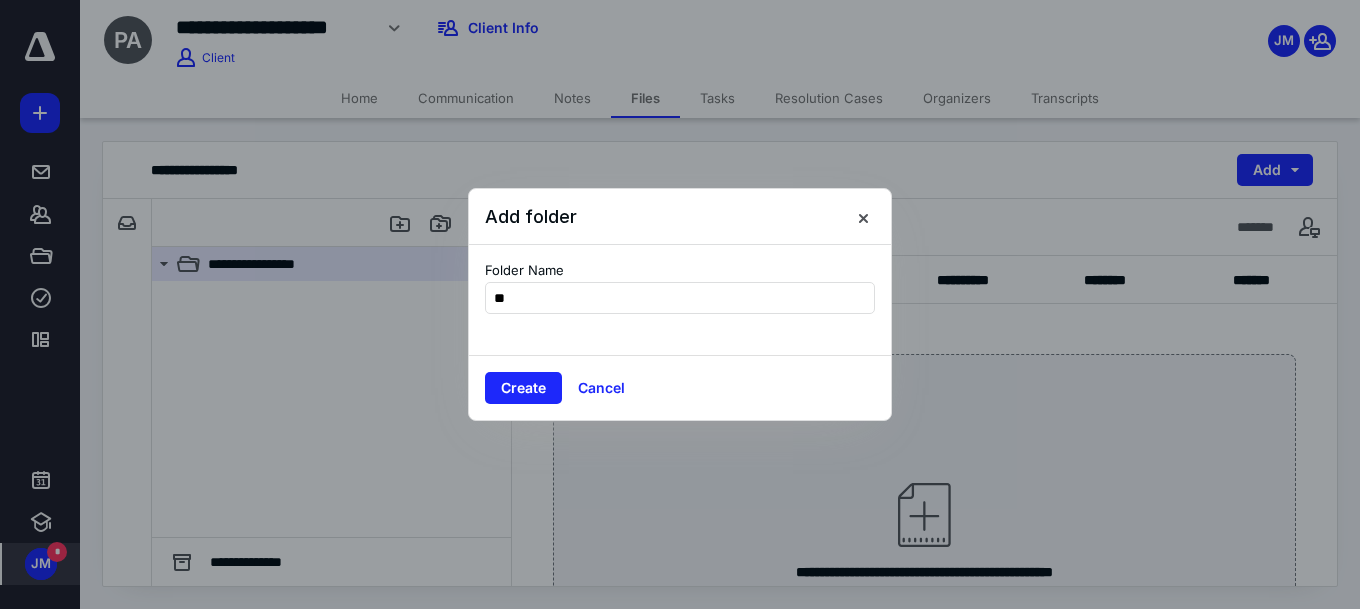 type on "*" 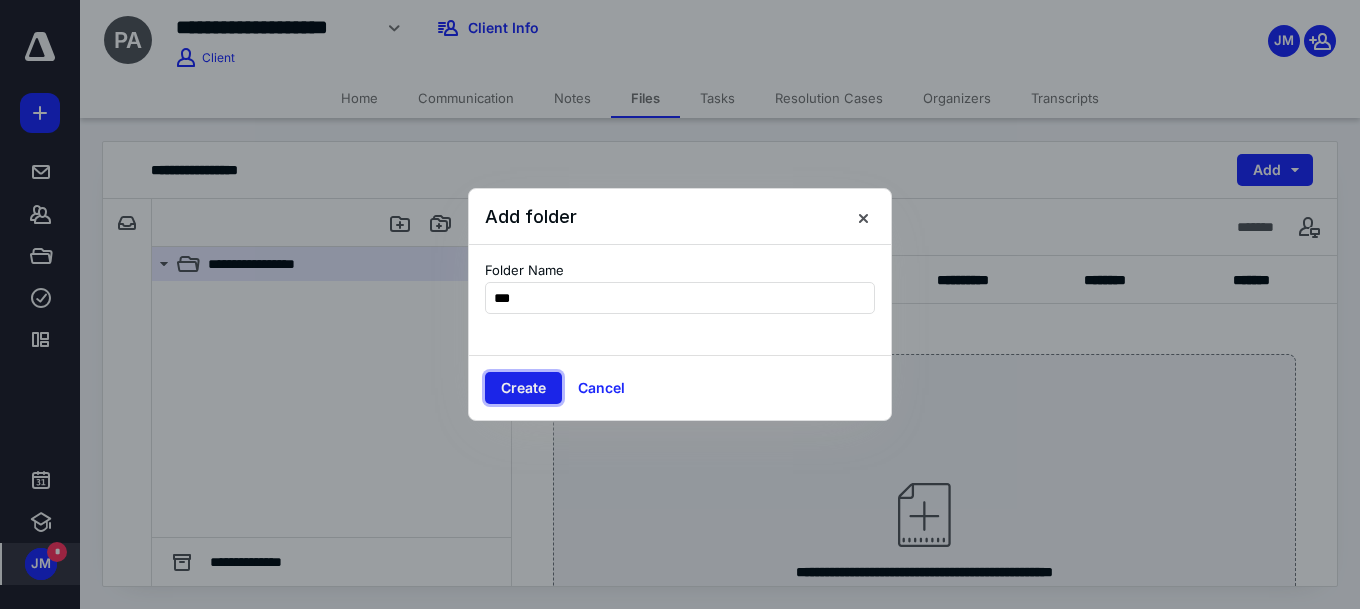 click on "Create" at bounding box center [523, 388] 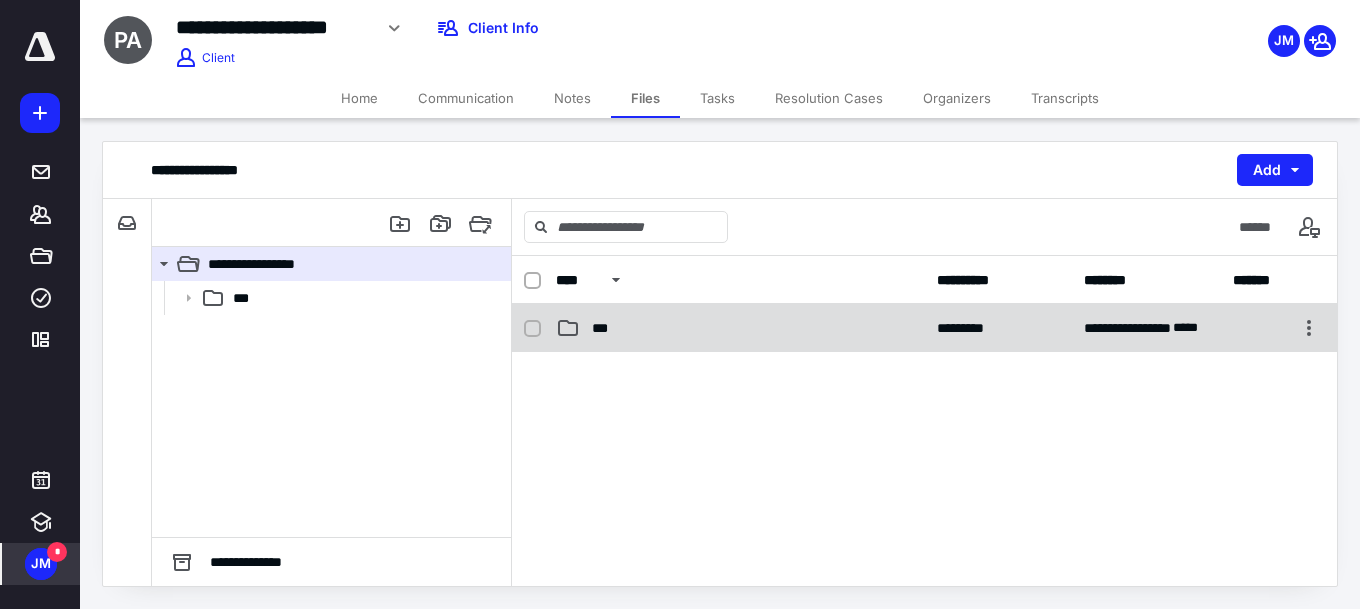 click on "***" at bounding box center [605, 328] 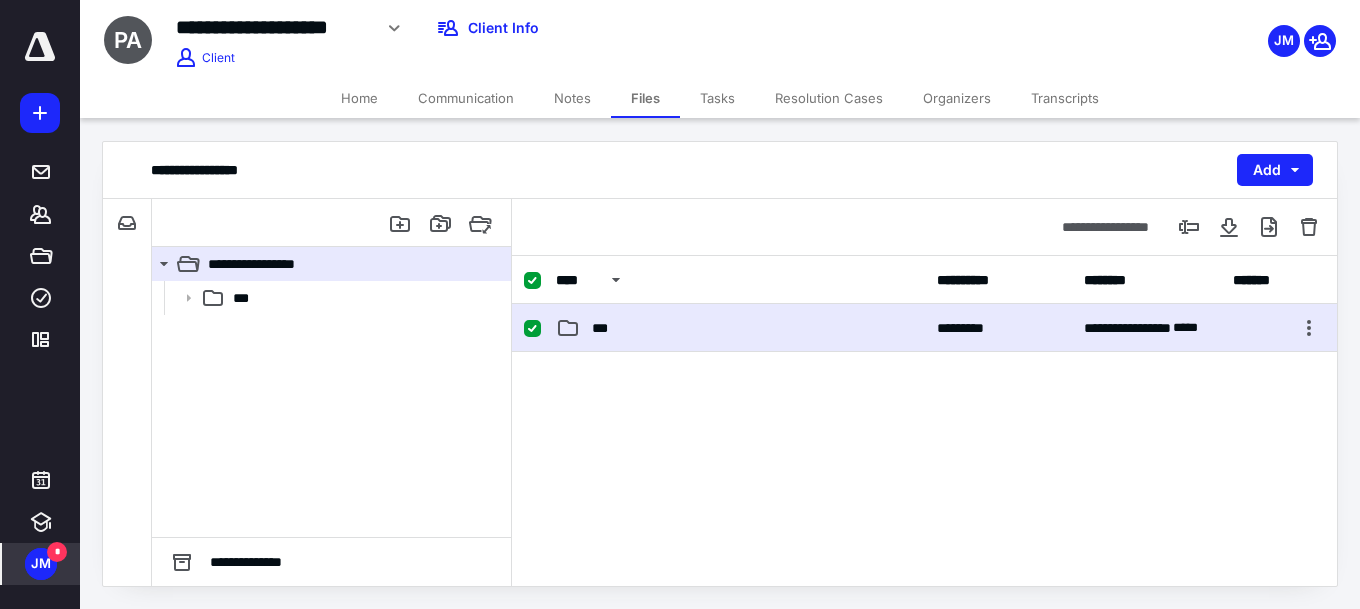 click on "***" at bounding box center (605, 328) 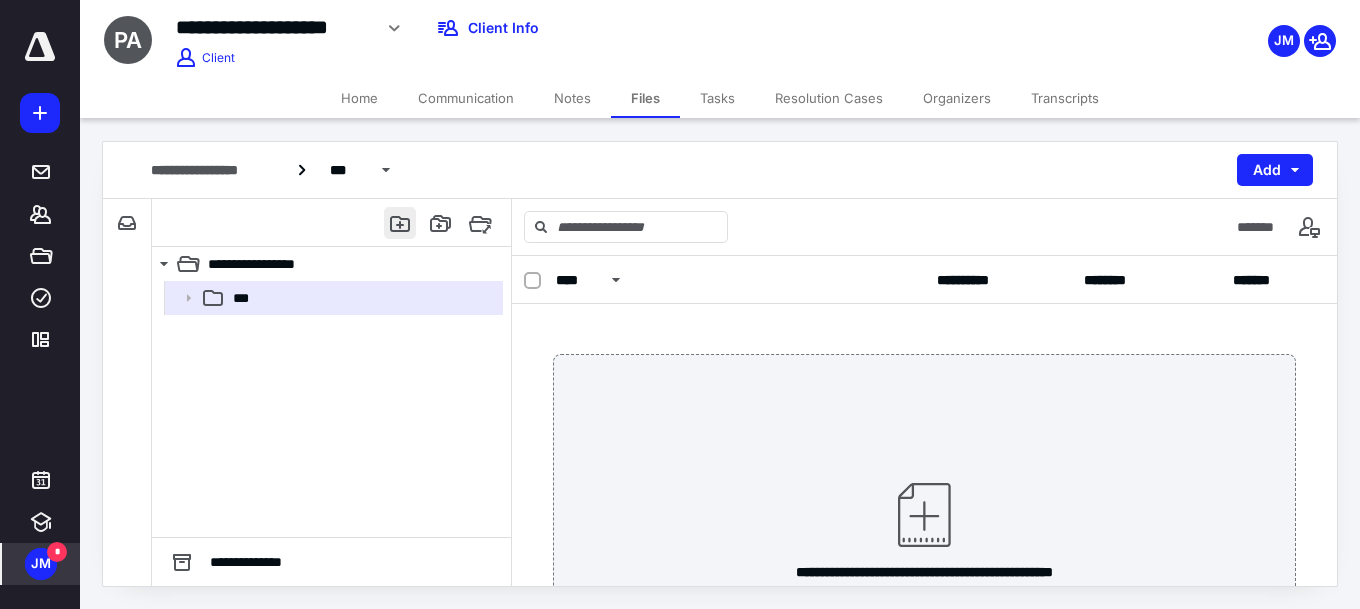 click at bounding box center [400, 223] 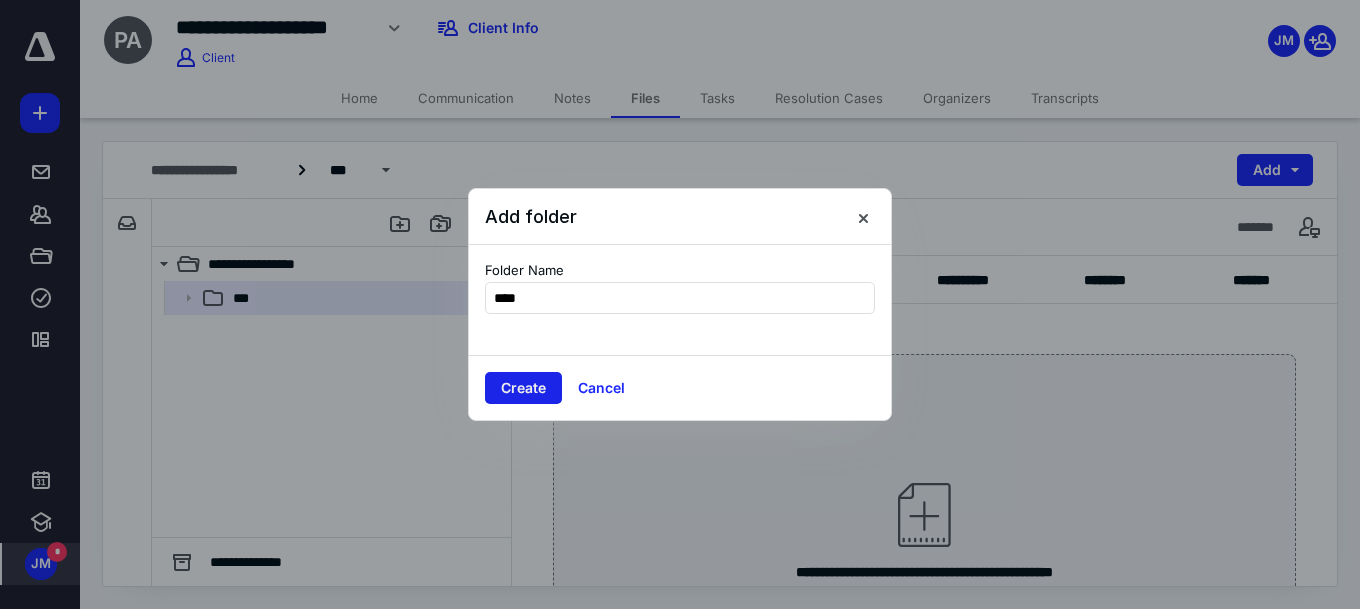 type on "****" 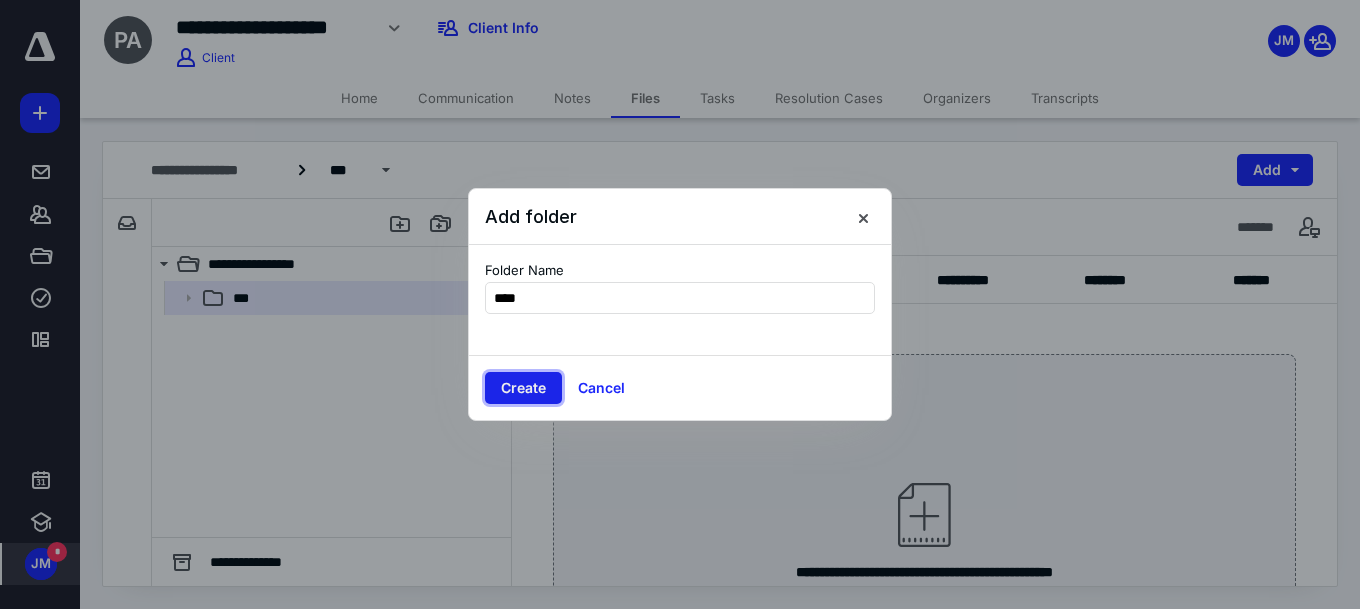 click on "Create" at bounding box center (523, 388) 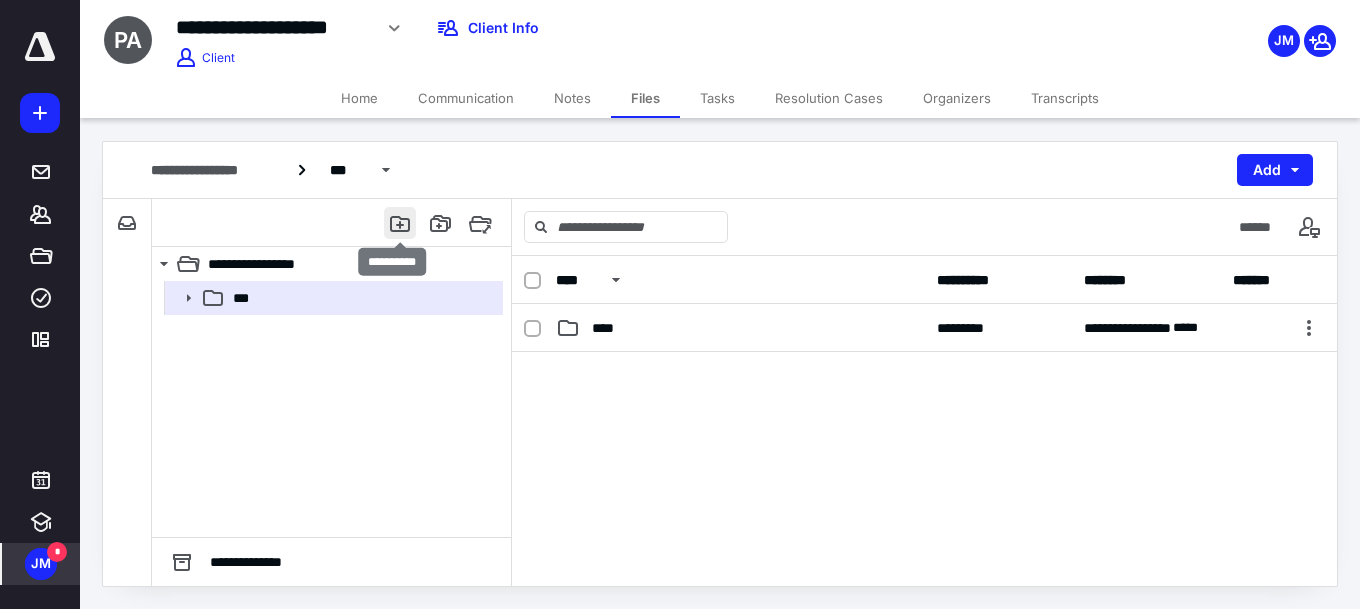 click at bounding box center (400, 223) 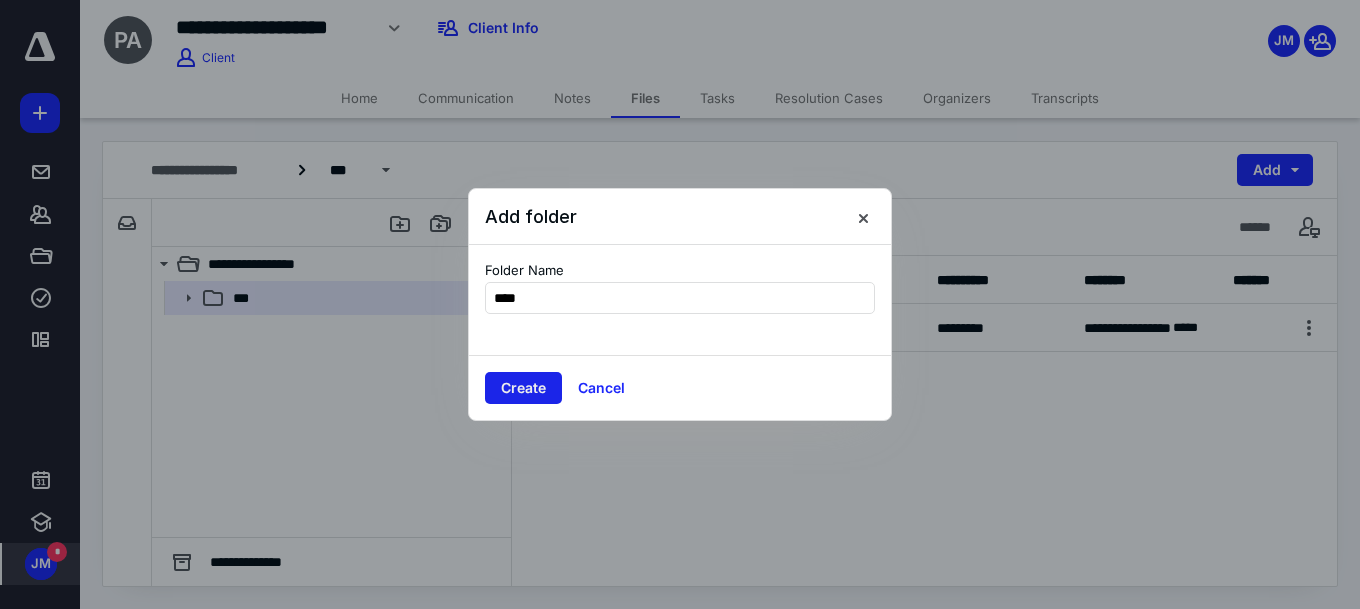 type on "****" 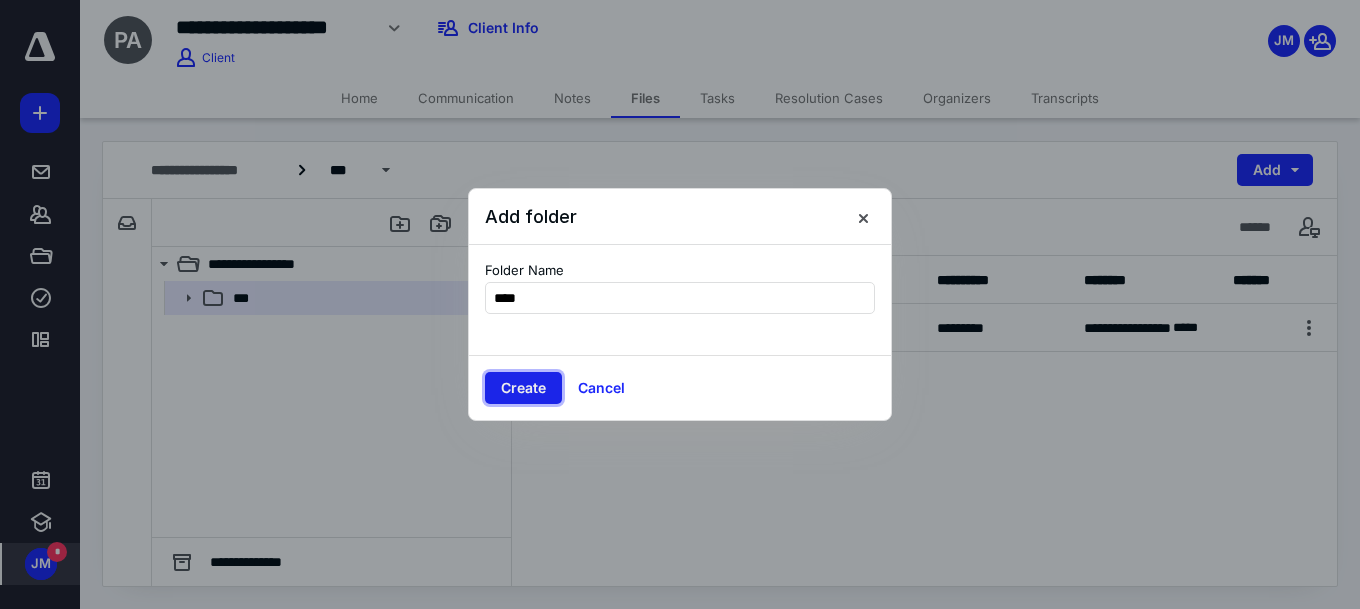 click on "Create" at bounding box center (523, 388) 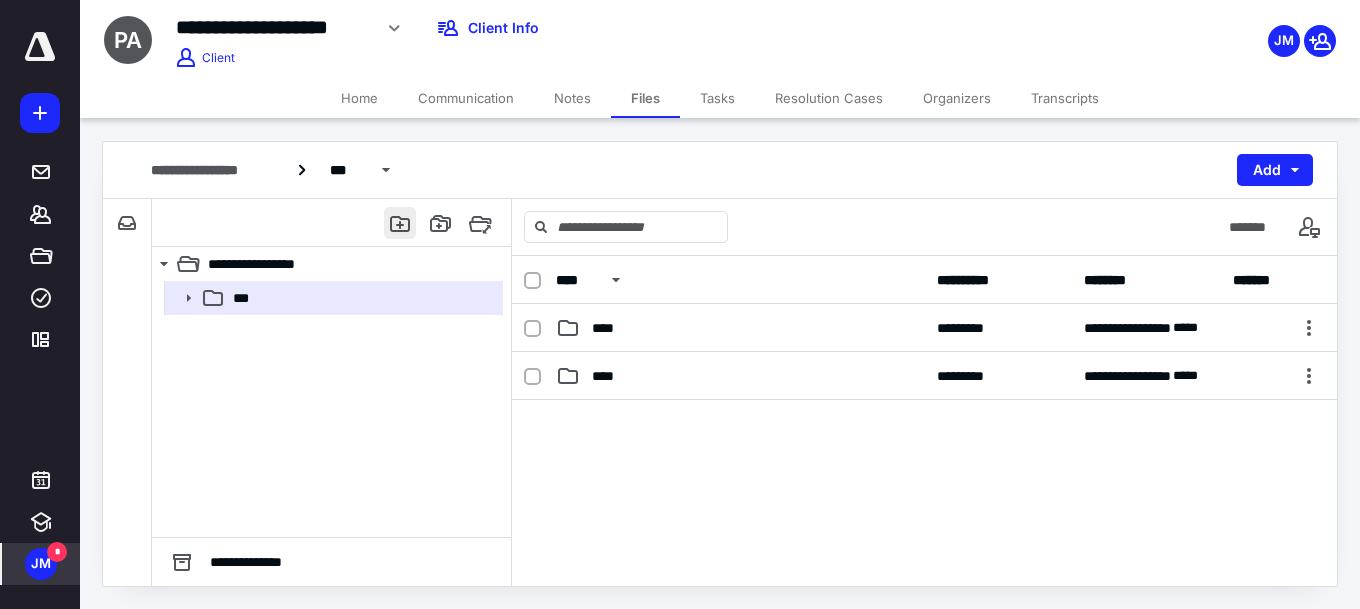 click at bounding box center [400, 223] 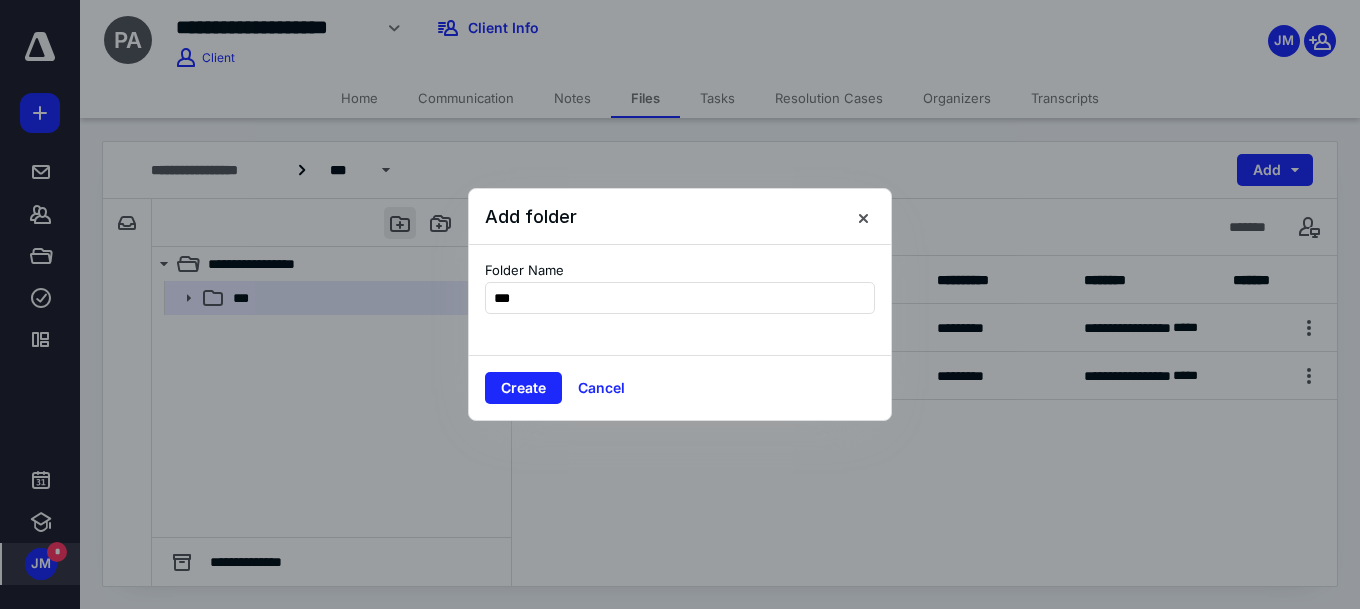 type on "****" 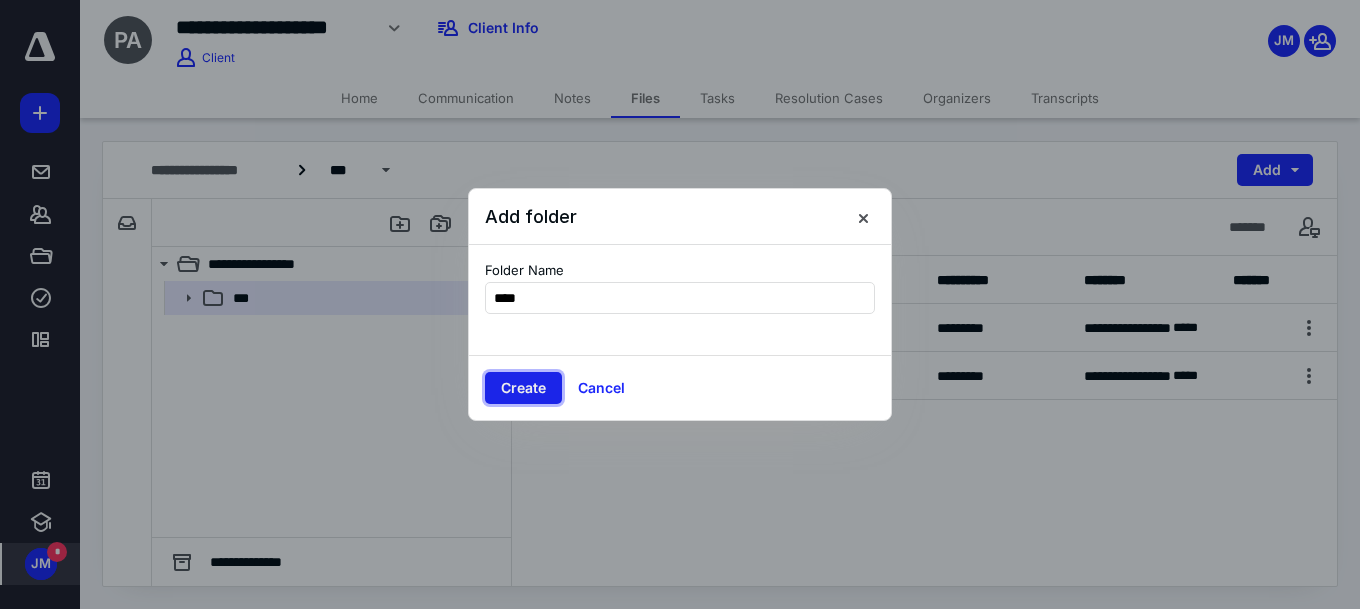 click on "Create" at bounding box center [523, 388] 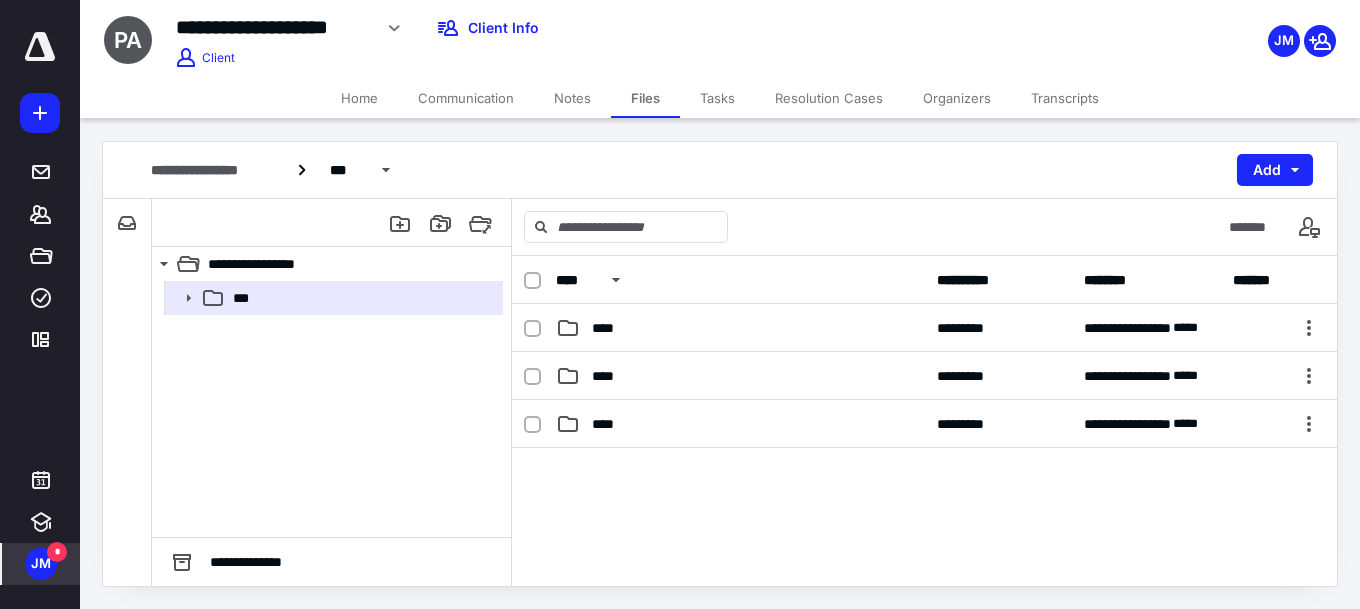 click on "Organizers" at bounding box center (957, 98) 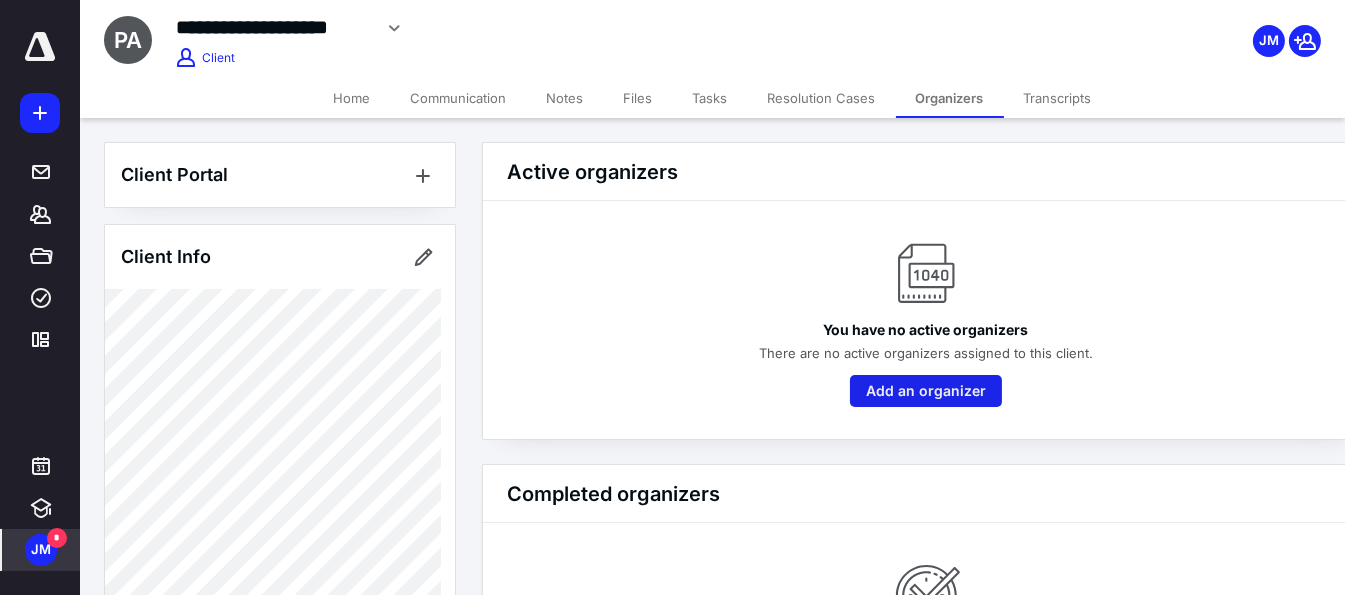 click on "Add an organizer" at bounding box center [926, 391] 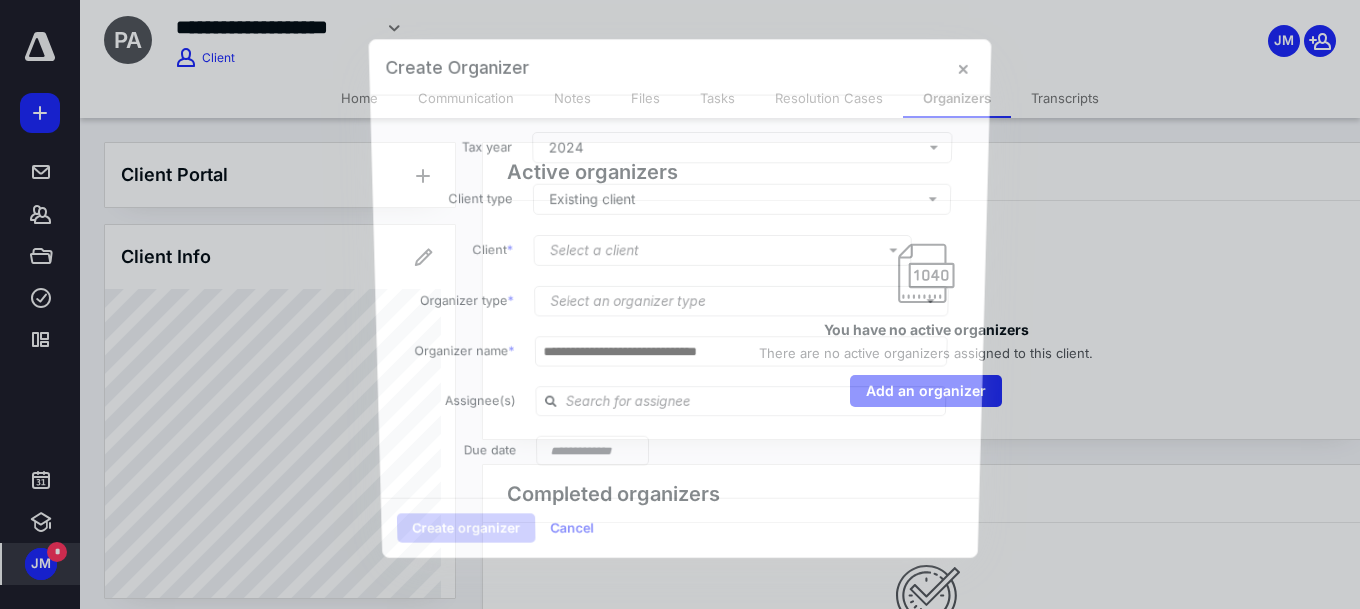 type on "**********" 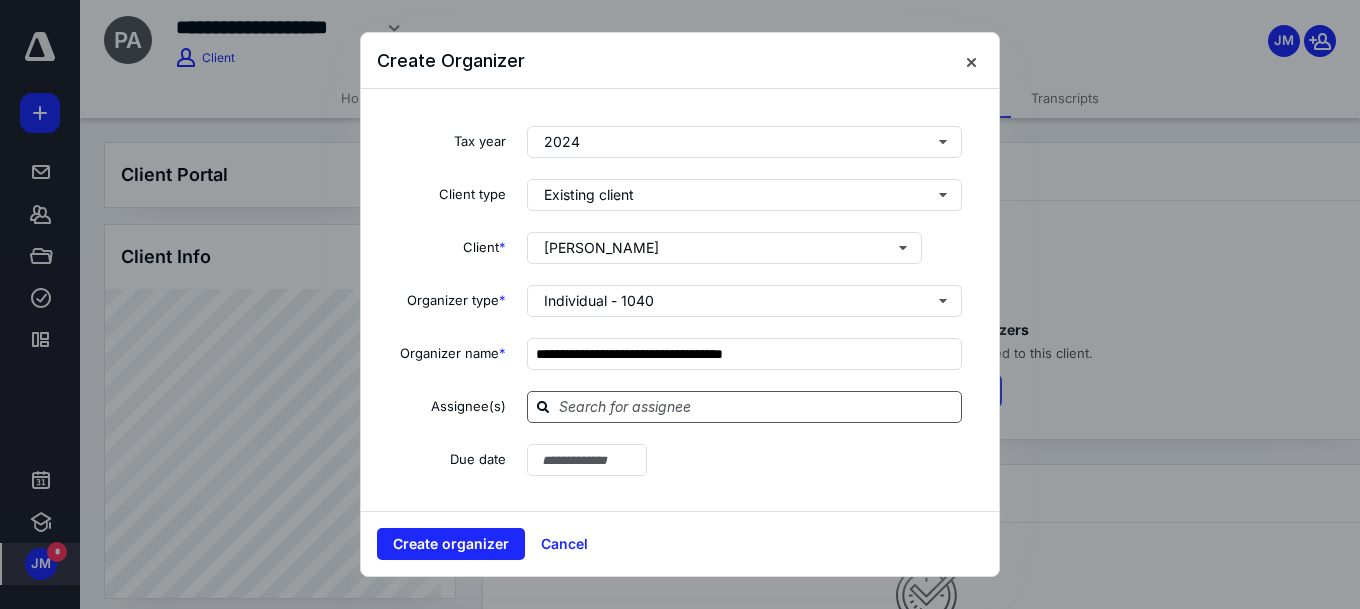 click at bounding box center [756, 406] 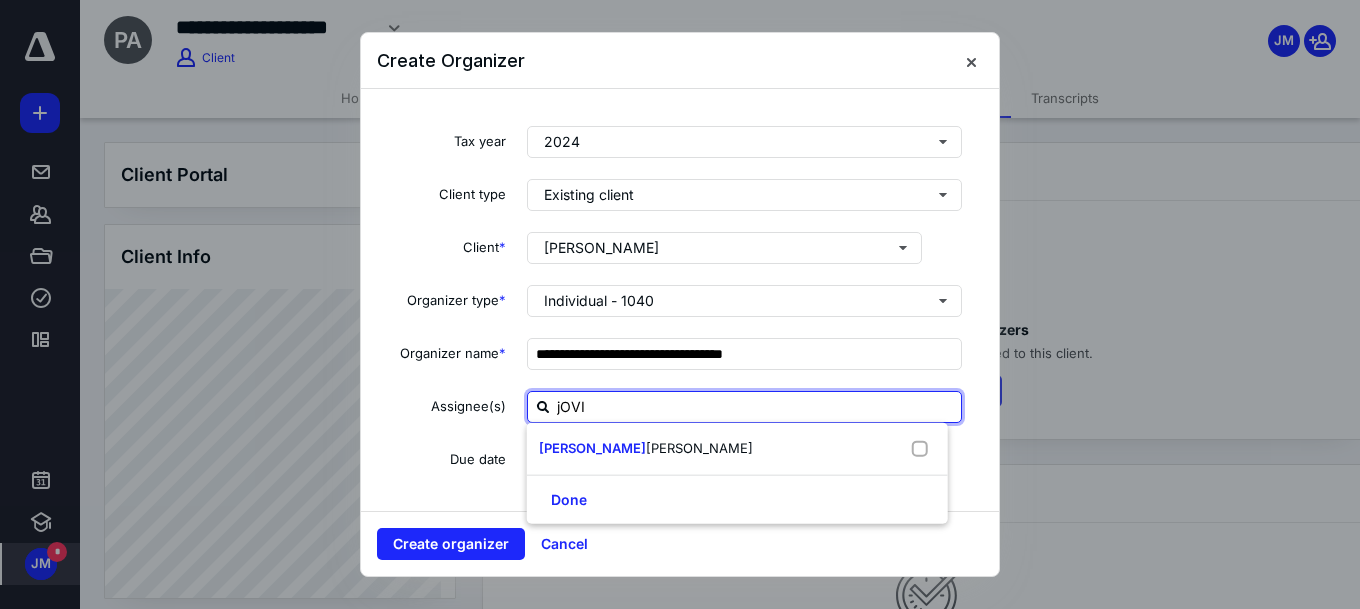 type on "jOVIT" 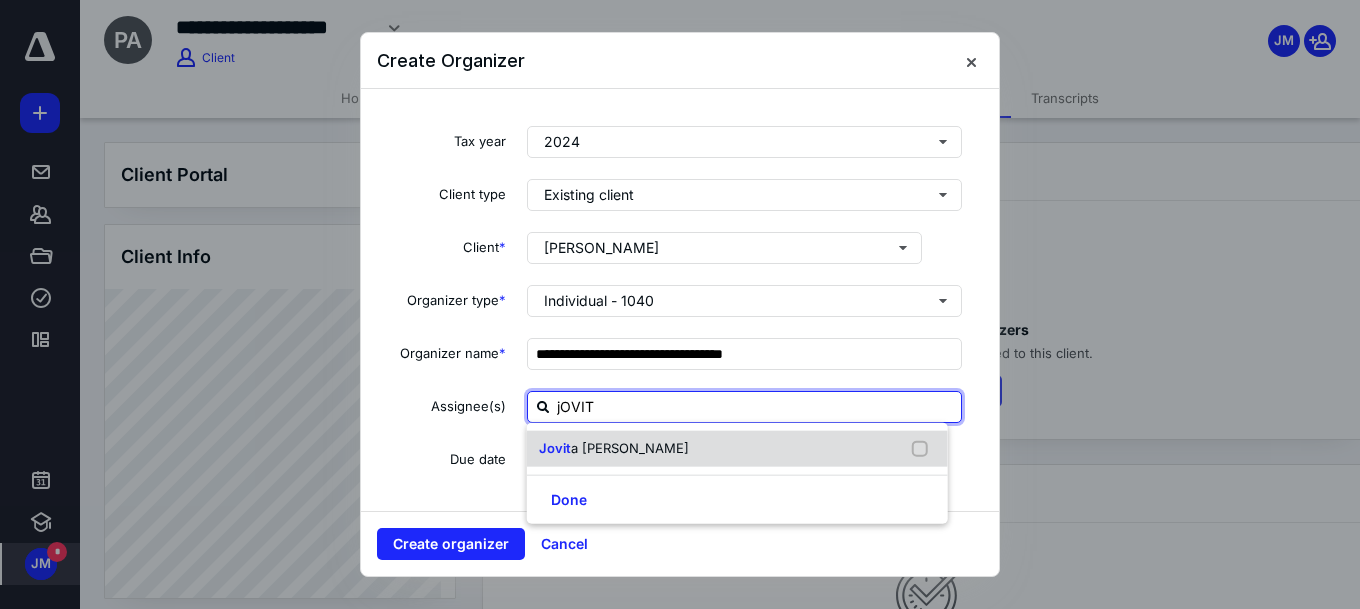 click on "a [PERSON_NAME]" at bounding box center (630, 448) 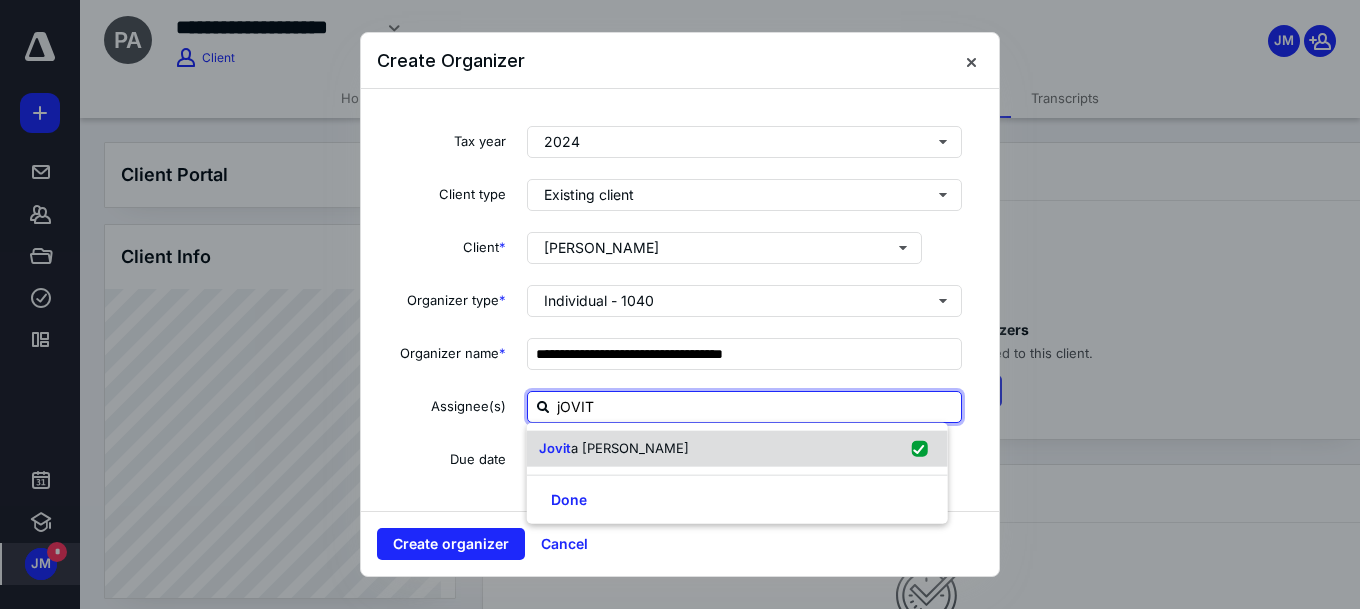 checkbox on "true" 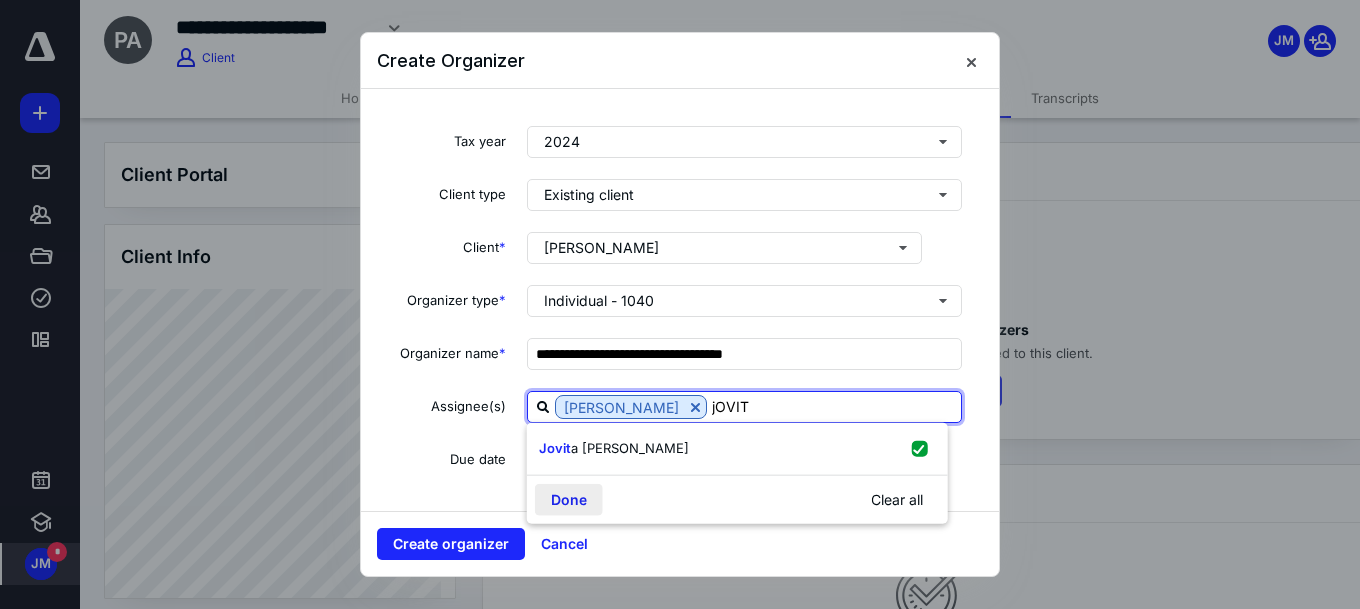 type on "jOVIT" 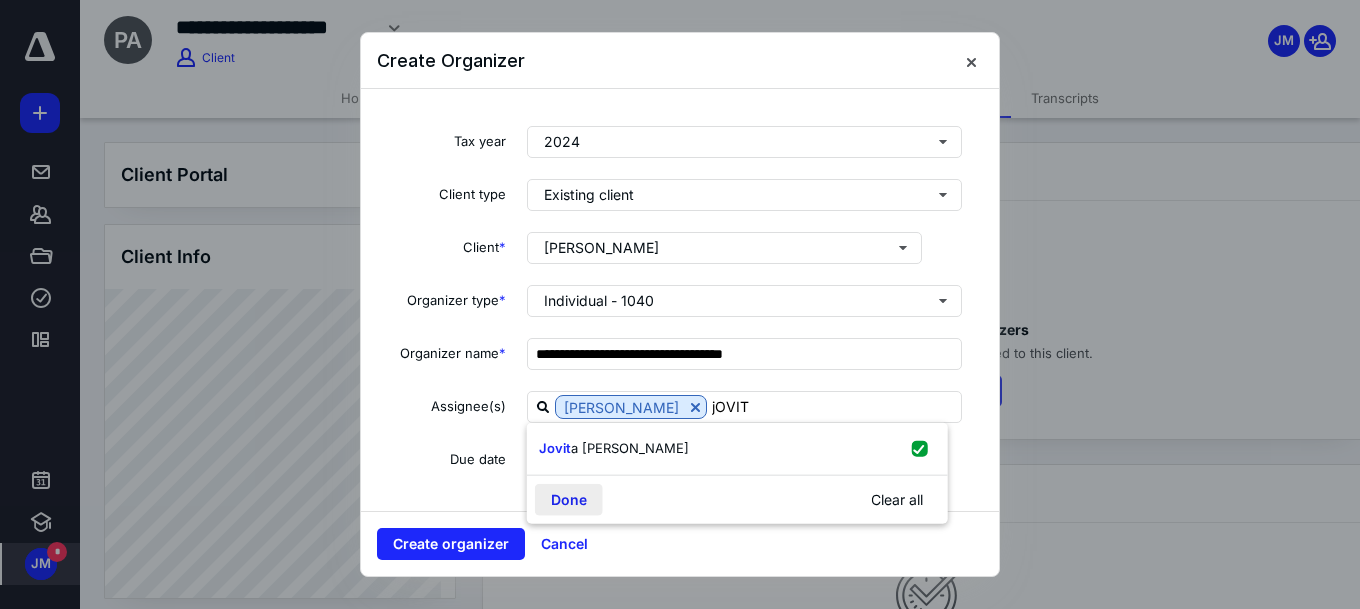 click on "Done" at bounding box center (569, 499) 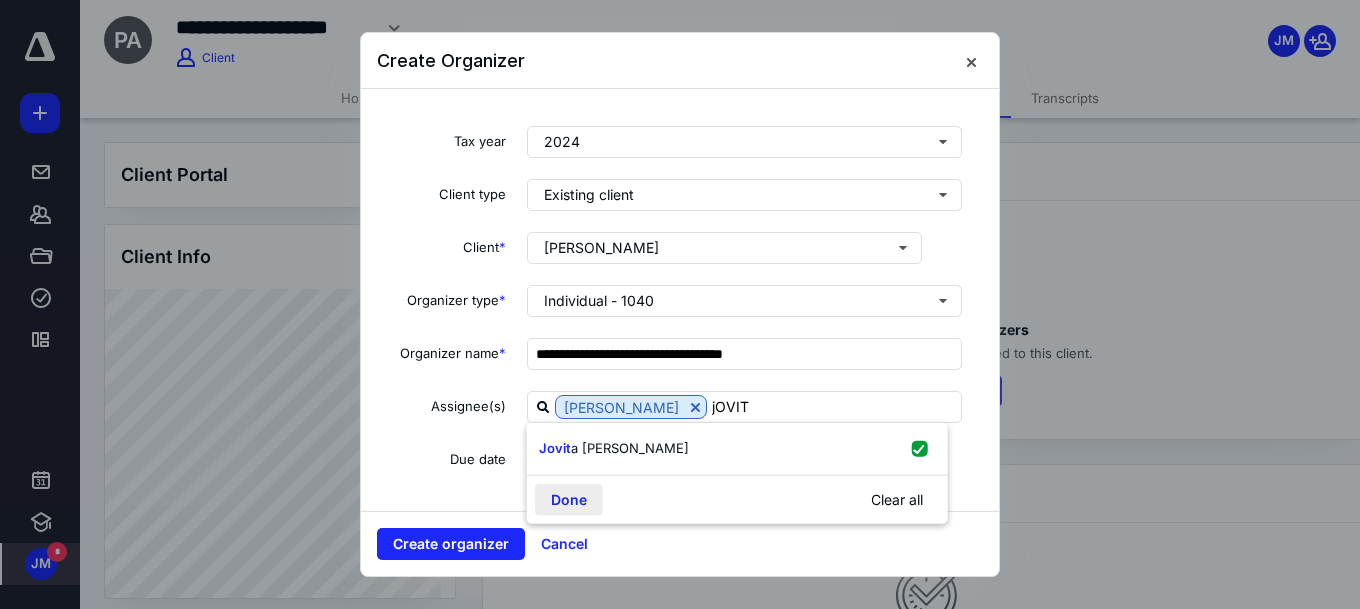 type 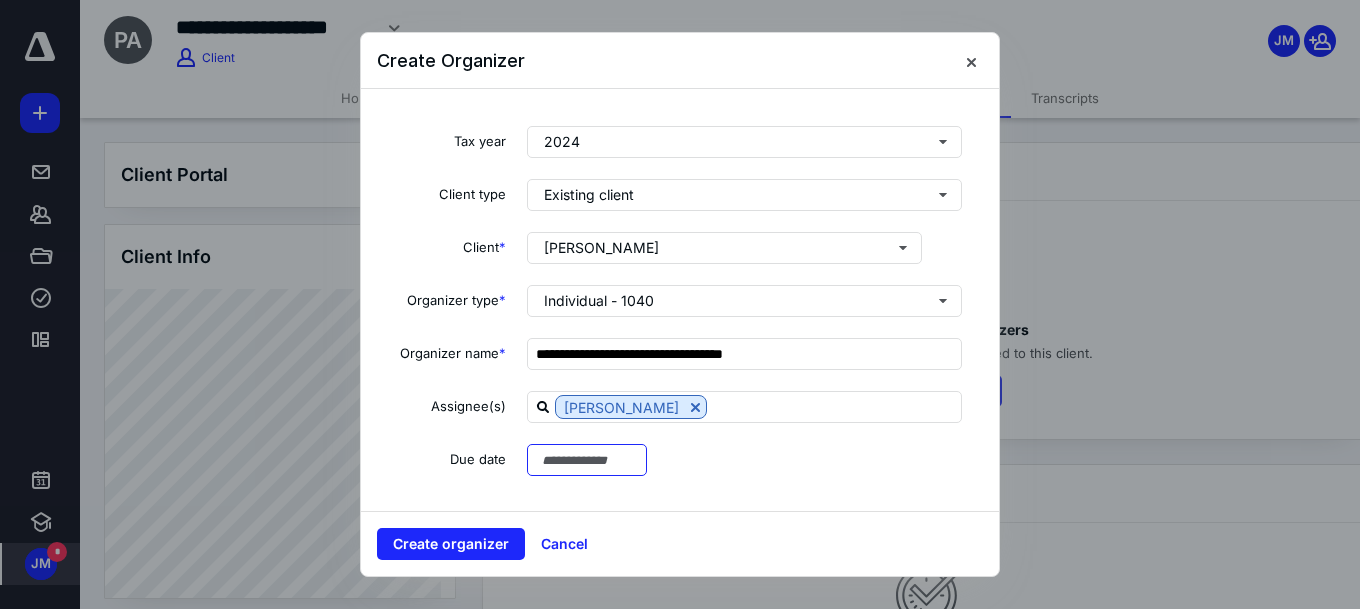 click at bounding box center (587, 460) 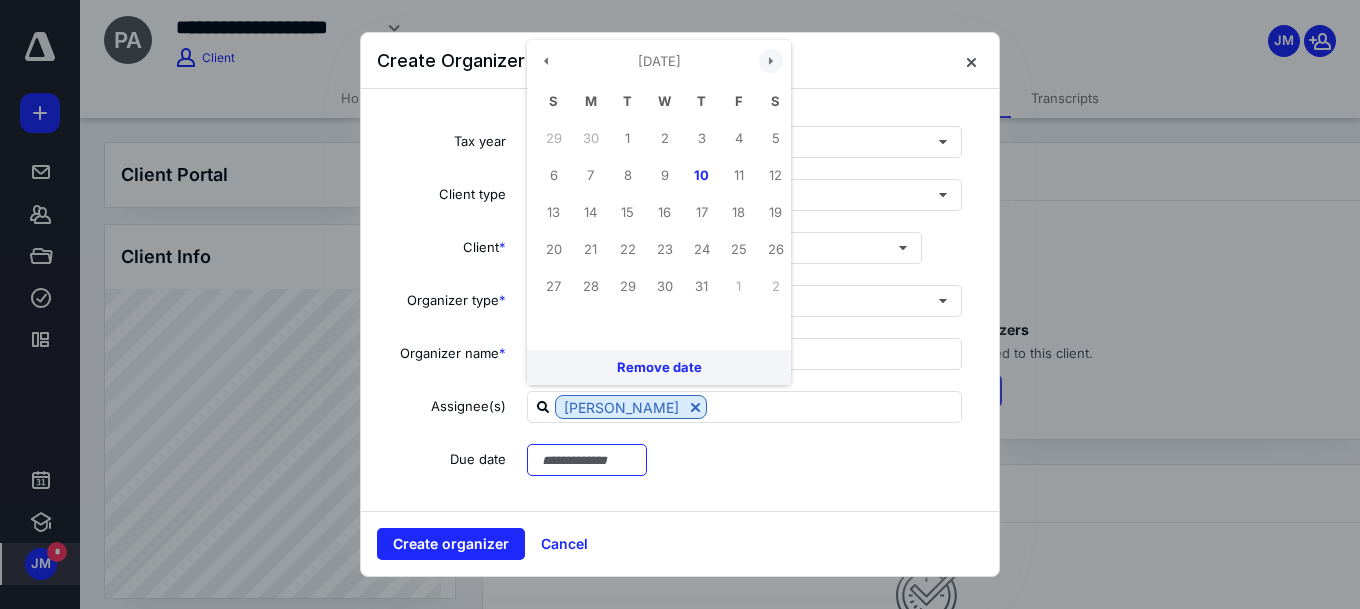 click at bounding box center [771, 61] 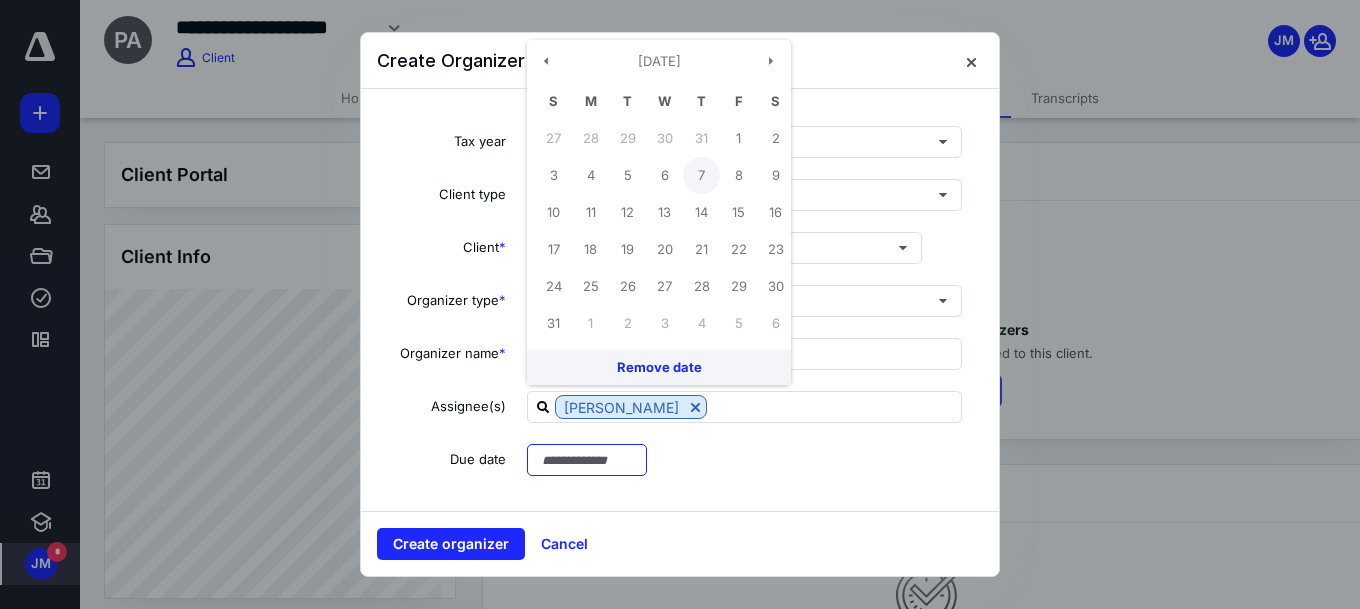 click on "7" at bounding box center [701, 175] 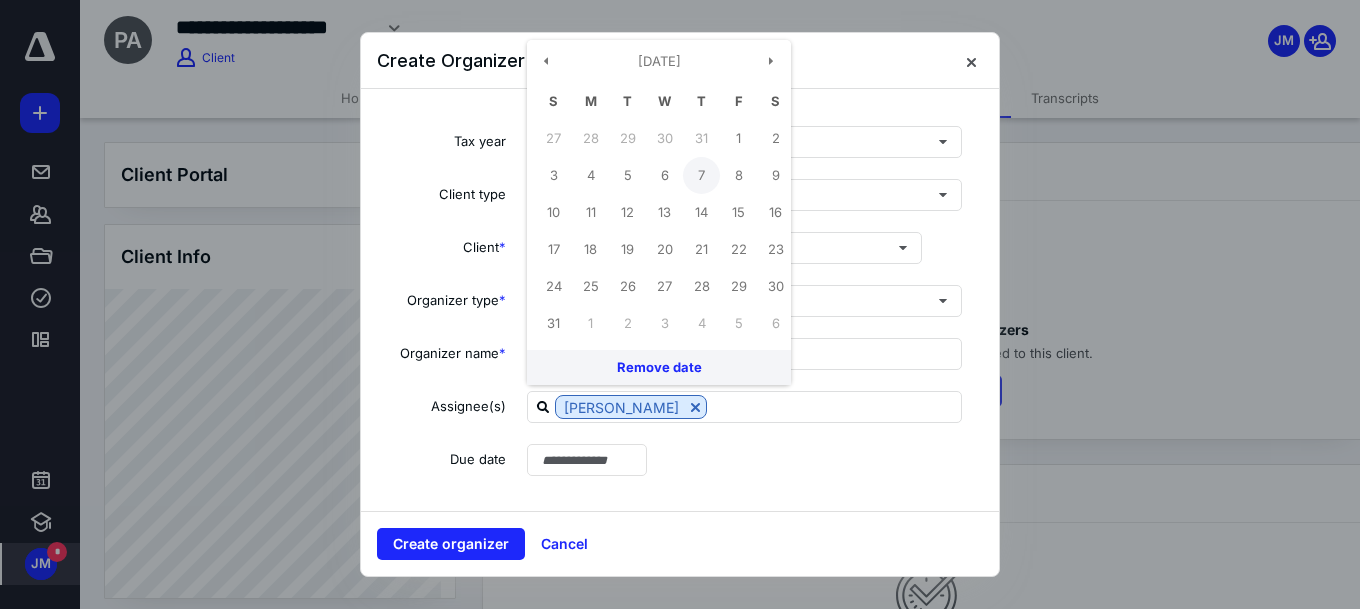 type on "**********" 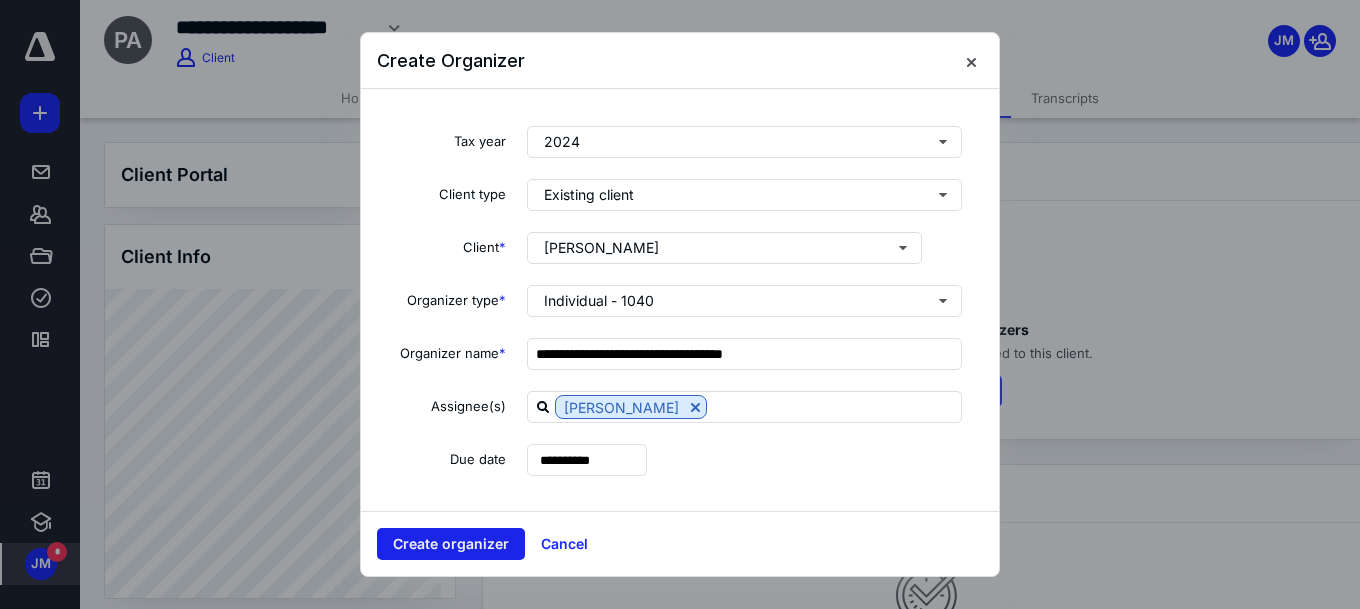 click on "Create organizer" at bounding box center [451, 544] 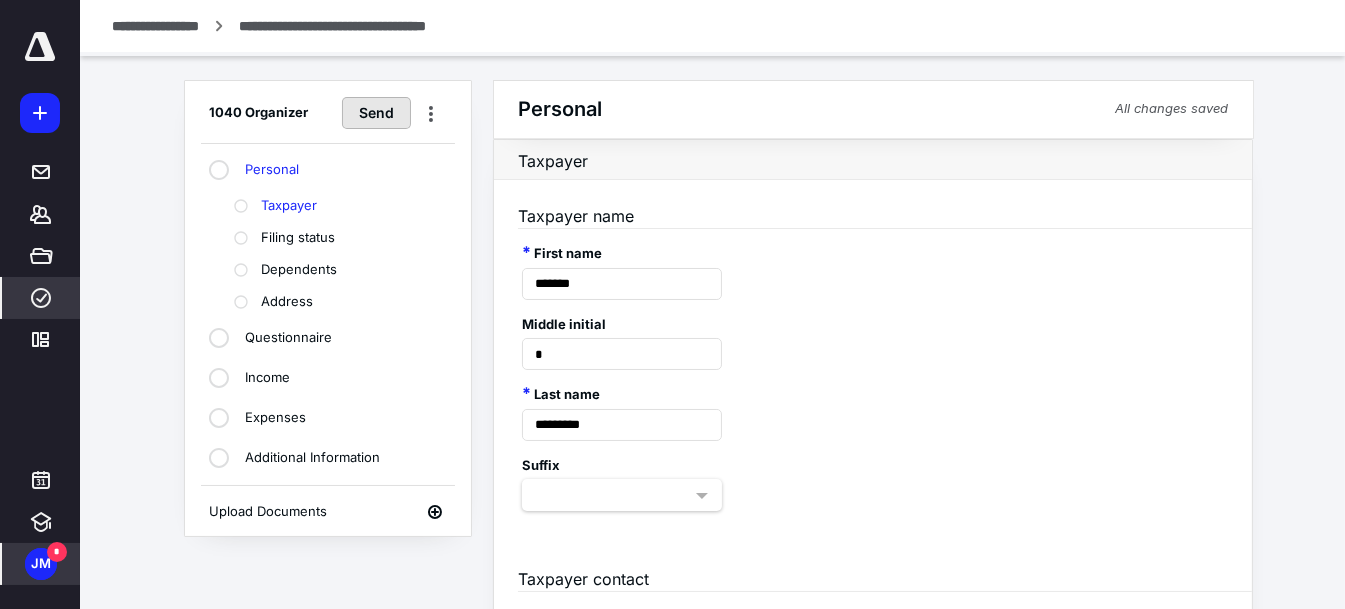 click on "Send" at bounding box center [376, 113] 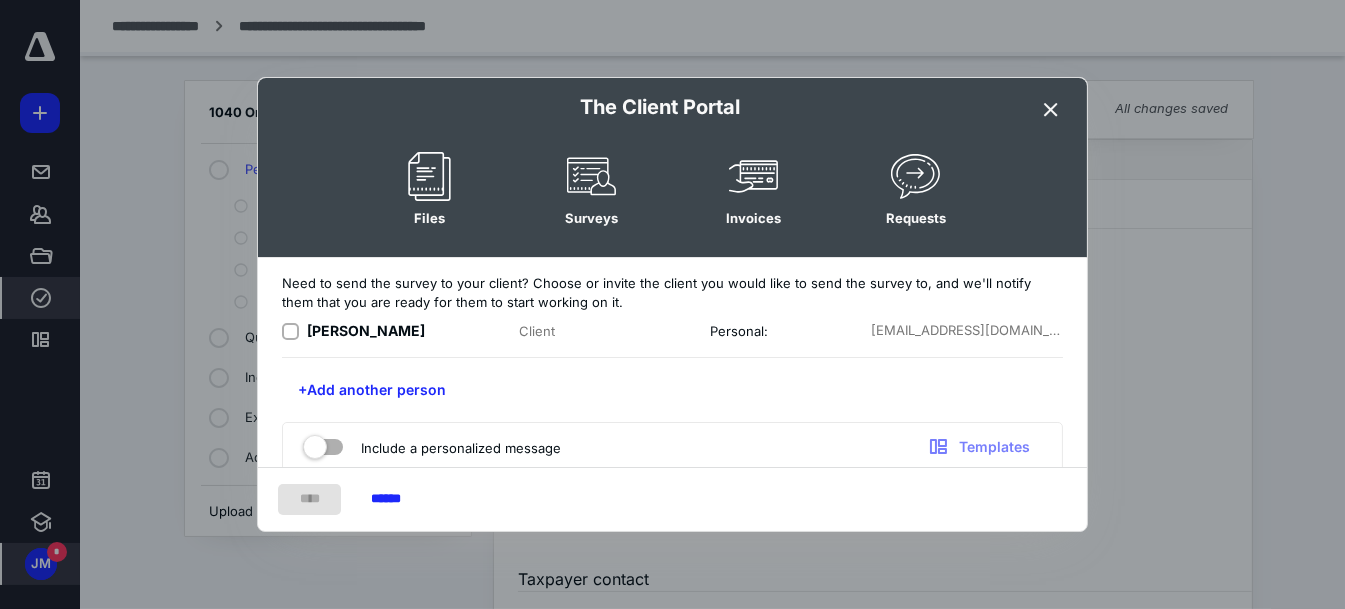 click 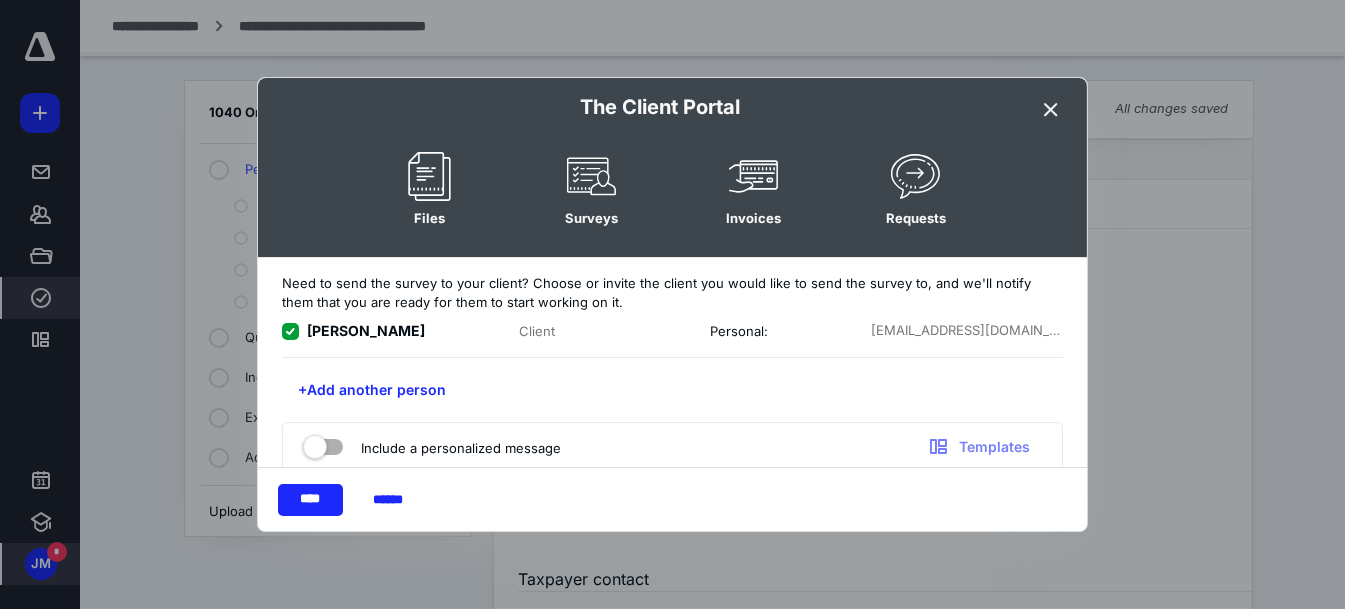 scroll, scrollTop: 19, scrollLeft: 0, axis: vertical 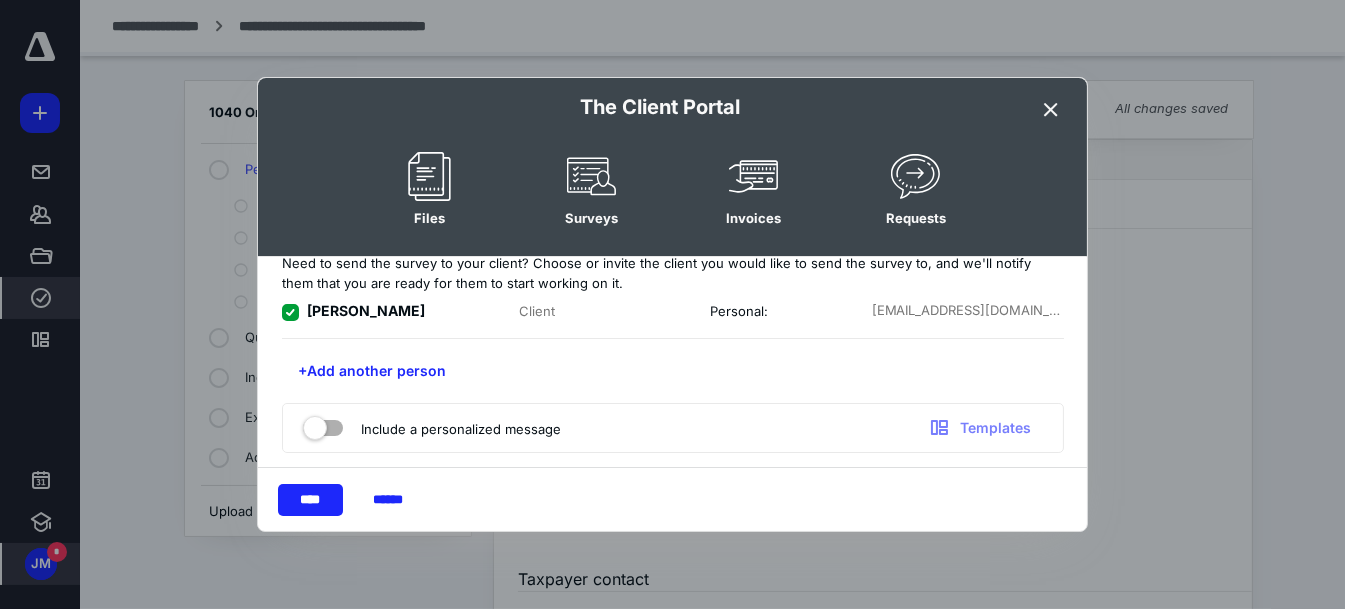 click at bounding box center (323, 424) 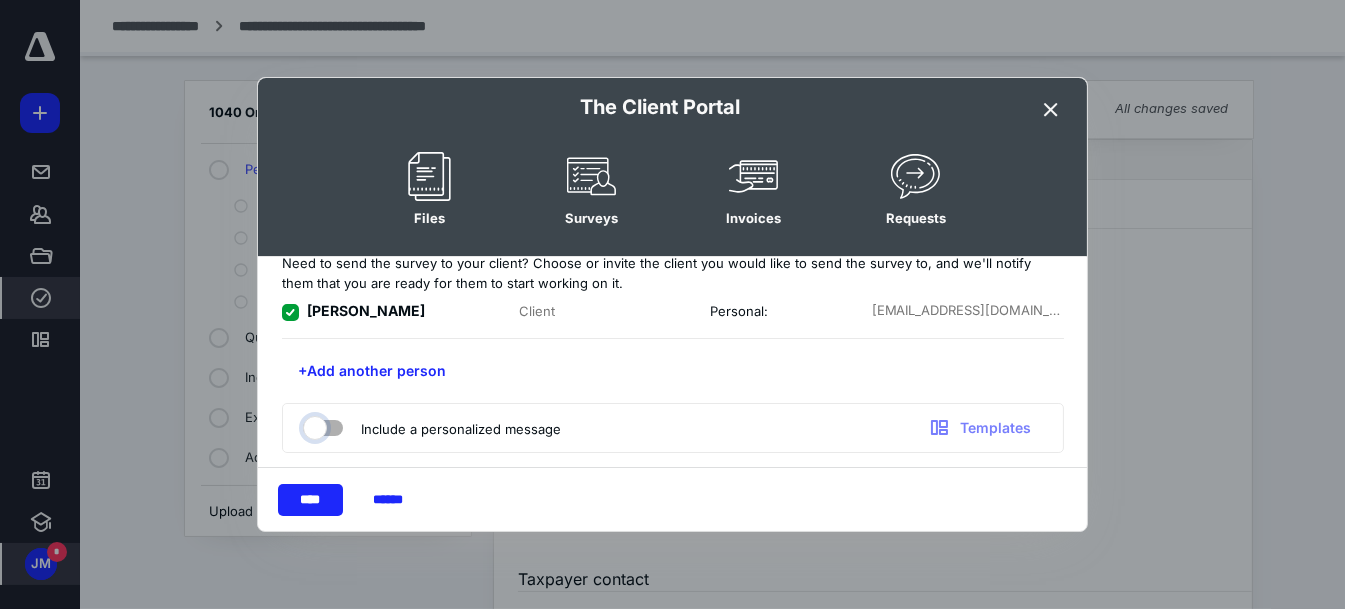 click at bounding box center [313, 425] 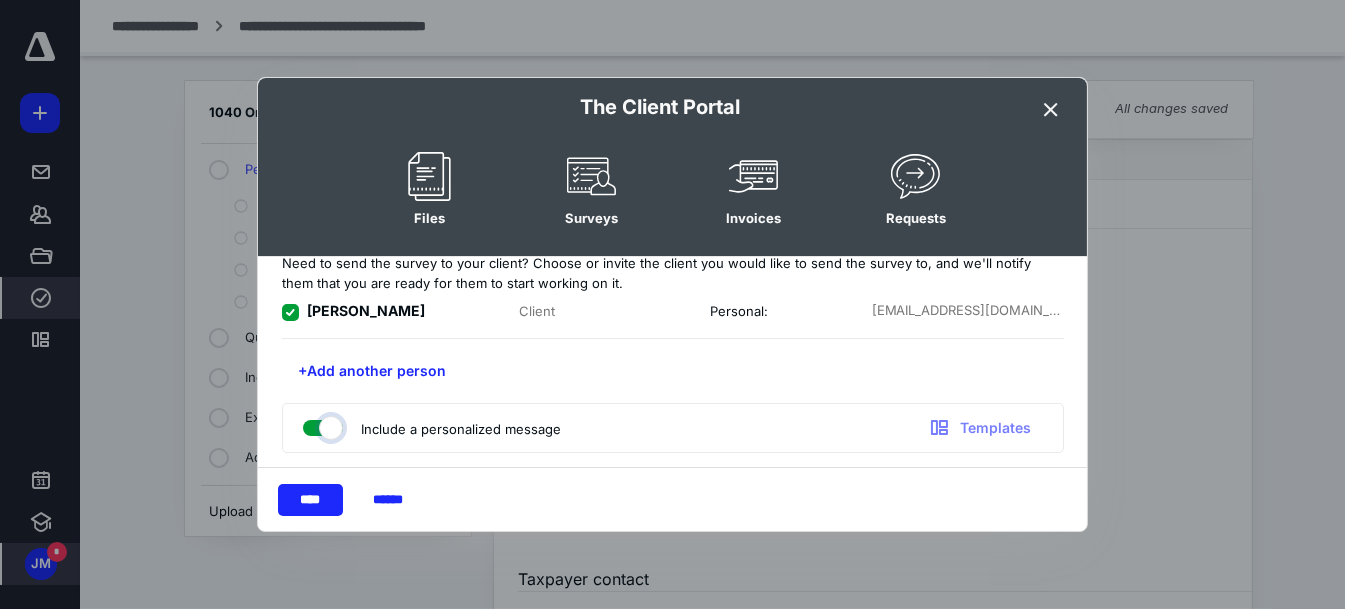 checkbox on "true" 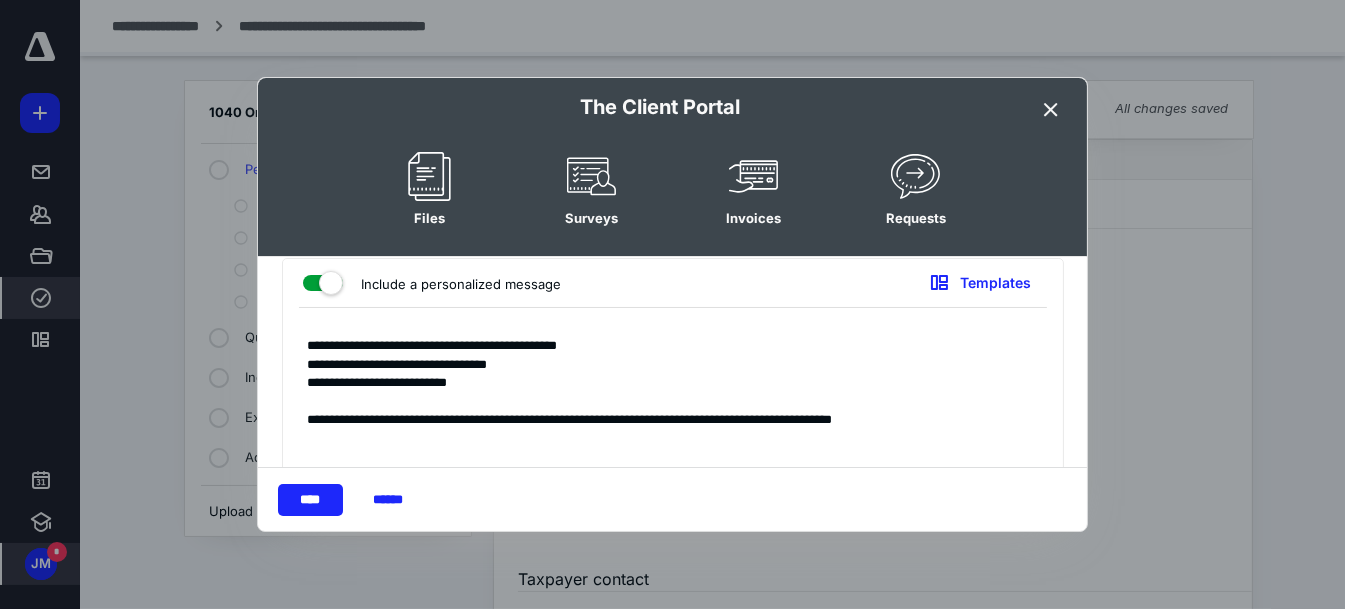 scroll, scrollTop: 175, scrollLeft: 0, axis: vertical 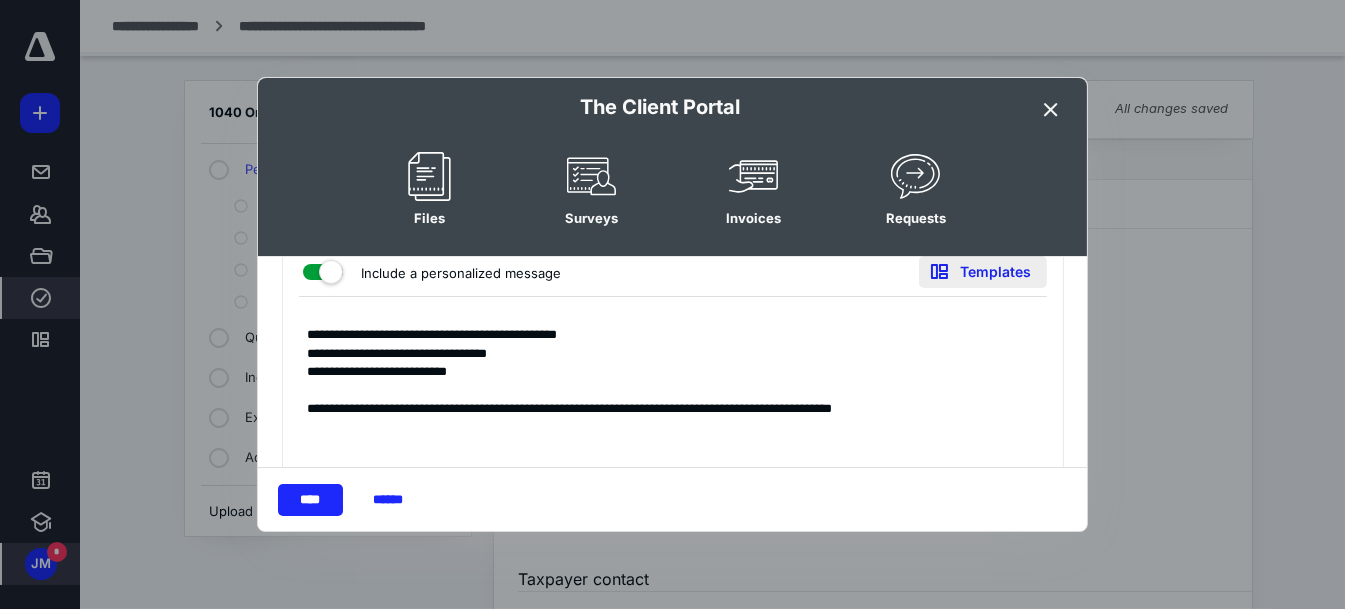 click on "Templates" at bounding box center (983, 272) 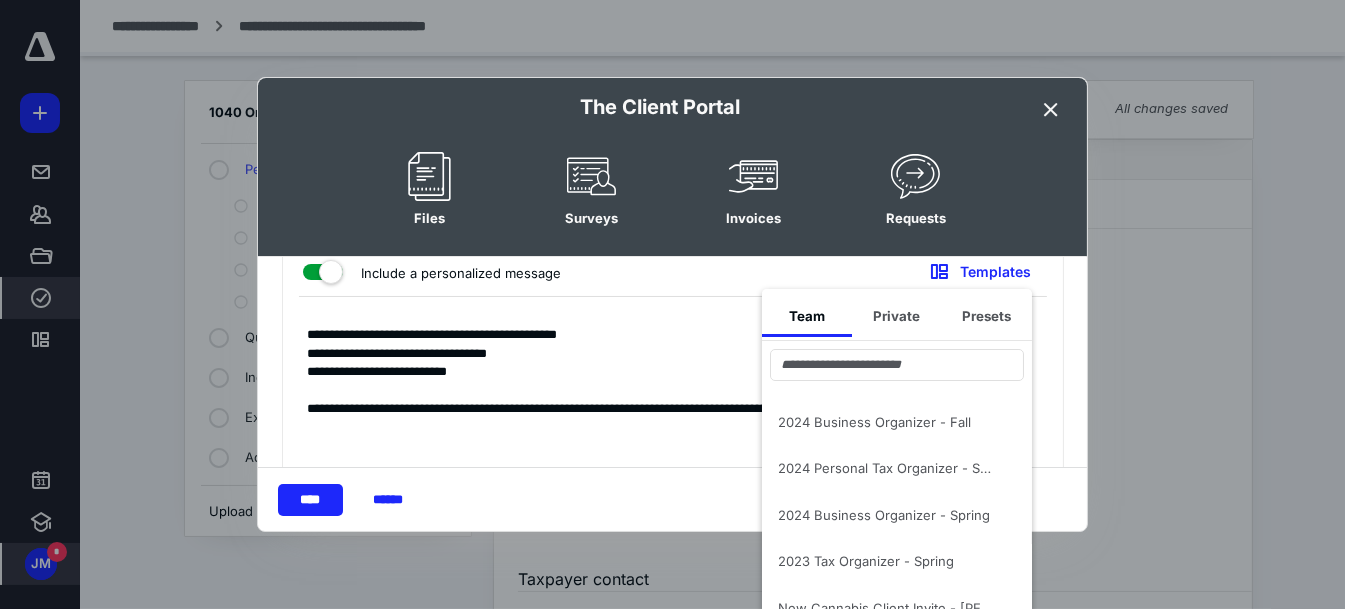 scroll, scrollTop: 391, scrollLeft: 0, axis: vertical 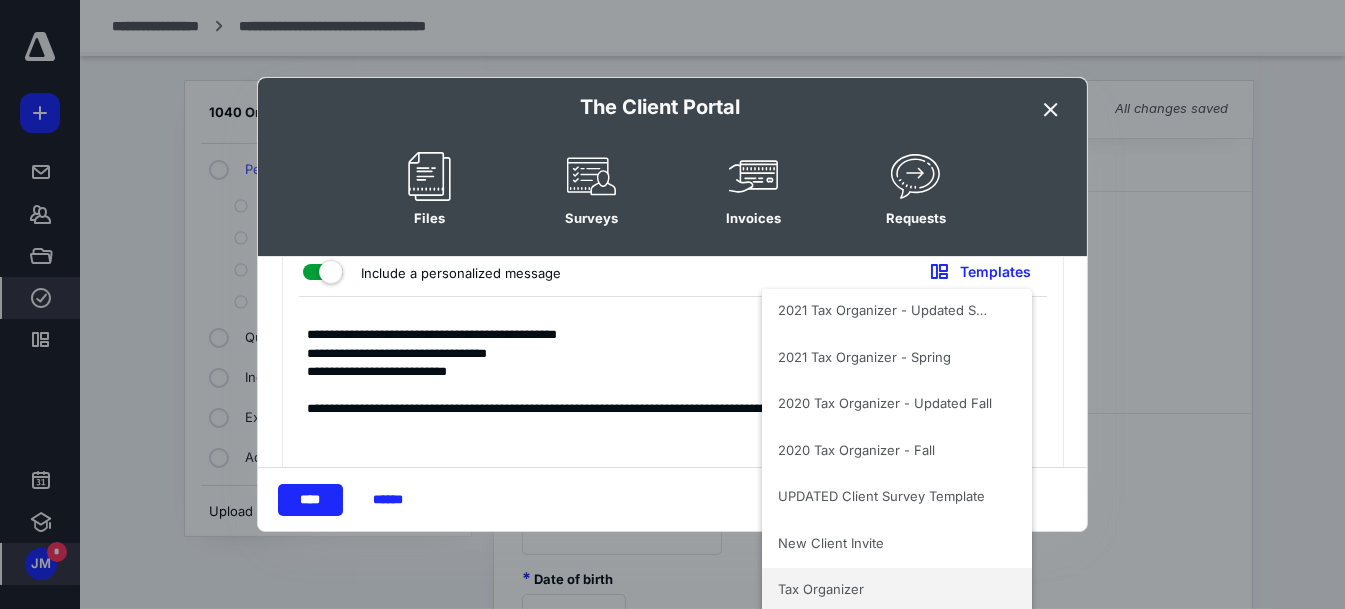 click on "Tax Organizer" at bounding box center [885, 589] 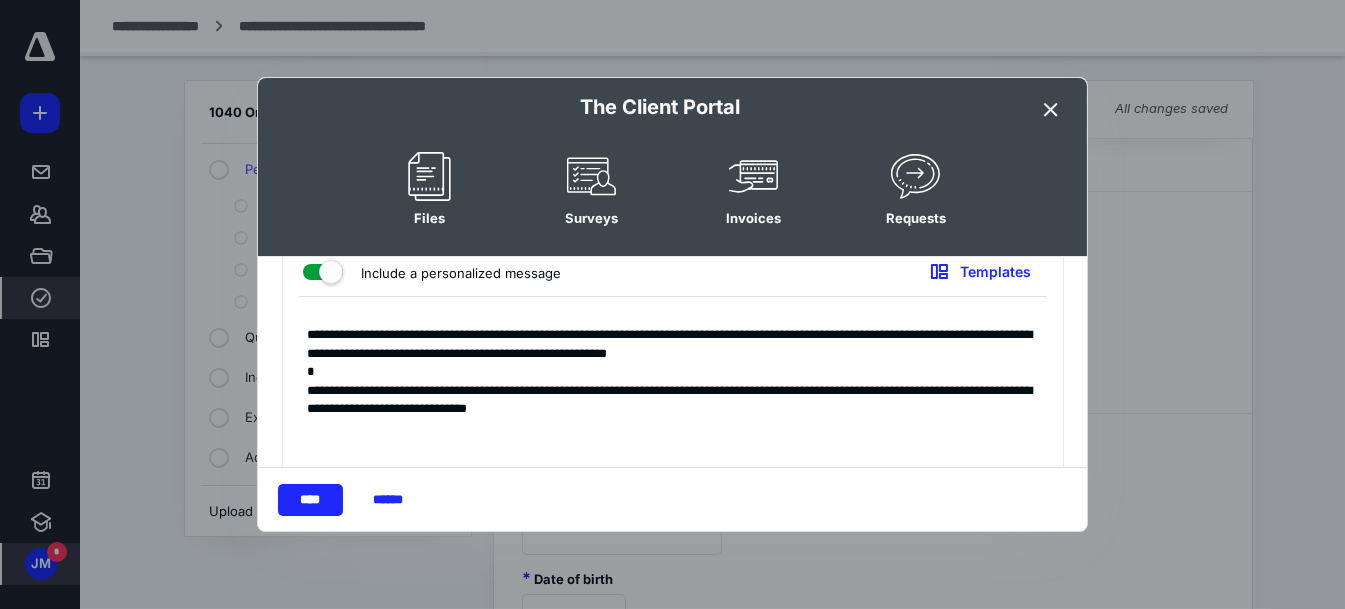 click on "**********" at bounding box center (665, 405) 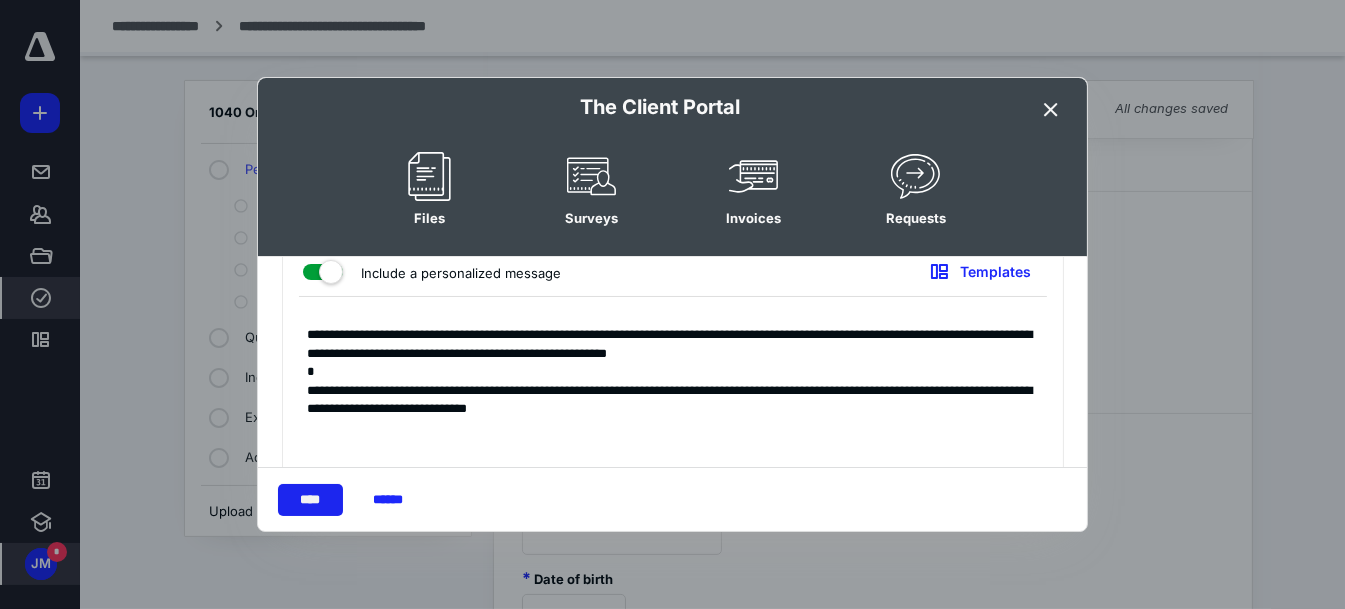 type on "**********" 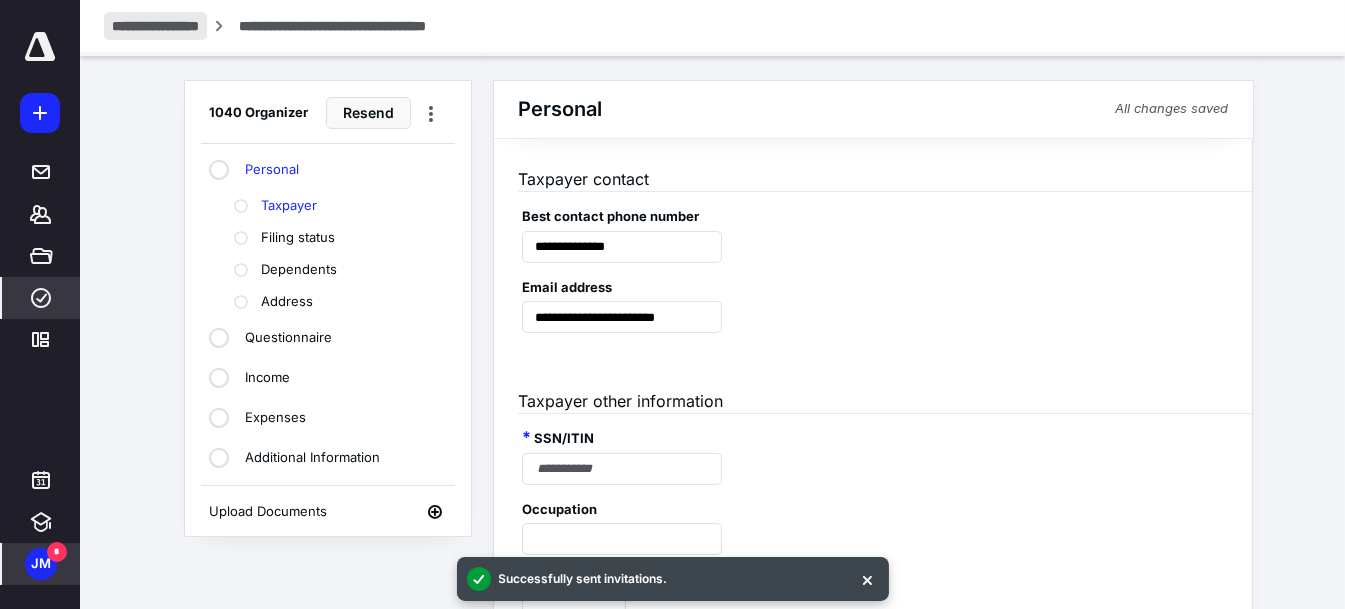 click on "**********" at bounding box center (155, 26) 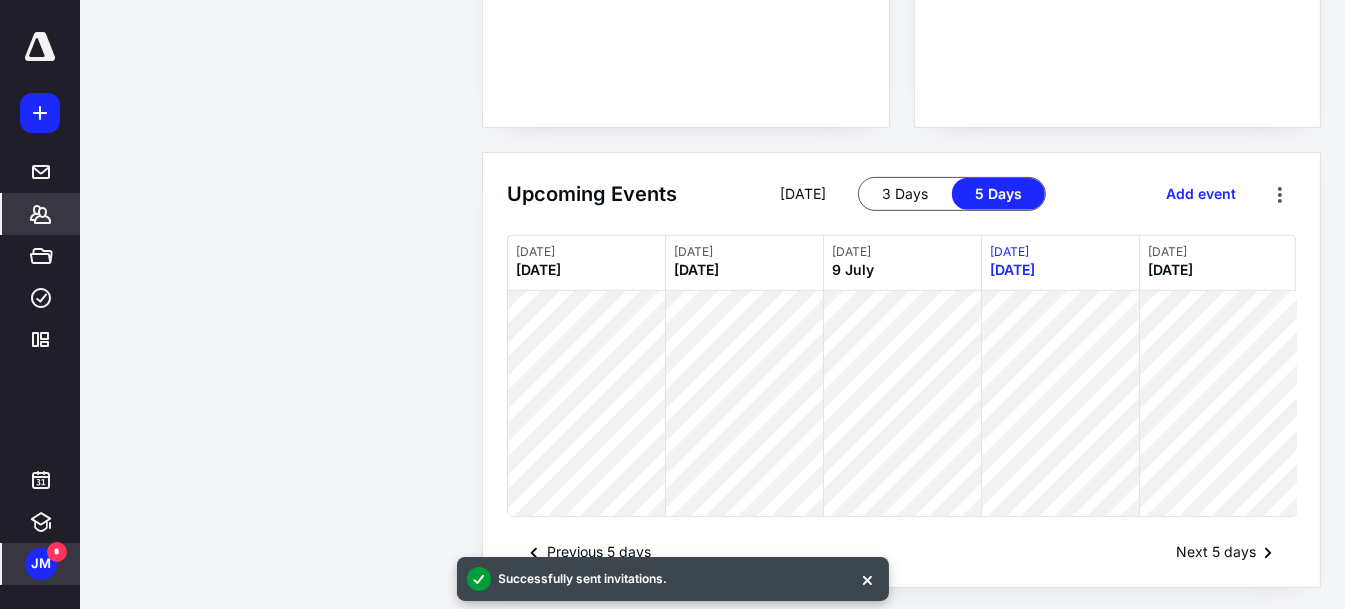 scroll, scrollTop: 1038, scrollLeft: 0, axis: vertical 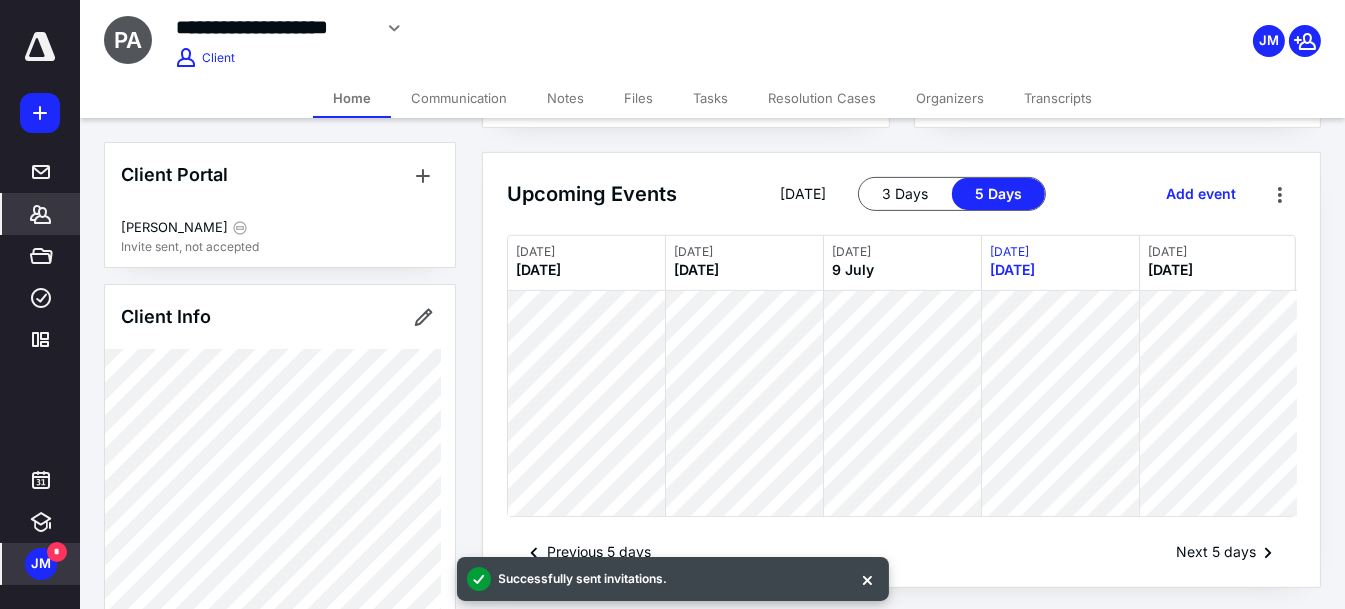 click on "Organizers" at bounding box center (950, 98) 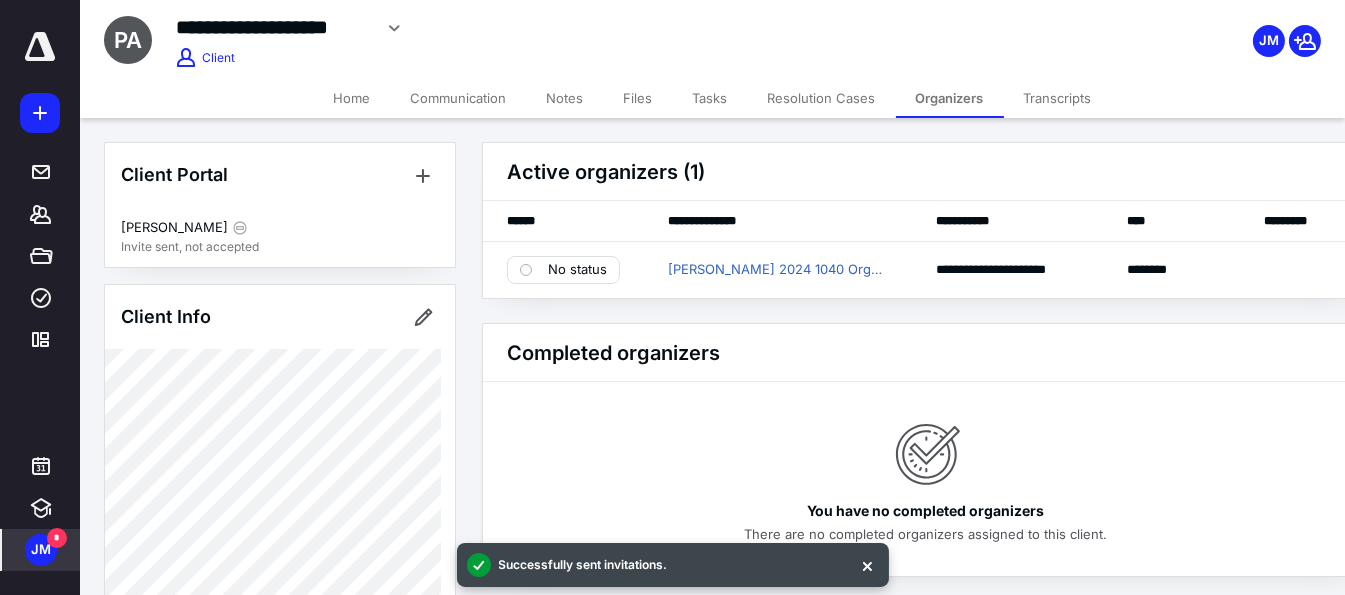 click on "***** ******* ***** **** *********" at bounding box center (40, 196) 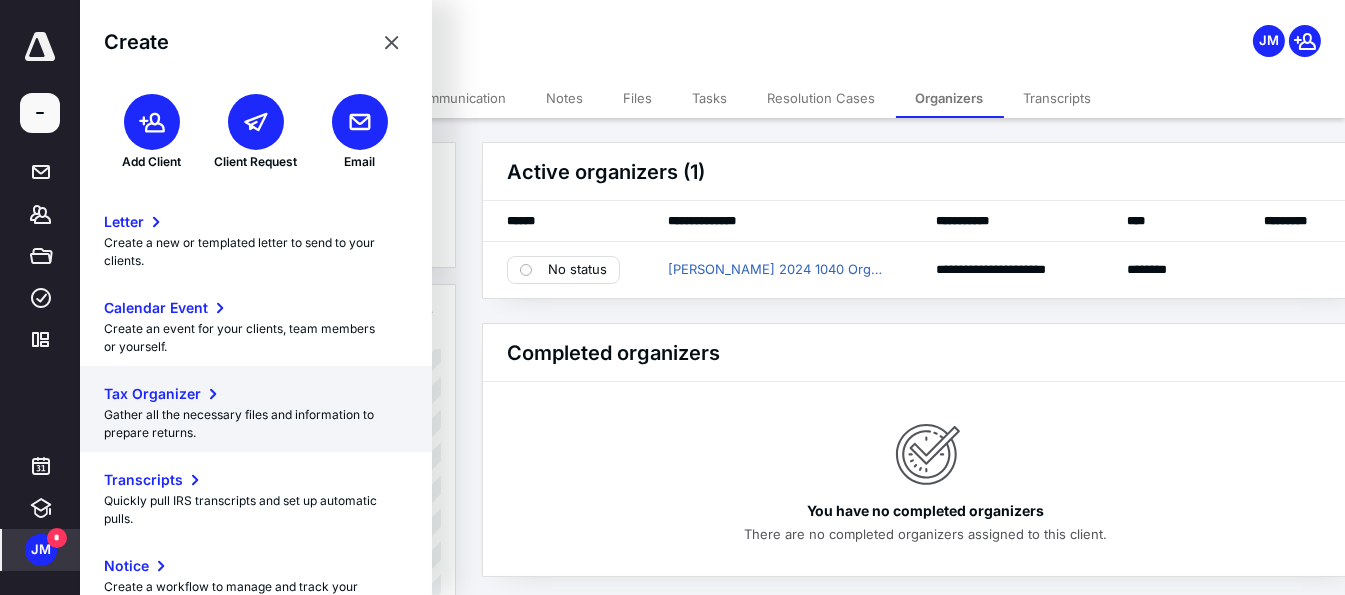 click on "Tax Organizer" at bounding box center [256, 394] 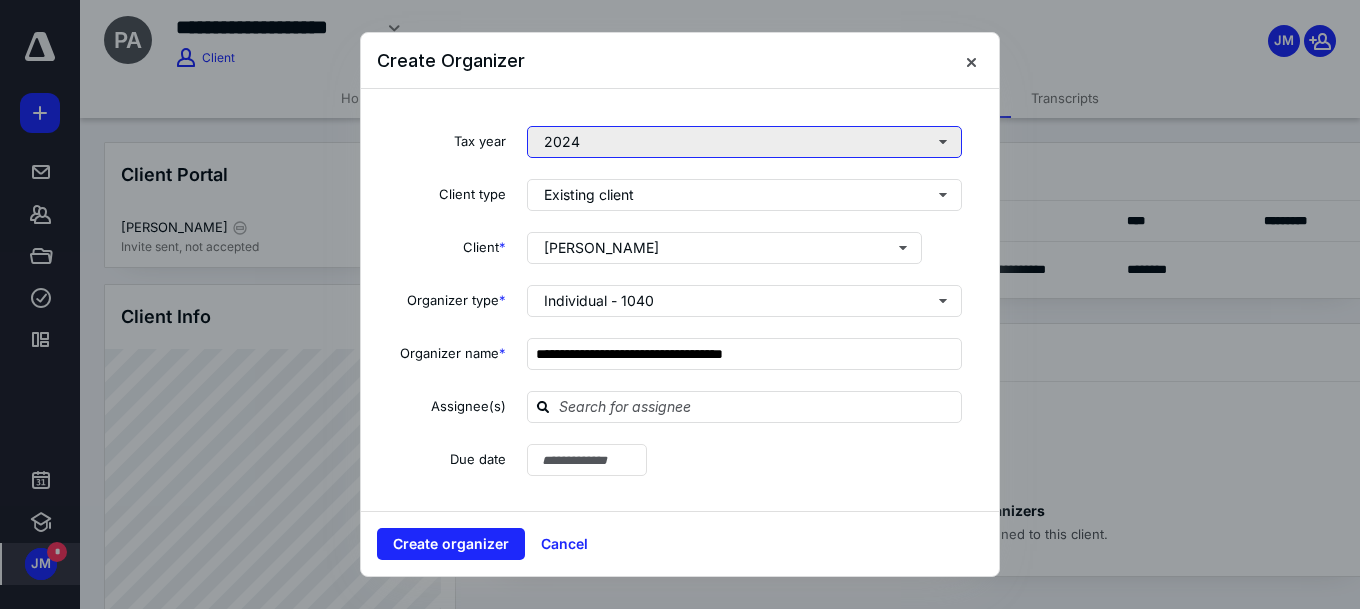 click on "2024" at bounding box center (744, 142) 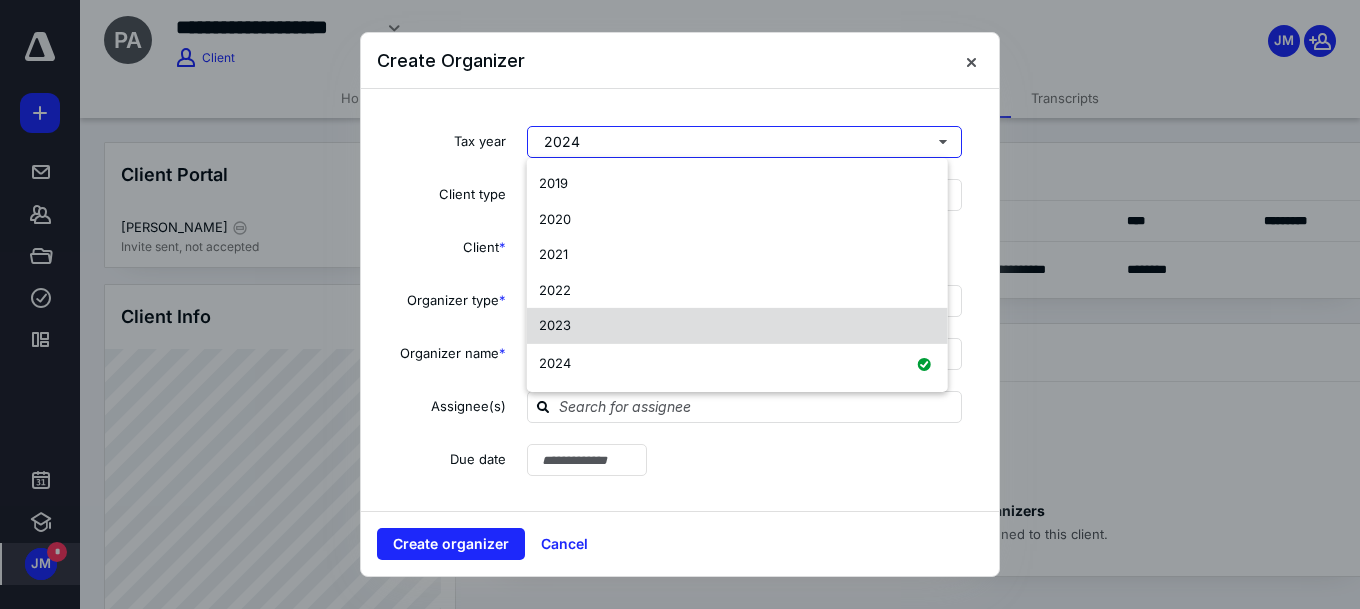 click on "2023" at bounding box center (737, 326) 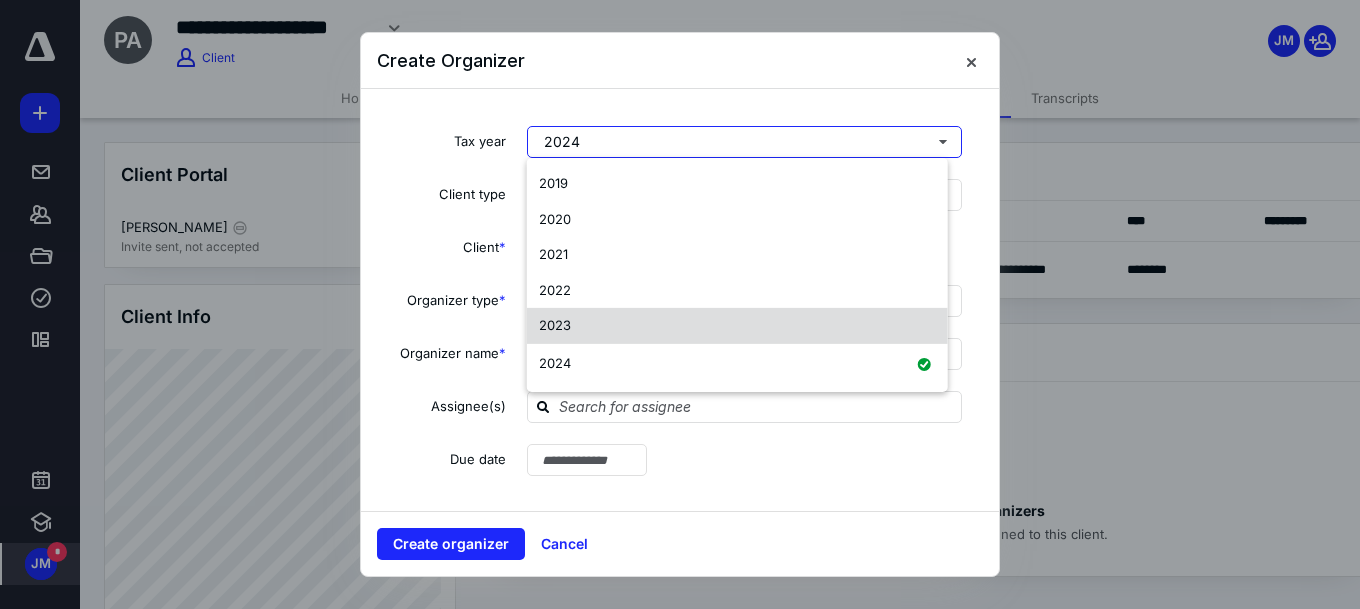 type on "**********" 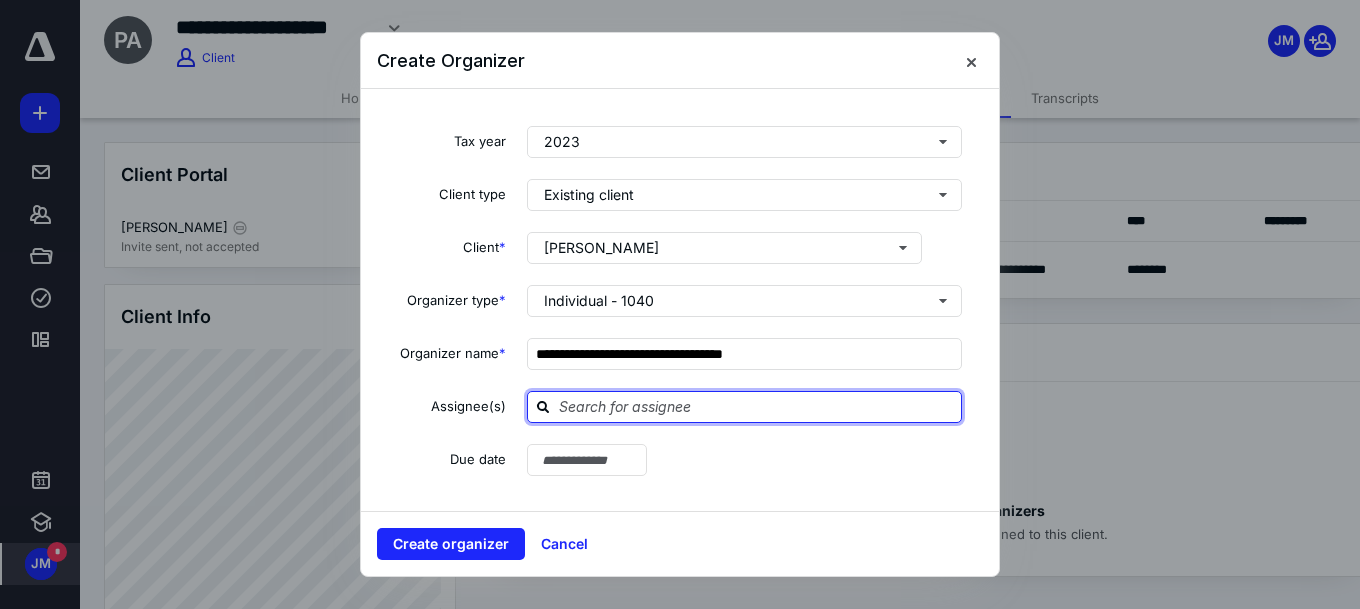 click at bounding box center [756, 406] 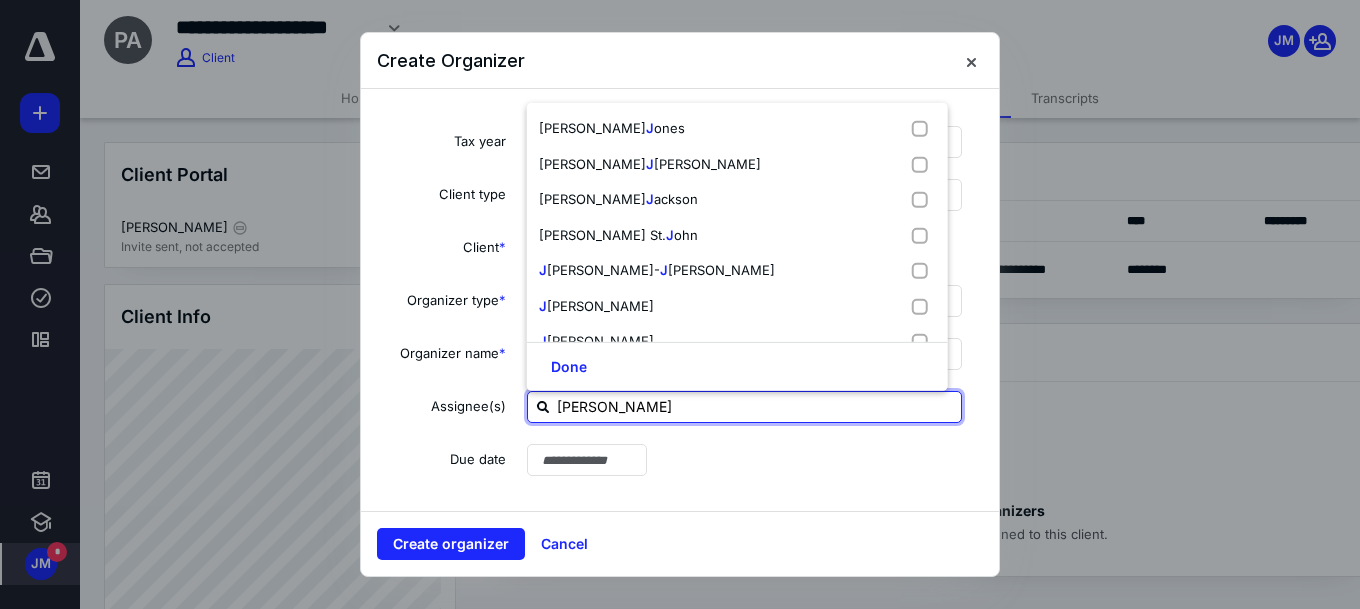 type on "JOV" 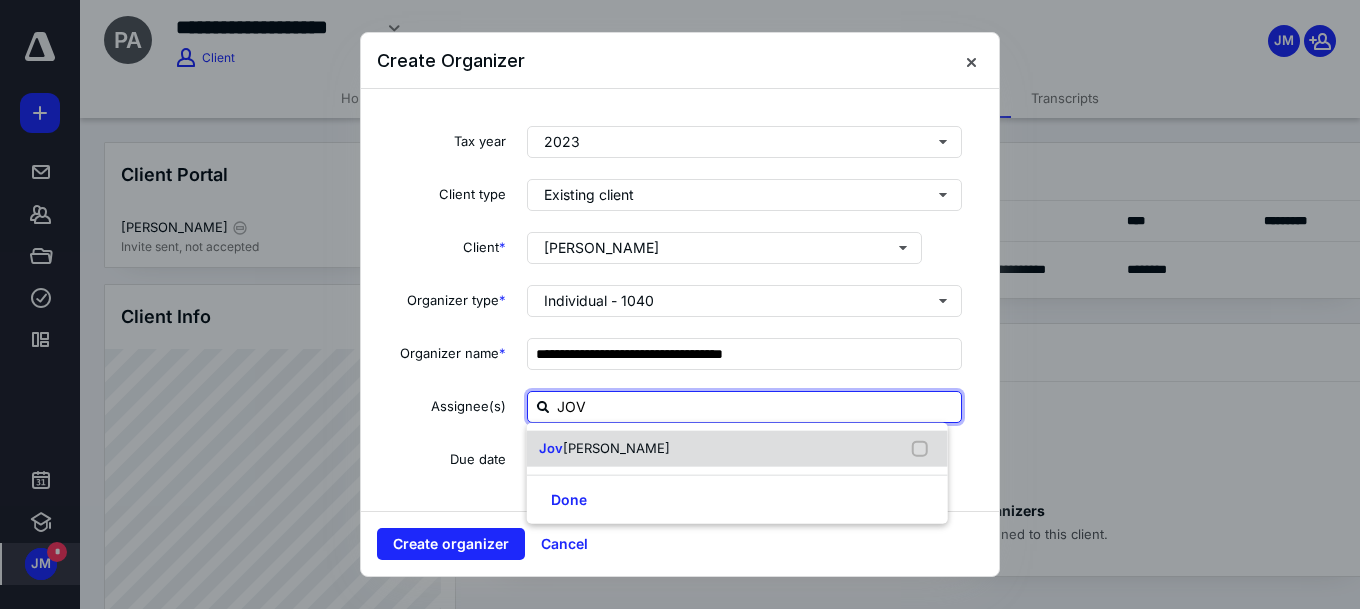 click on "[PERSON_NAME]" at bounding box center [737, 449] 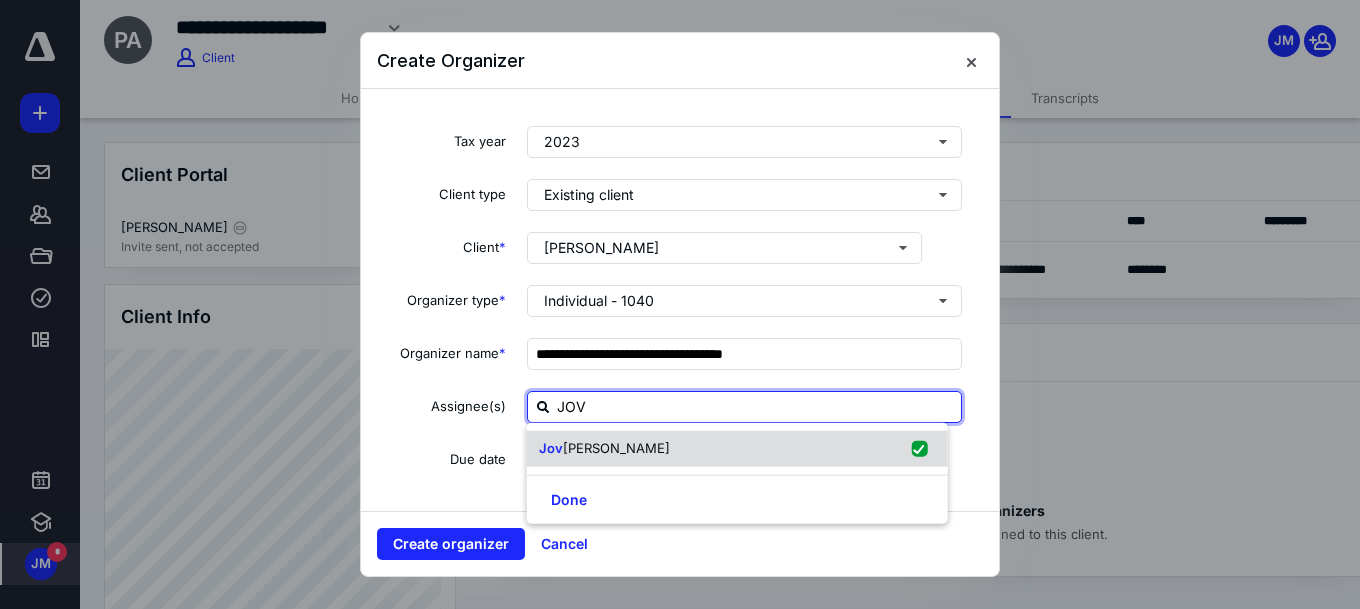 checkbox on "true" 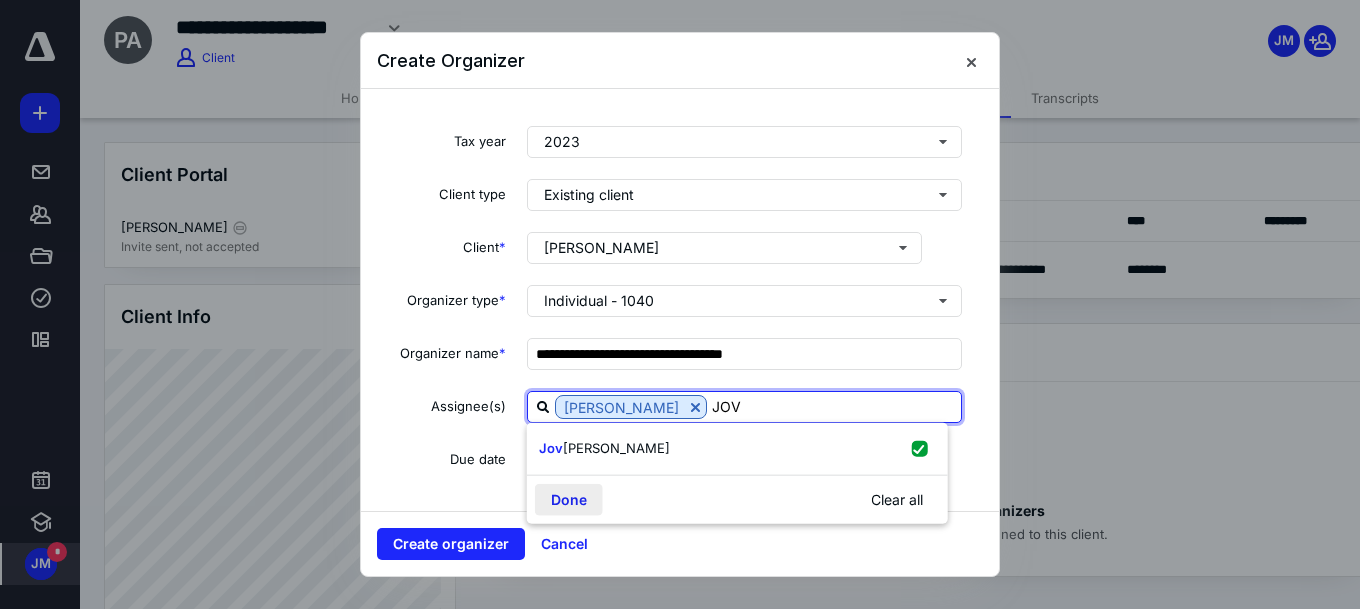 type on "JOV" 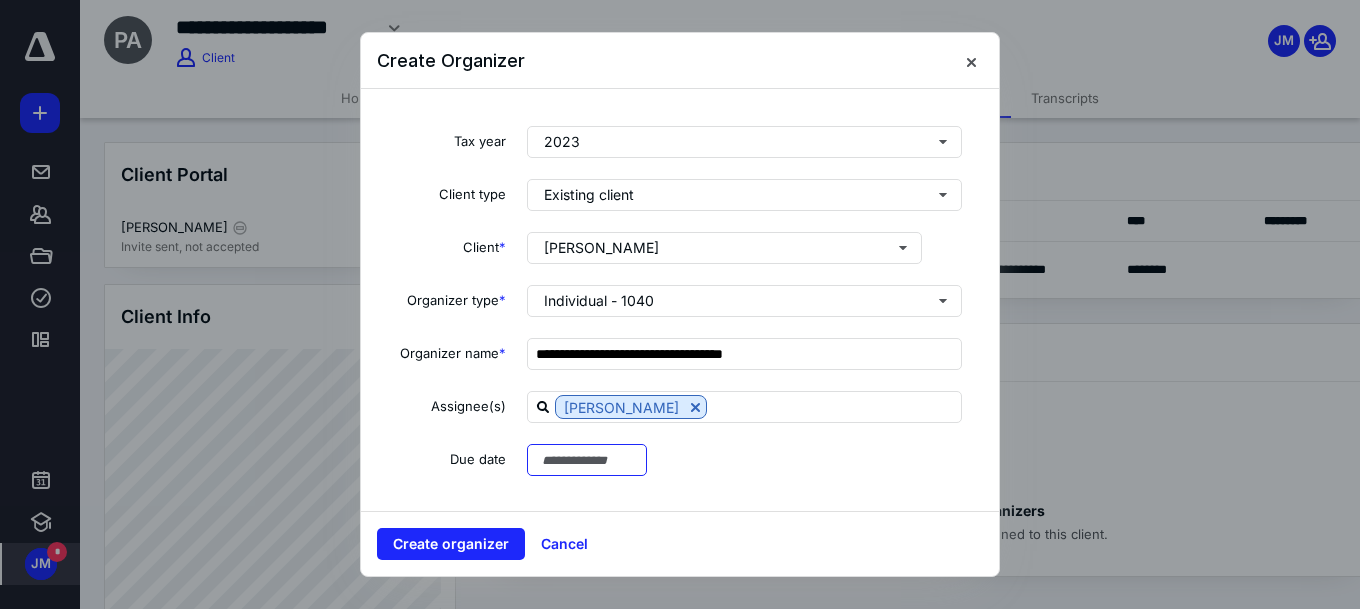 click at bounding box center (587, 460) 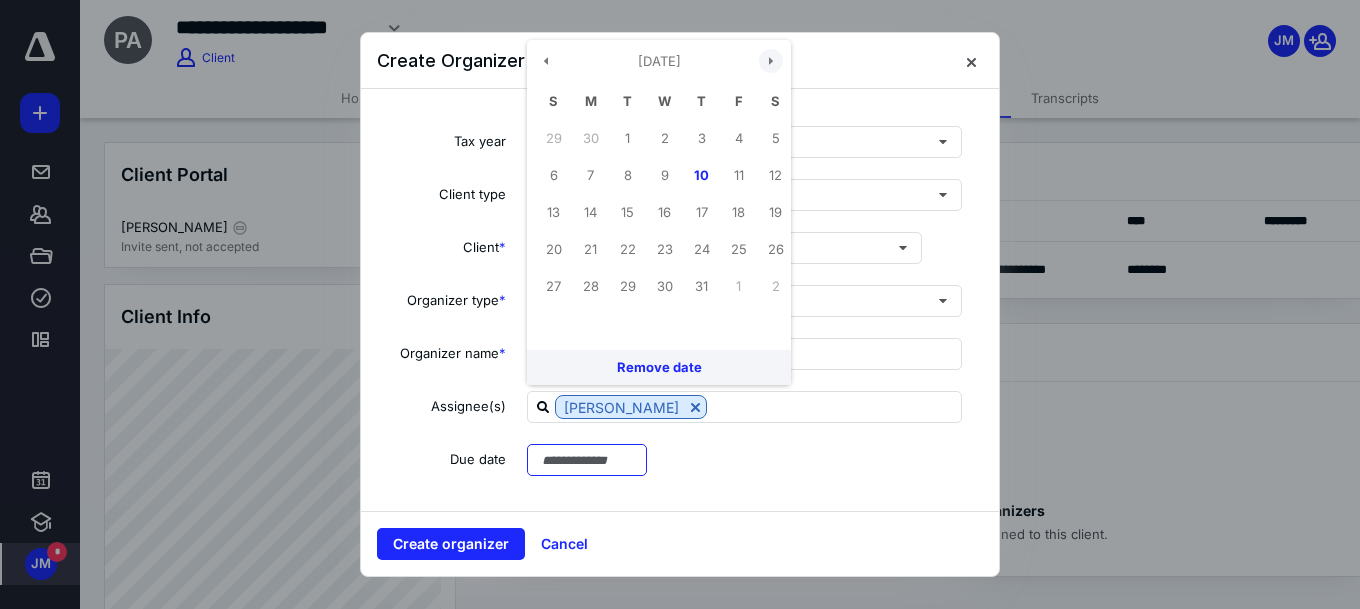 click at bounding box center [771, 61] 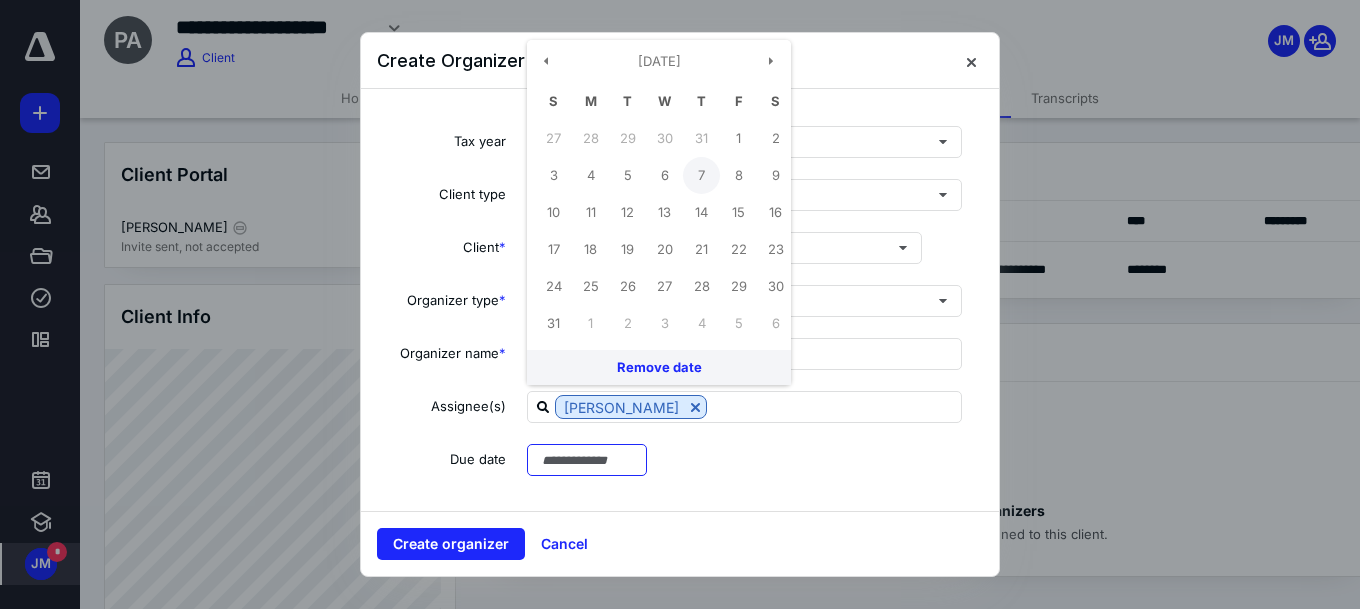 click on "7" at bounding box center (701, 175) 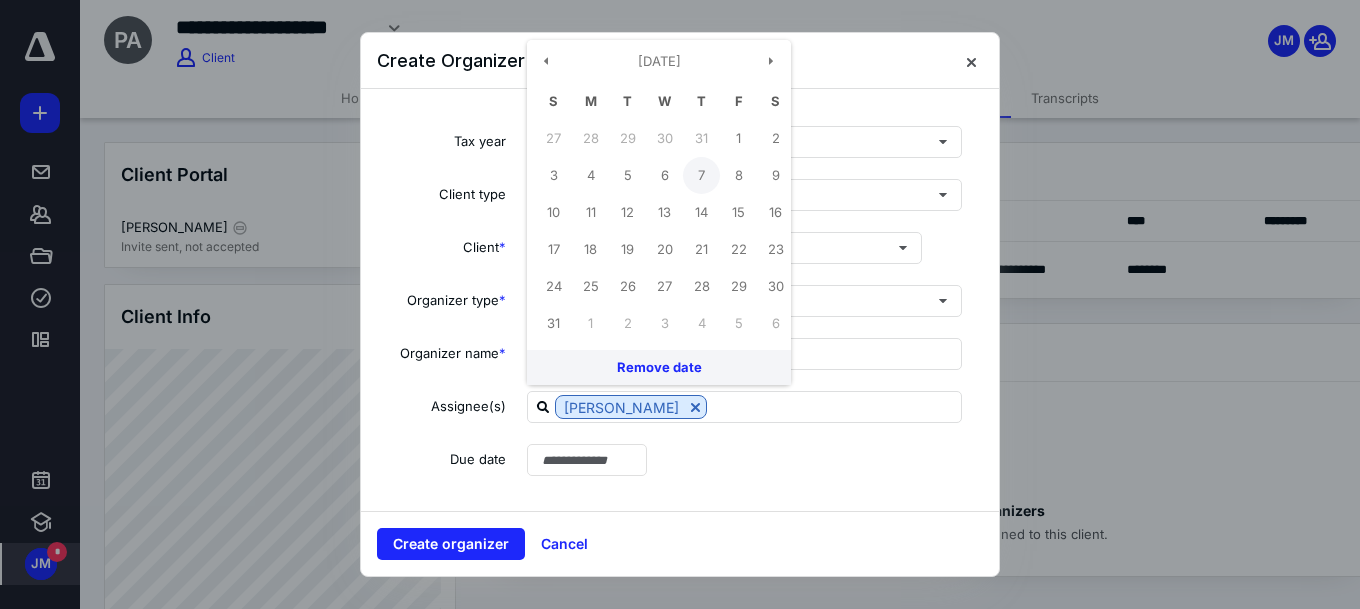 type on "**********" 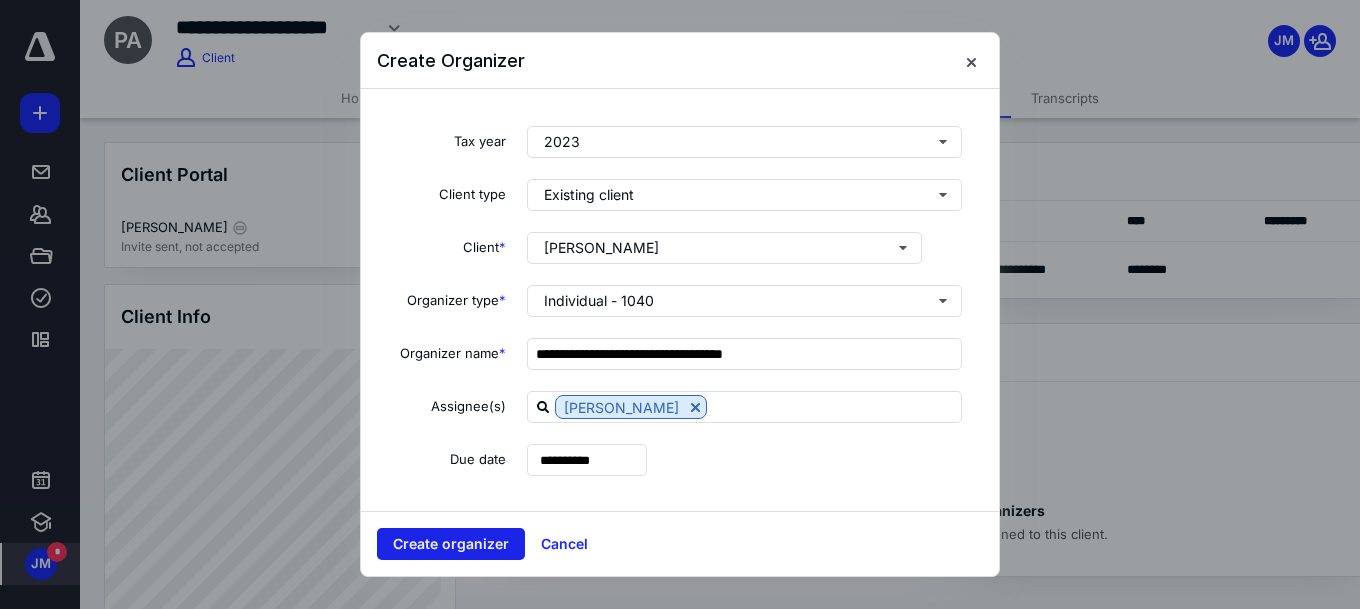 click on "Create organizer" at bounding box center (451, 544) 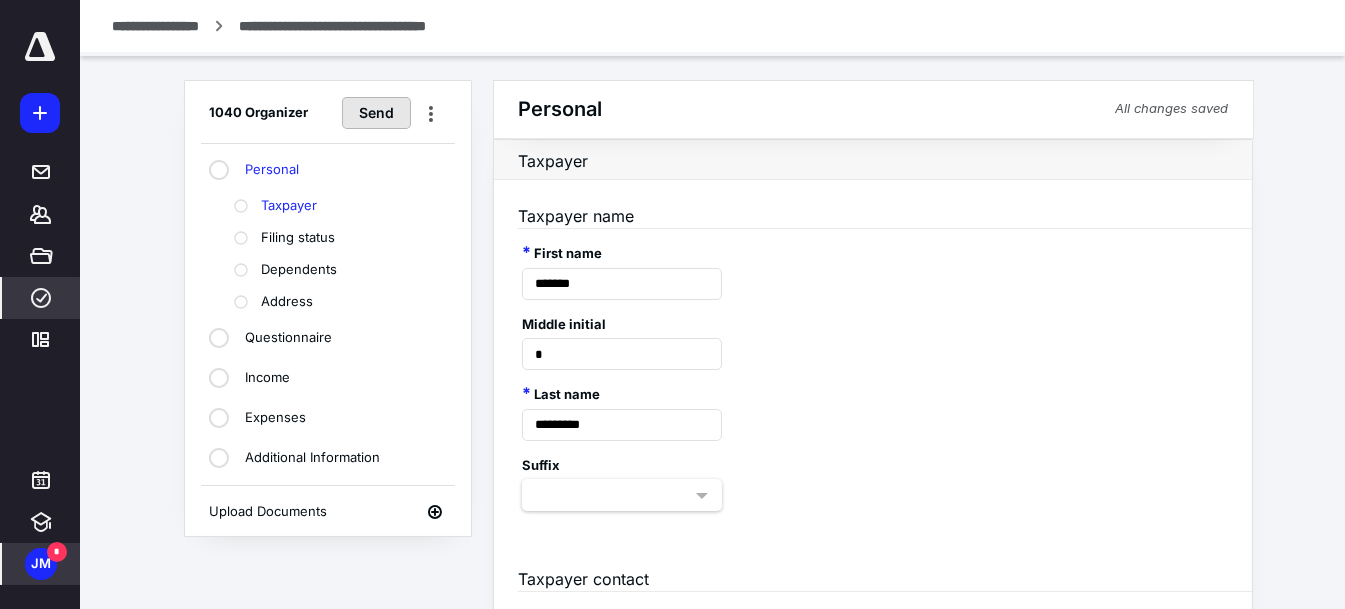 click on "Send" at bounding box center (376, 113) 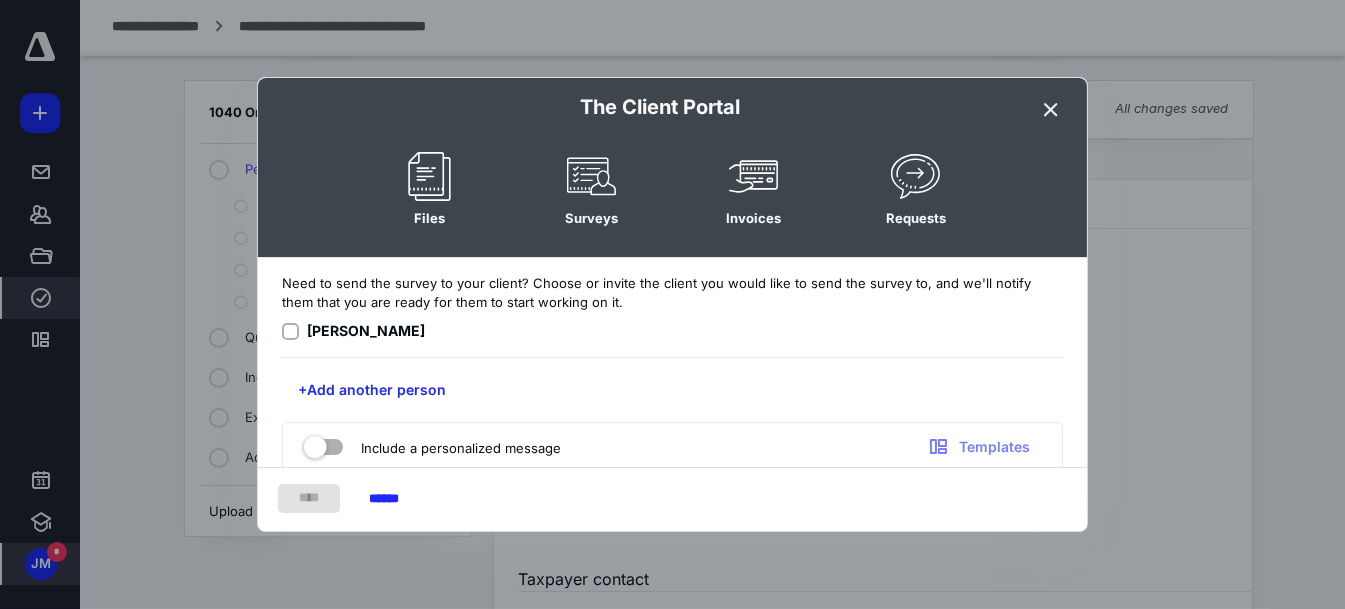 click at bounding box center (290, 332) 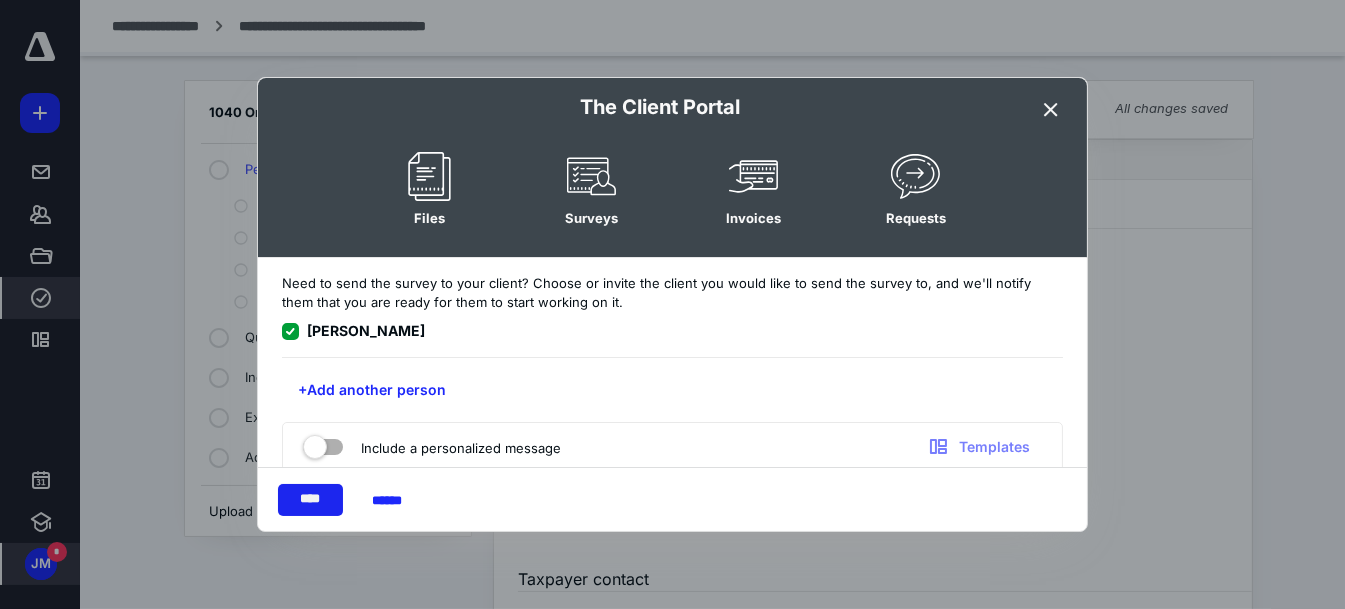click on "****" at bounding box center (310, 500) 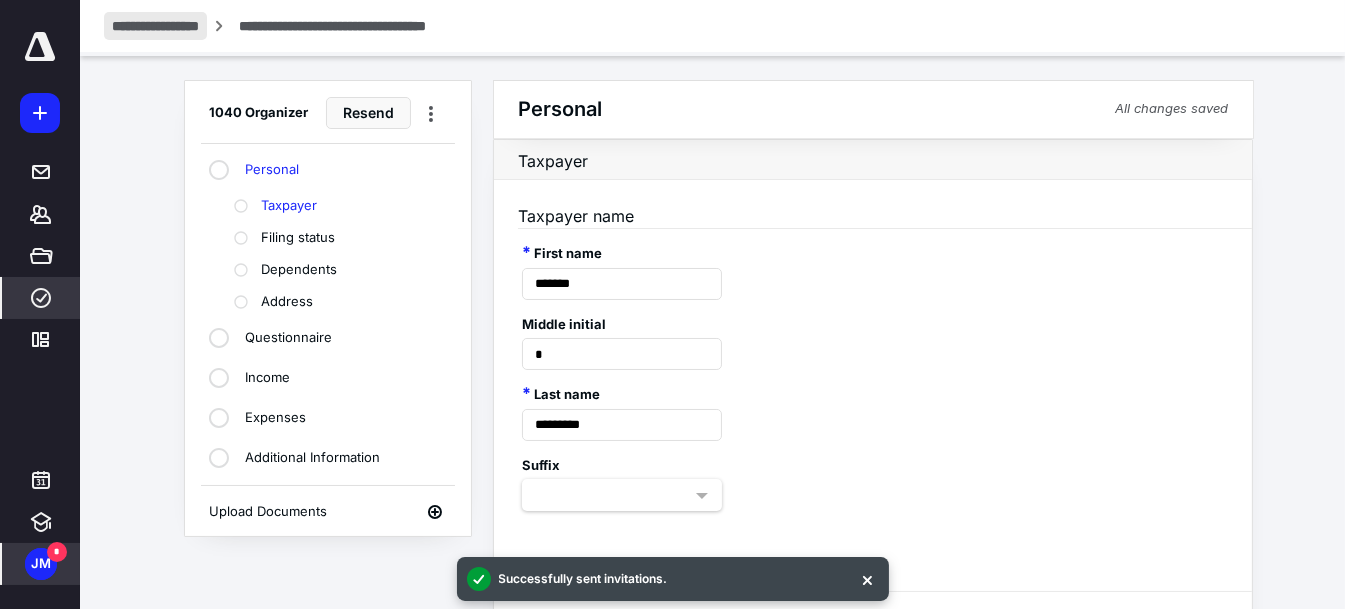 drag, startPoint x: 188, startPoint y: 21, endPoint x: 282, endPoint y: 29, distance: 94.33981 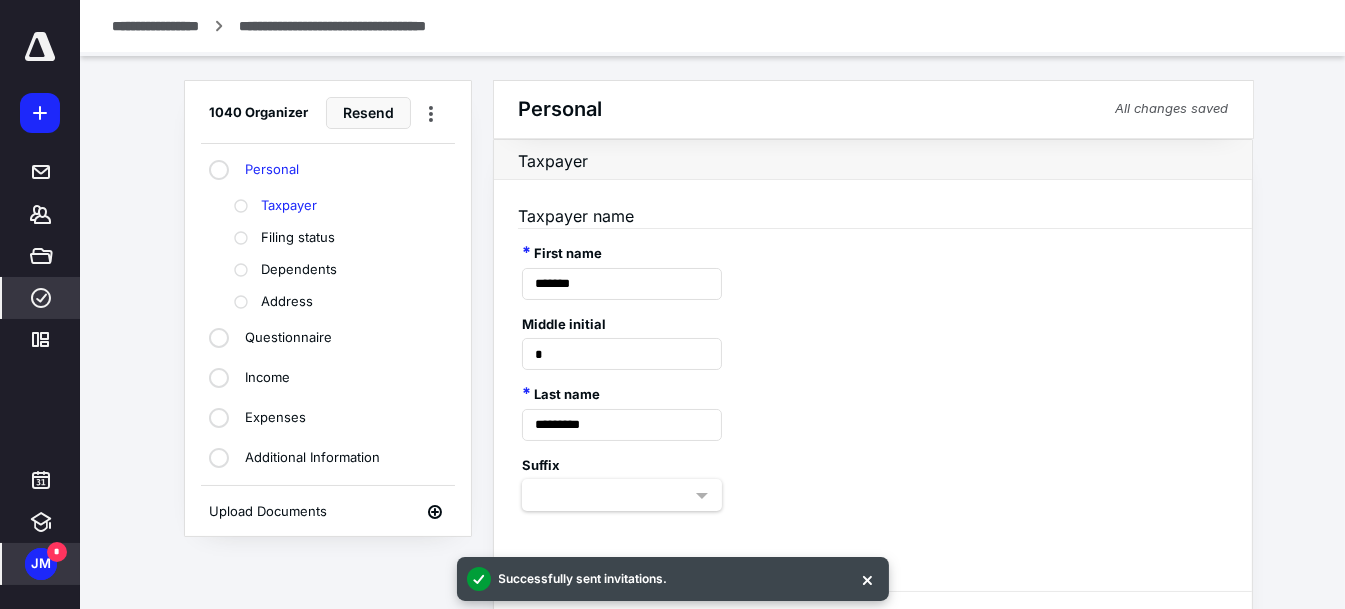 click on "**********" at bounding box center (155, 26) 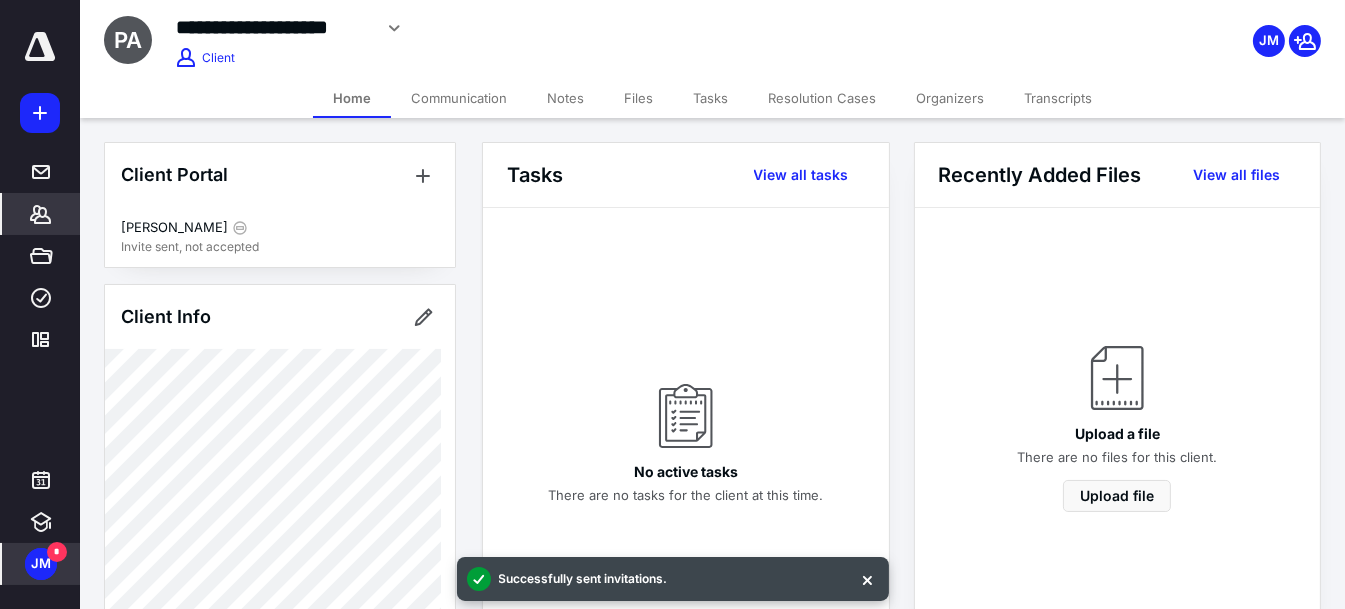 click 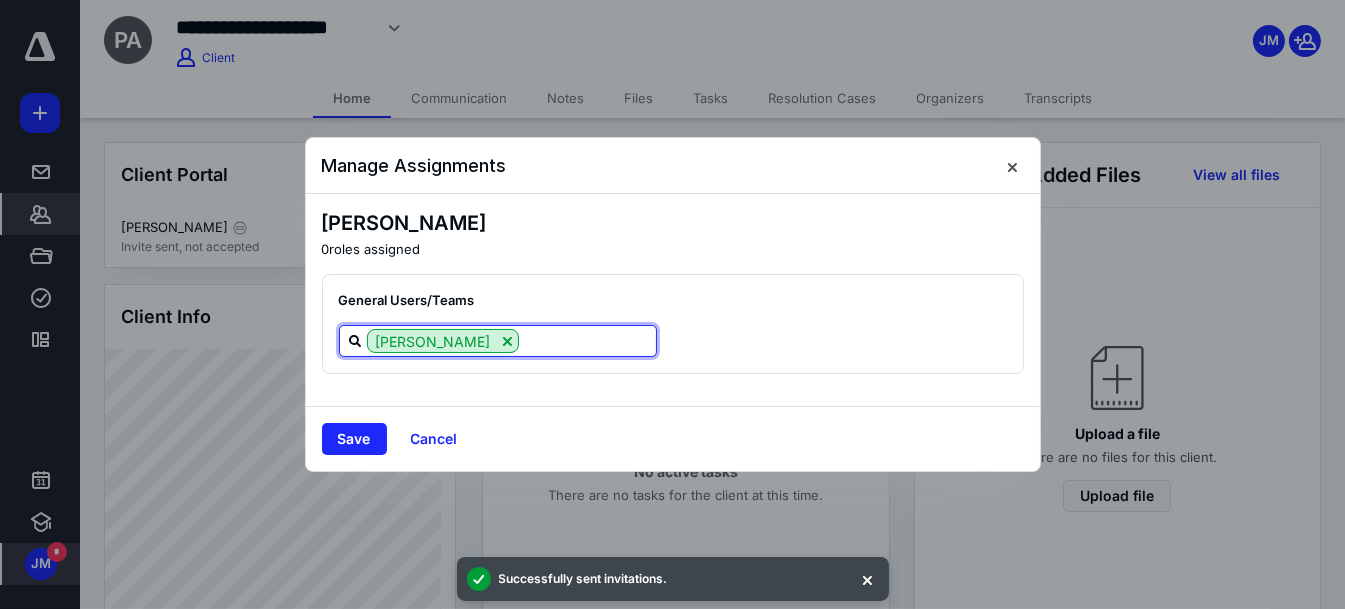 click at bounding box center [587, 340] 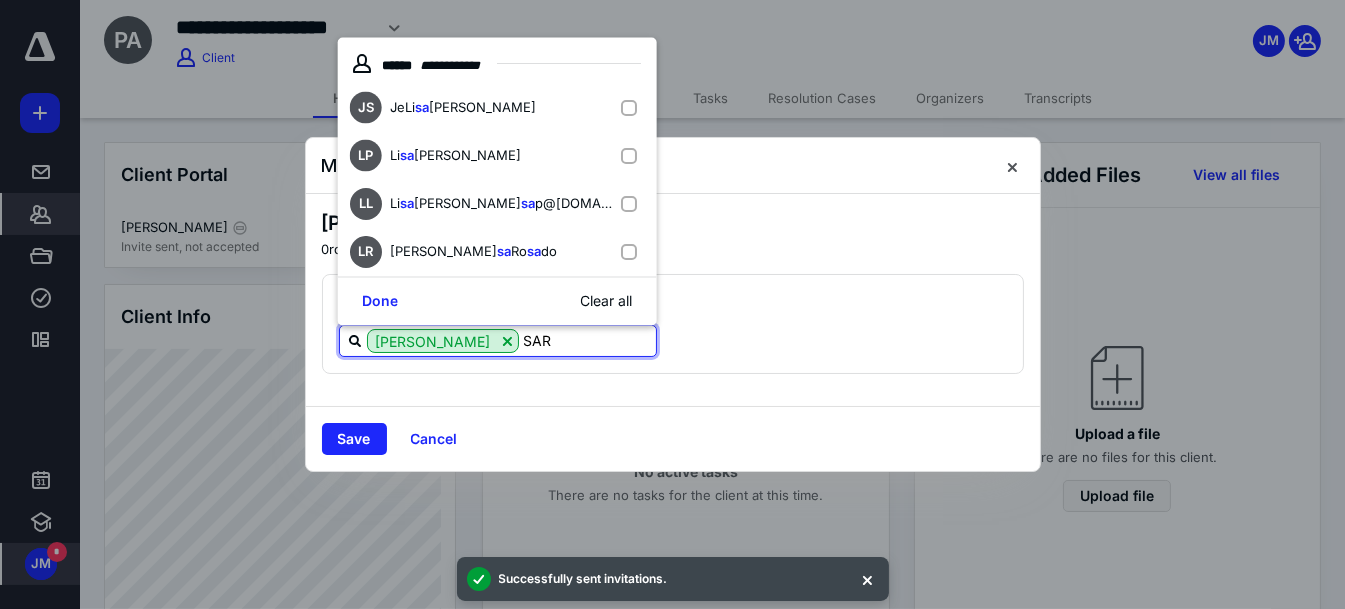 type on "[PERSON_NAME]" 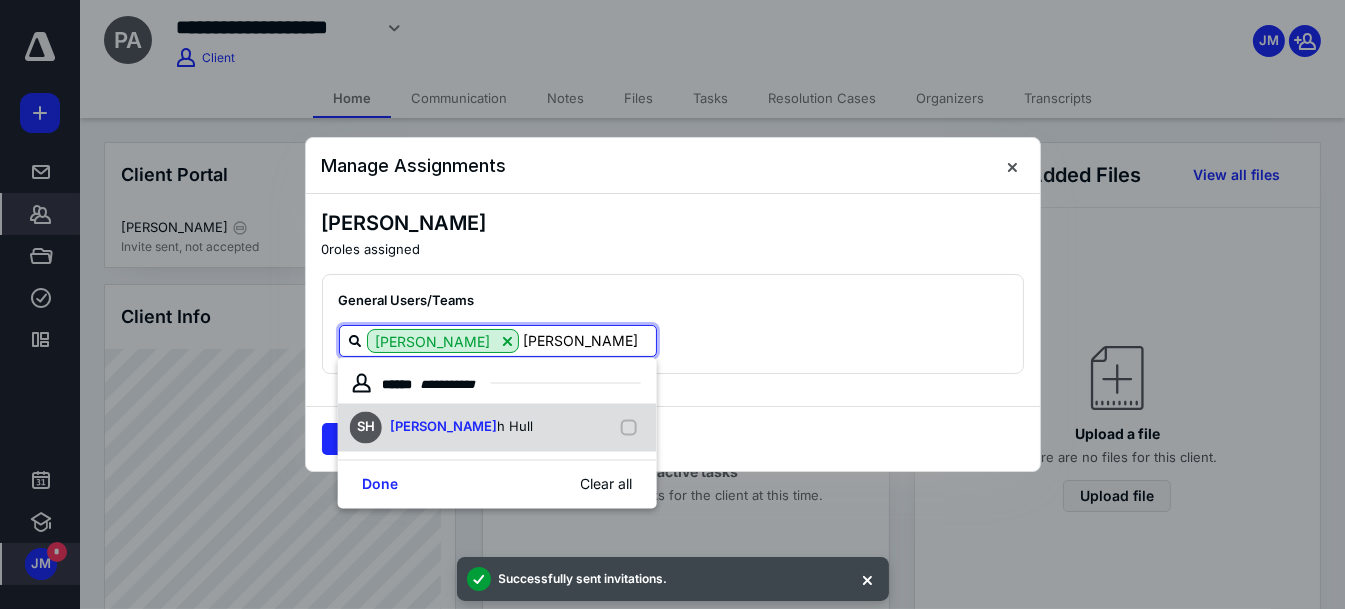 click on "SH [PERSON_NAME]" at bounding box center (497, 428) 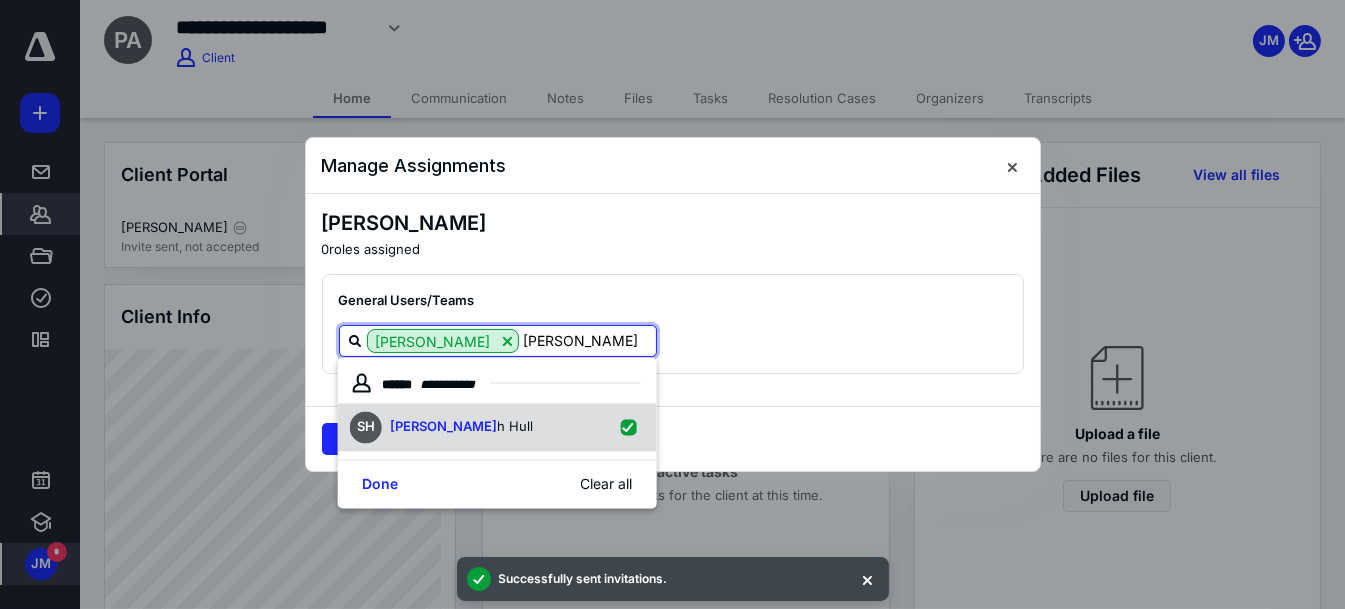 checkbox on "true" 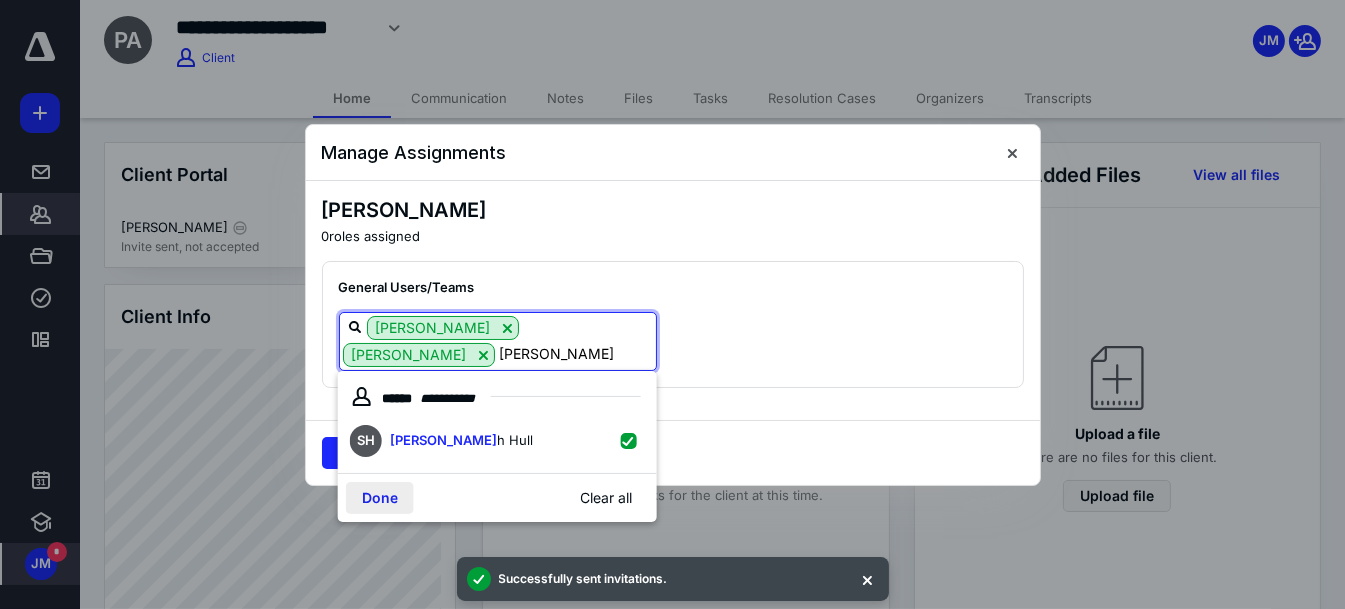 type on "[PERSON_NAME]" 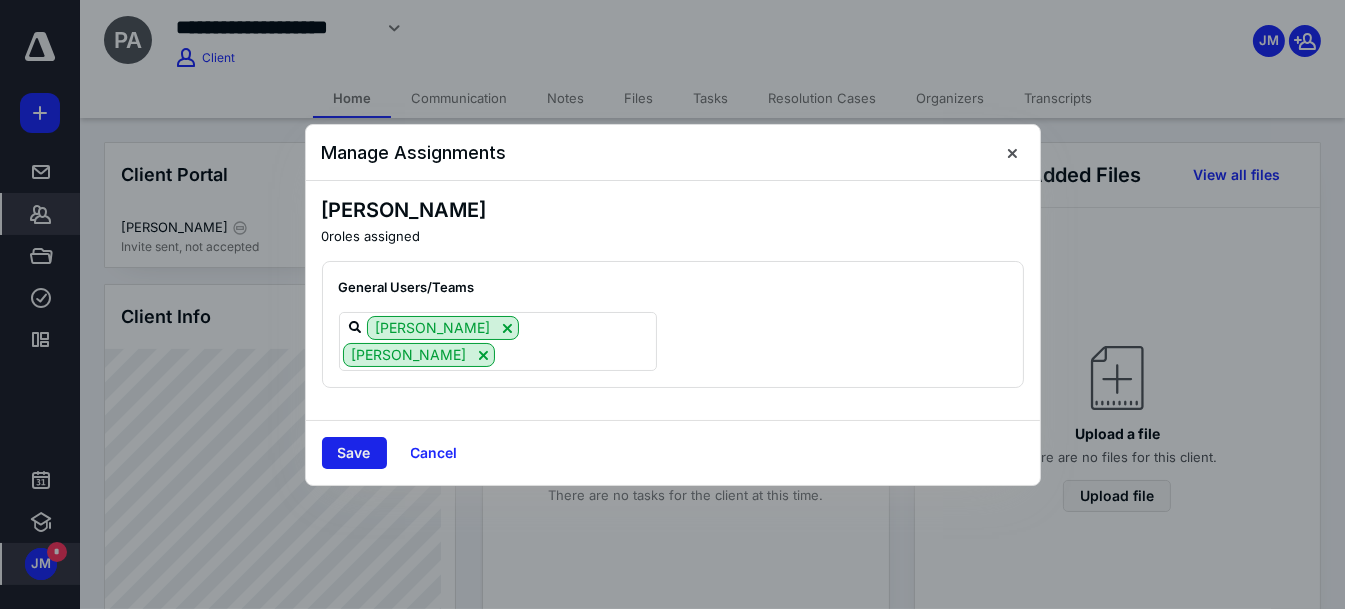 click on "Save" at bounding box center (354, 453) 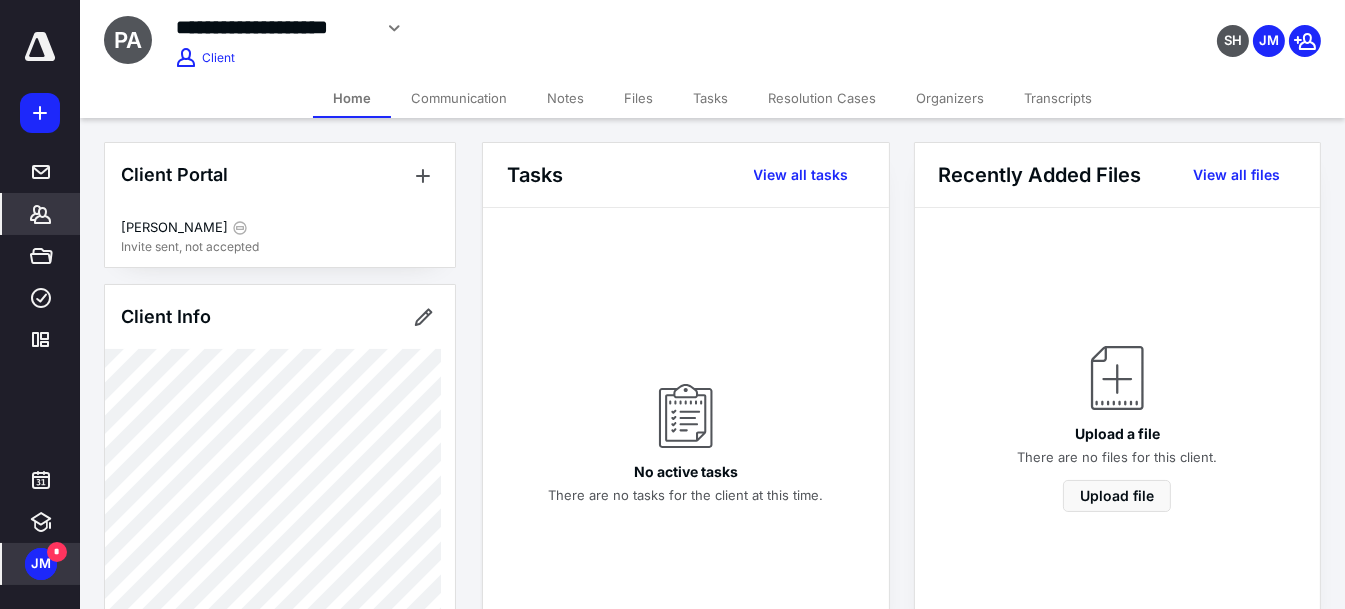 click 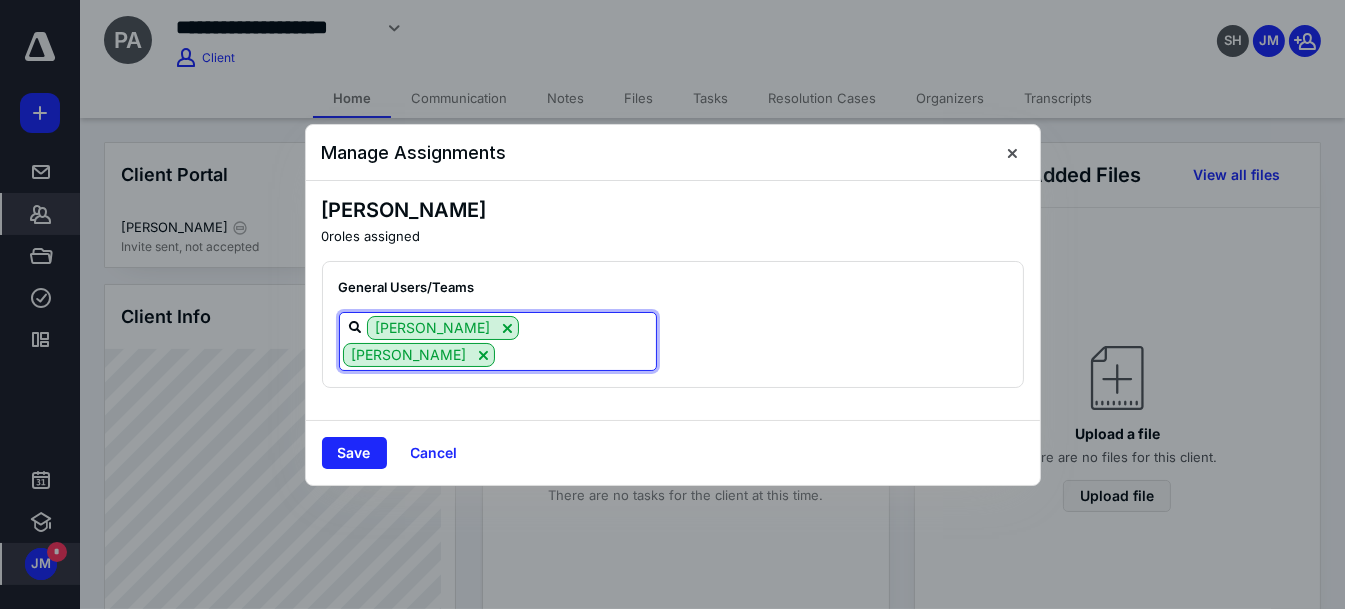 click at bounding box center (575, 354) 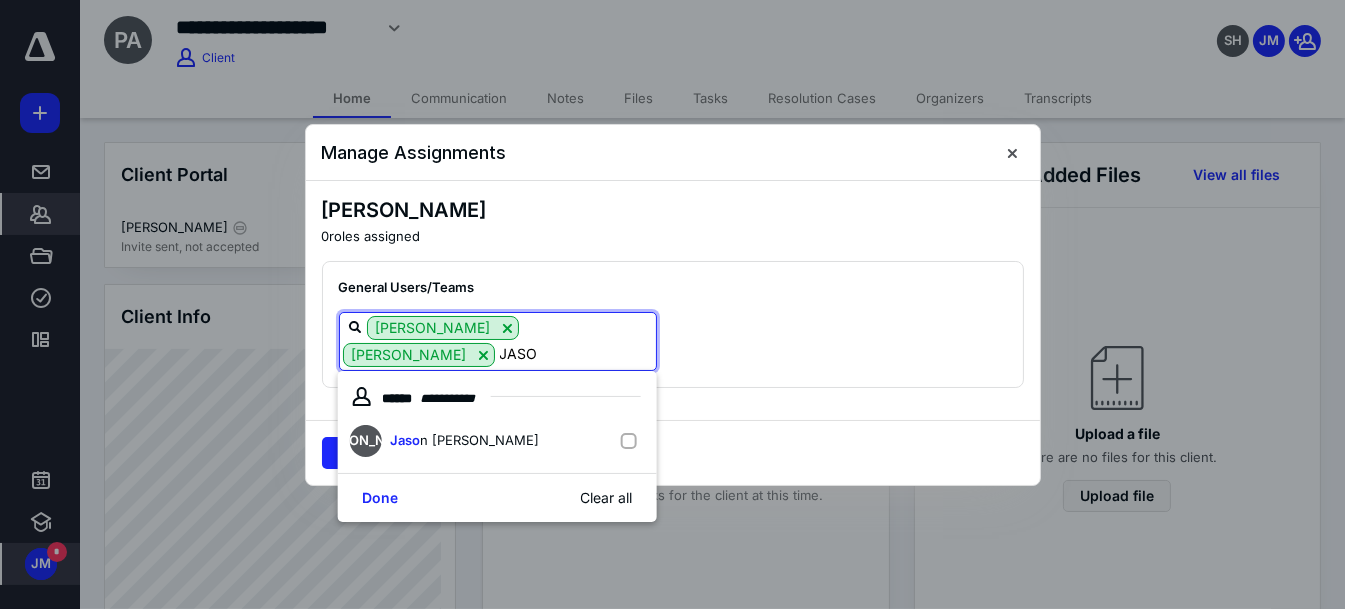 type on "[PERSON_NAME]" 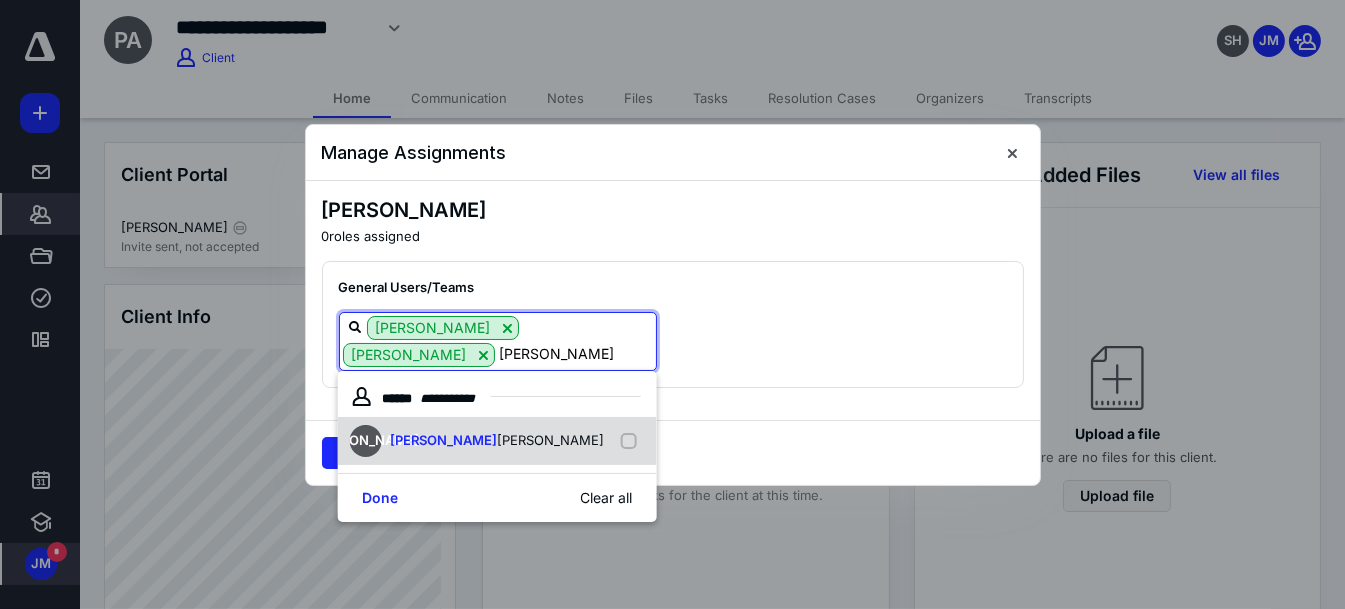 click on "[PERSON_NAME]" at bounding box center (550, 440) 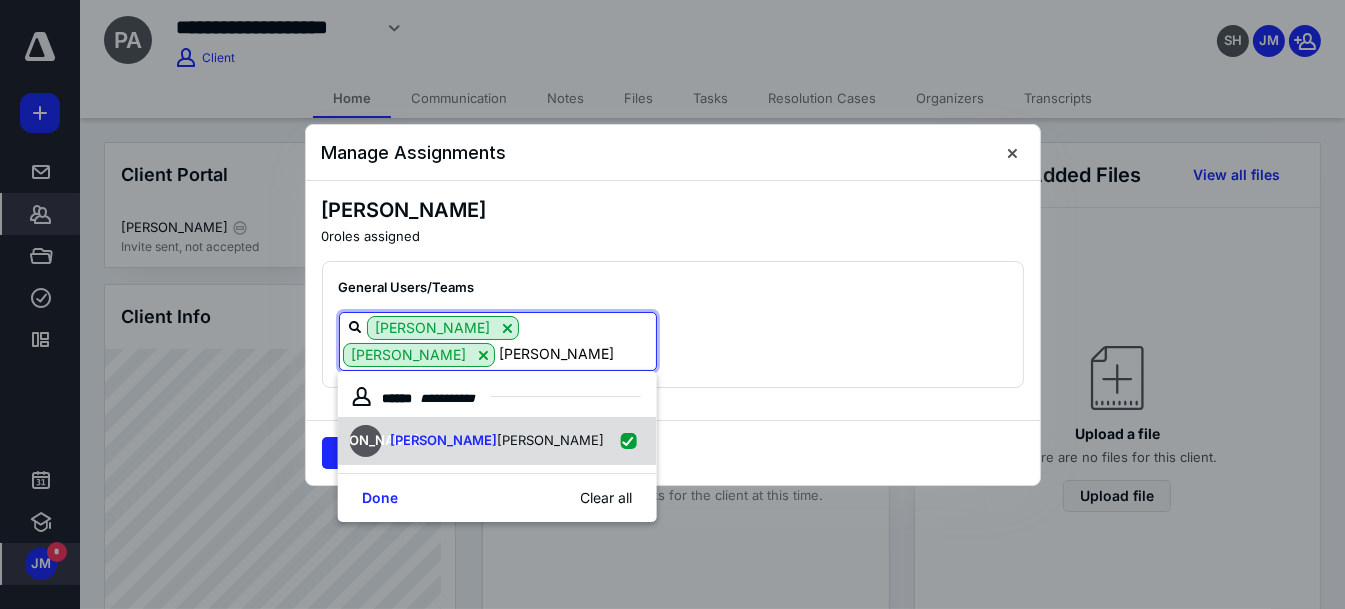 checkbox on "true" 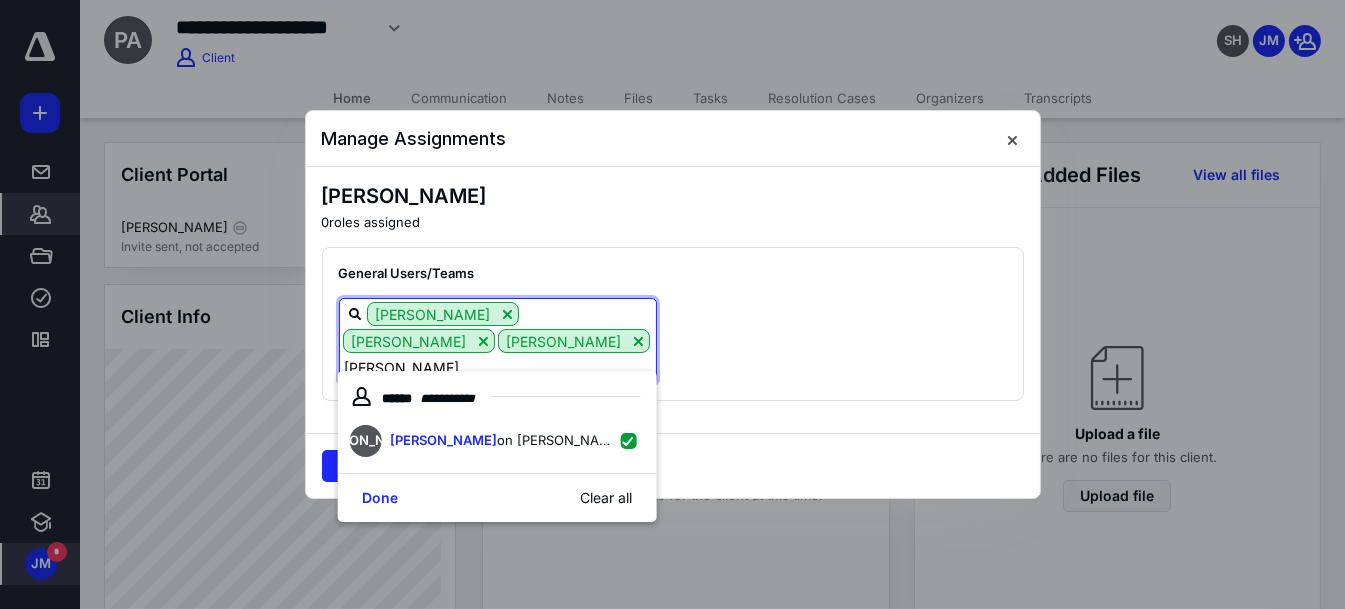 type on "J" 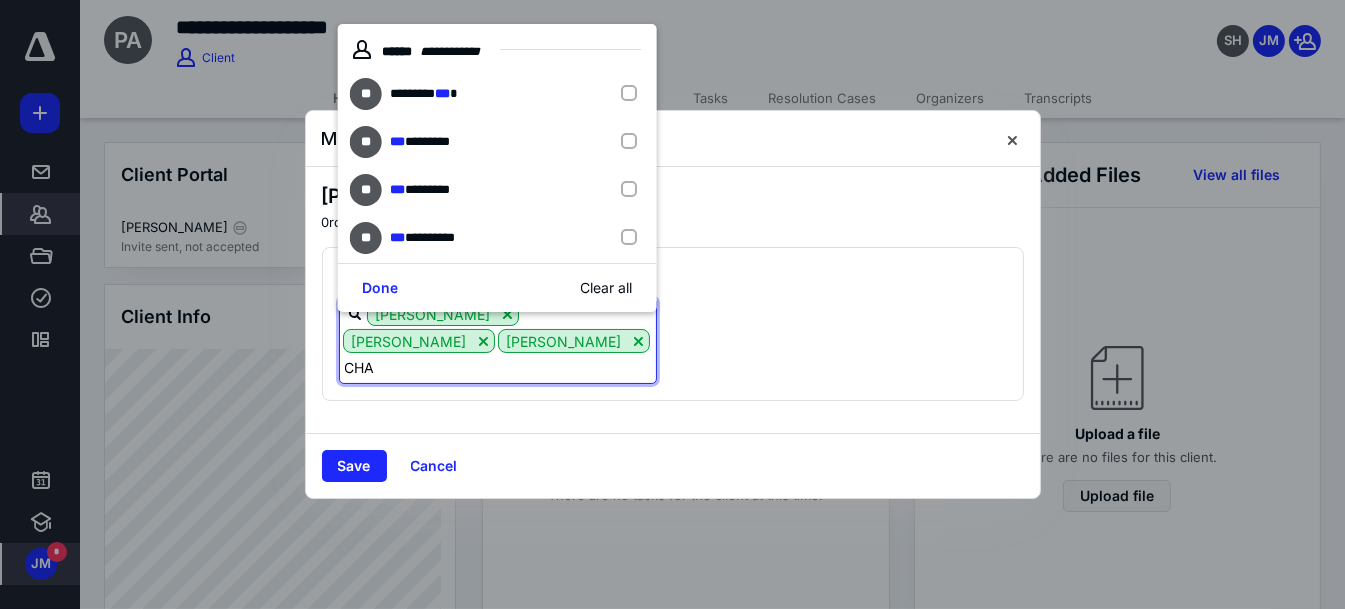 type on "[PERSON_NAME]" 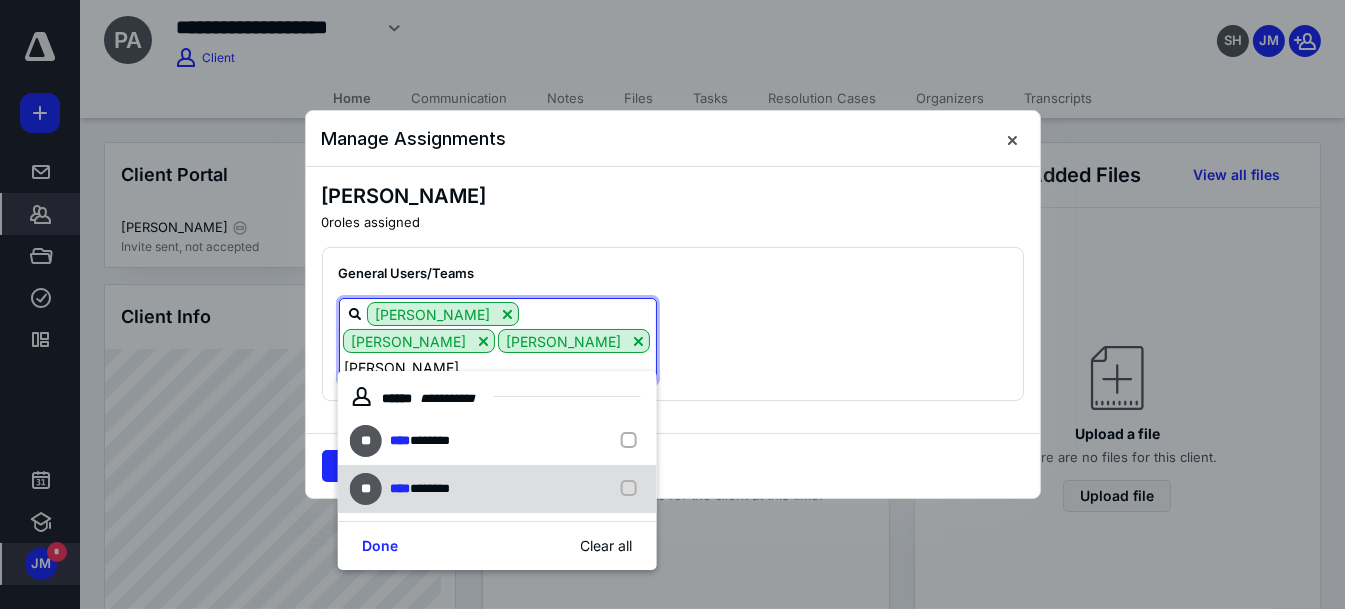 click on "**** *******" at bounding box center (424, 489) 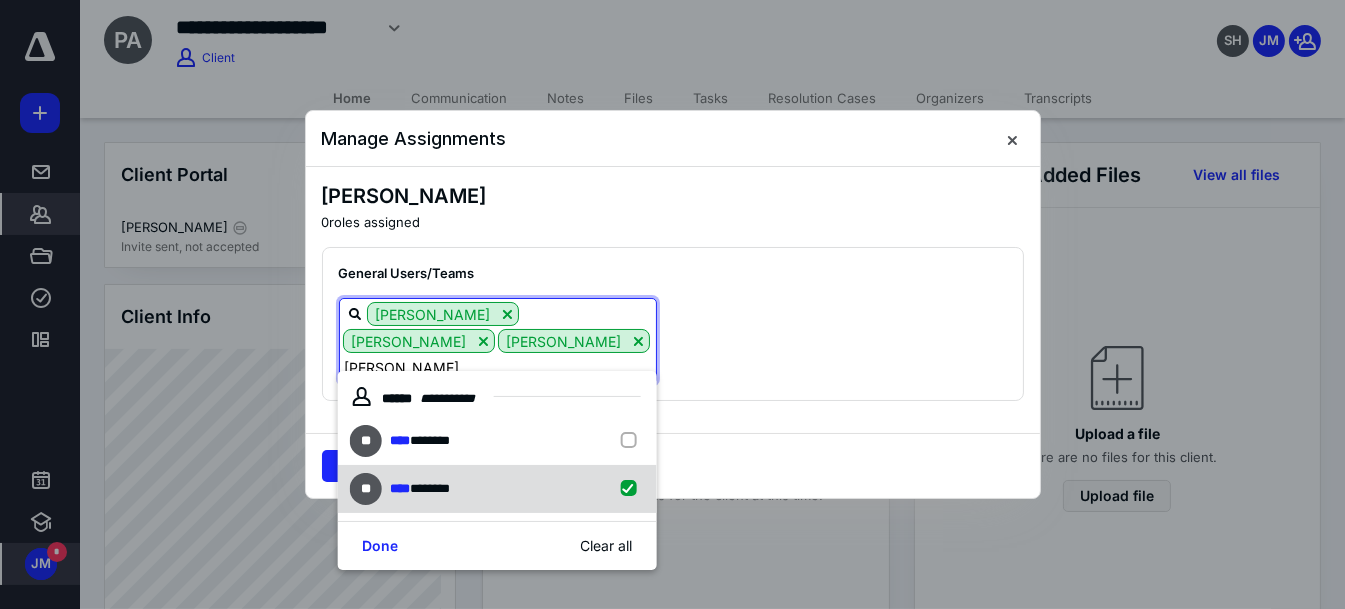 checkbox on "true" 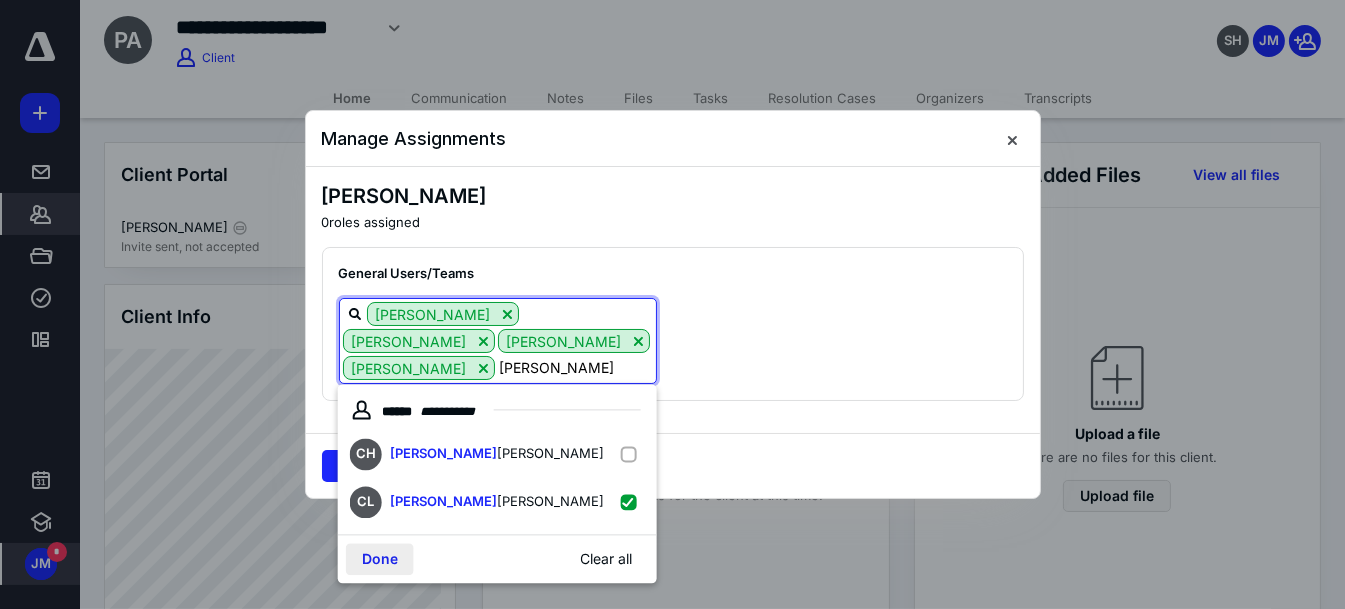 type on "[PERSON_NAME]" 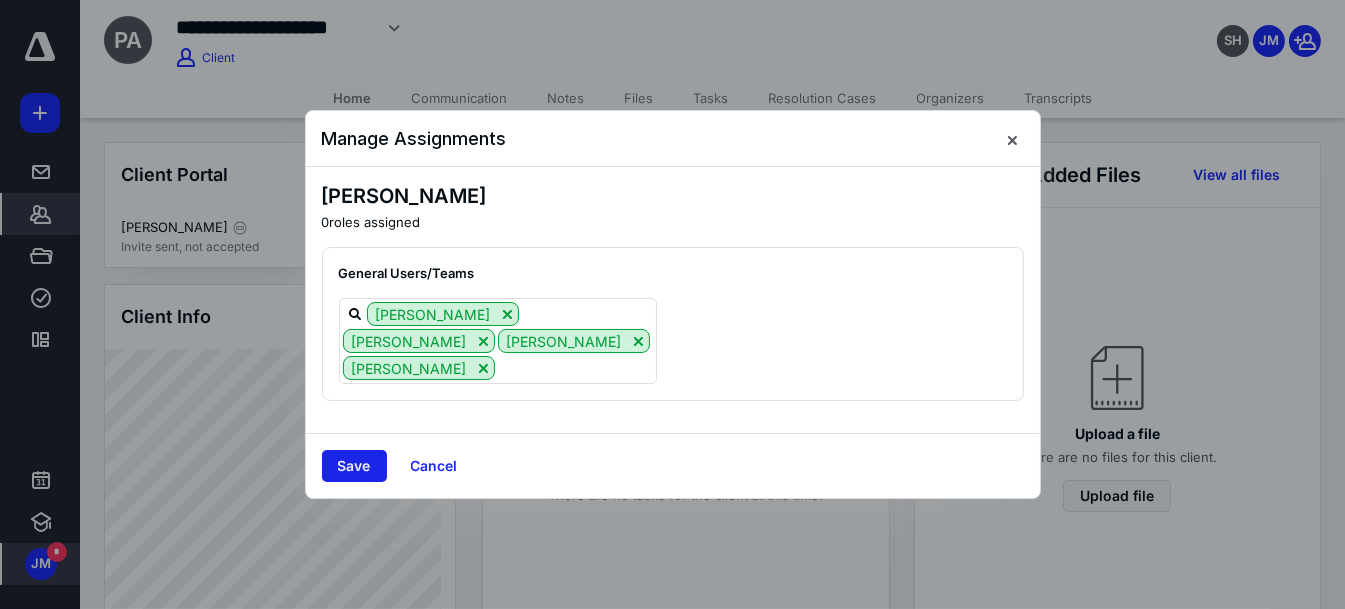 click on "Save" at bounding box center (354, 466) 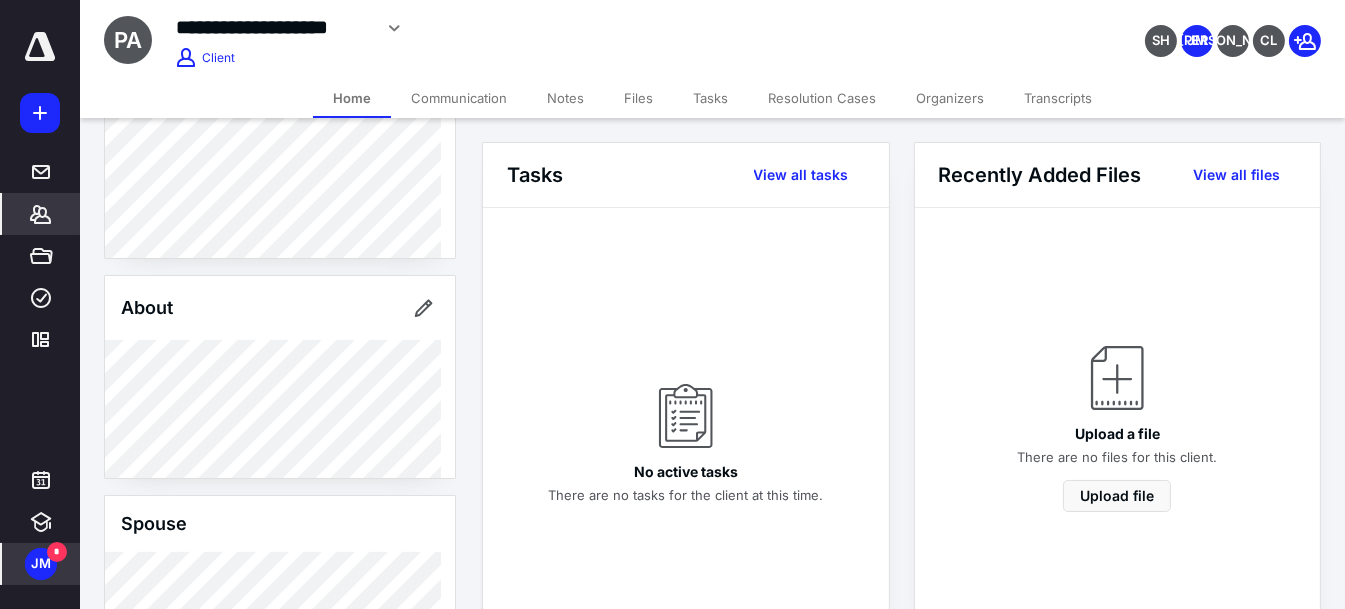 scroll, scrollTop: 673, scrollLeft: 0, axis: vertical 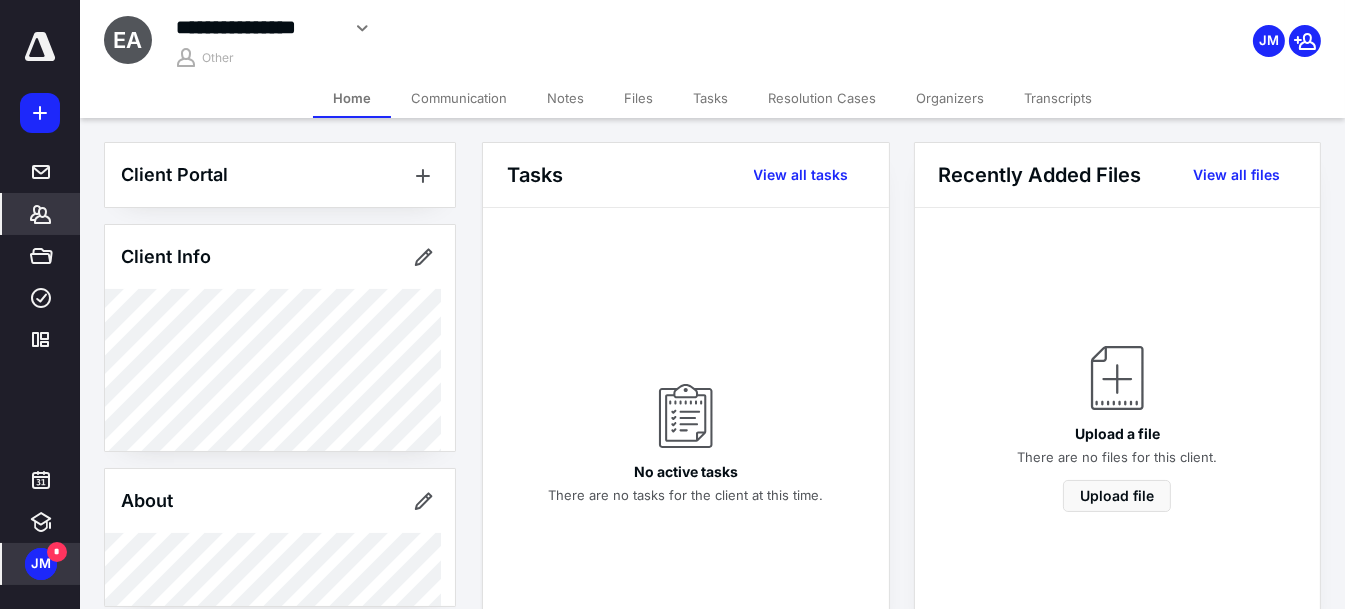 click 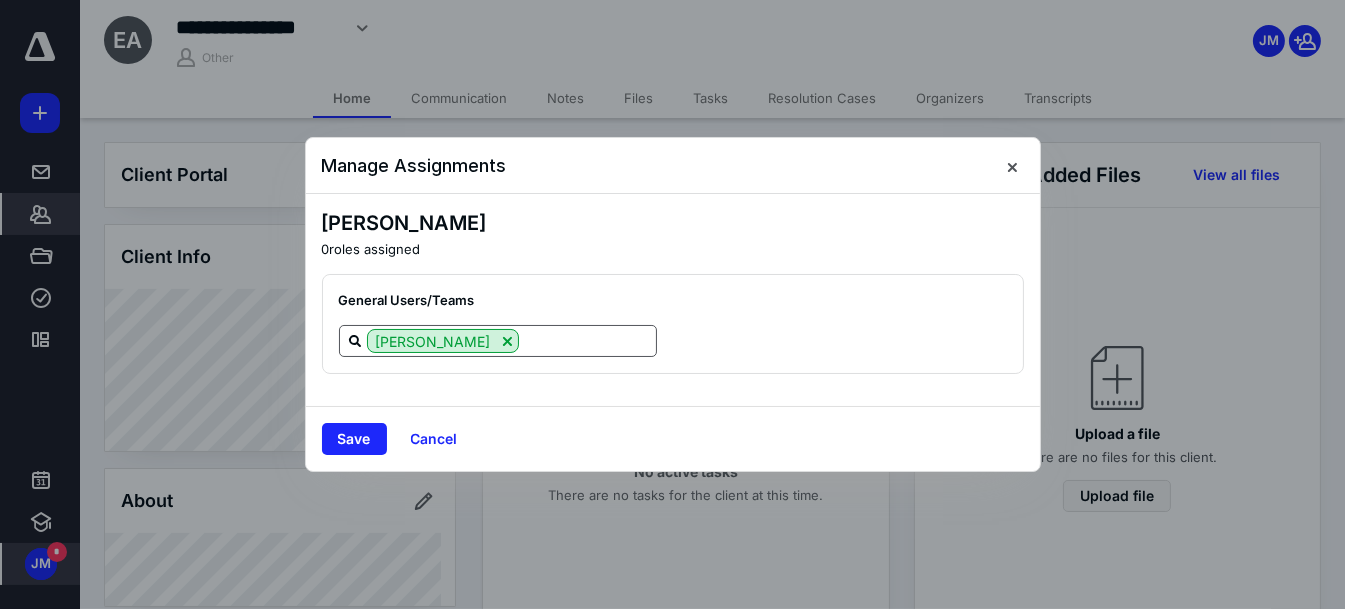 click at bounding box center (587, 340) 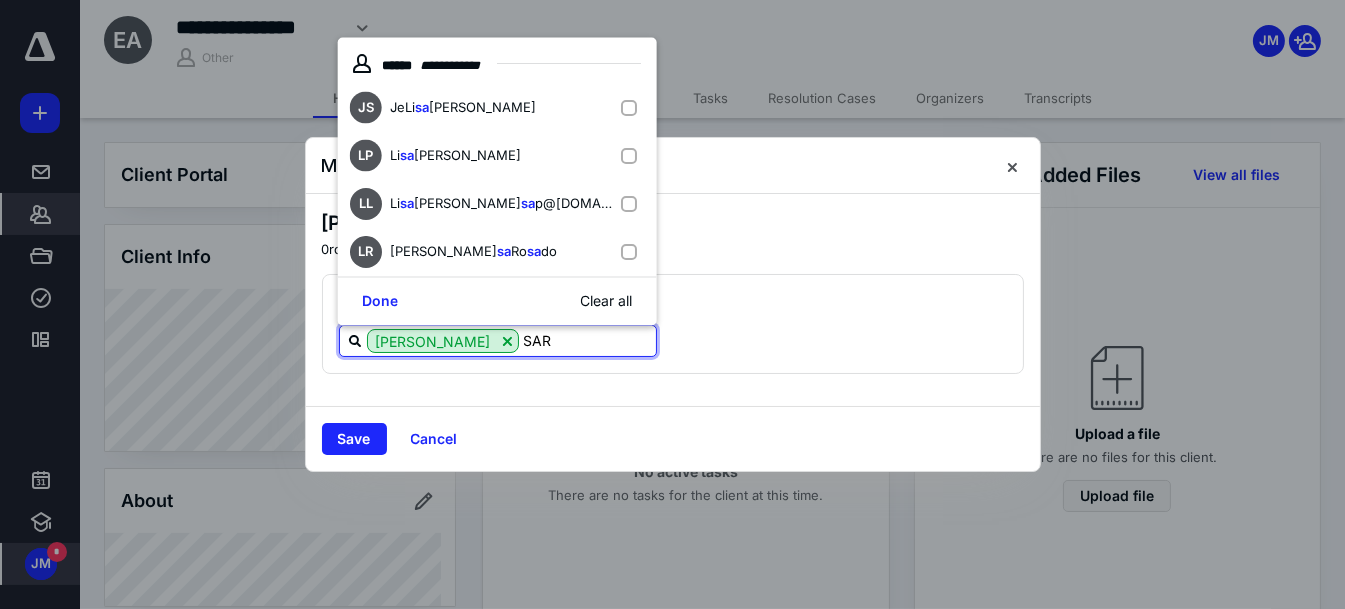 type on "[PERSON_NAME]" 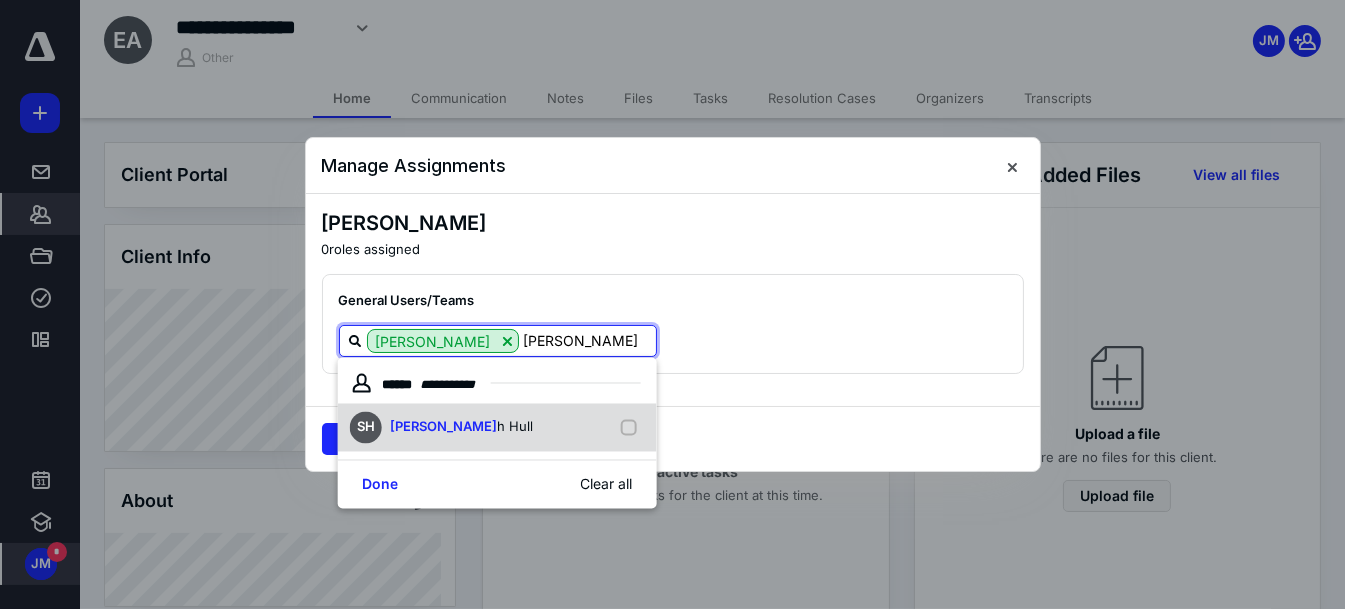 click on "[PERSON_NAME]" at bounding box center (461, 428) 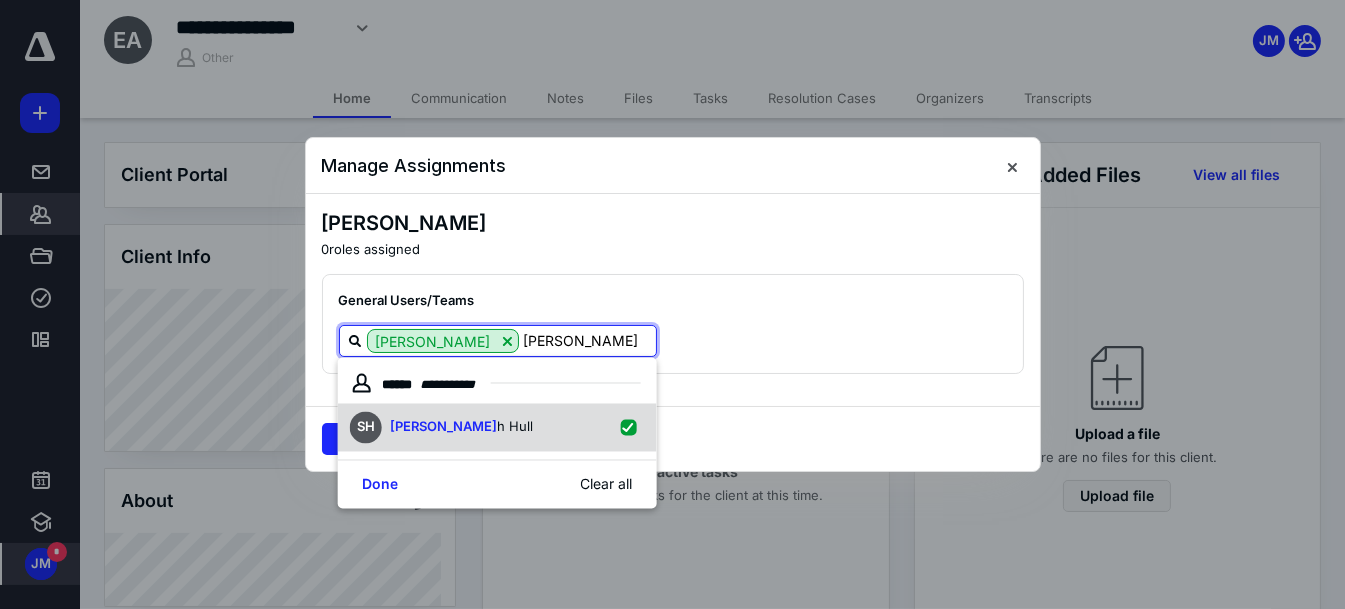 checkbox on "true" 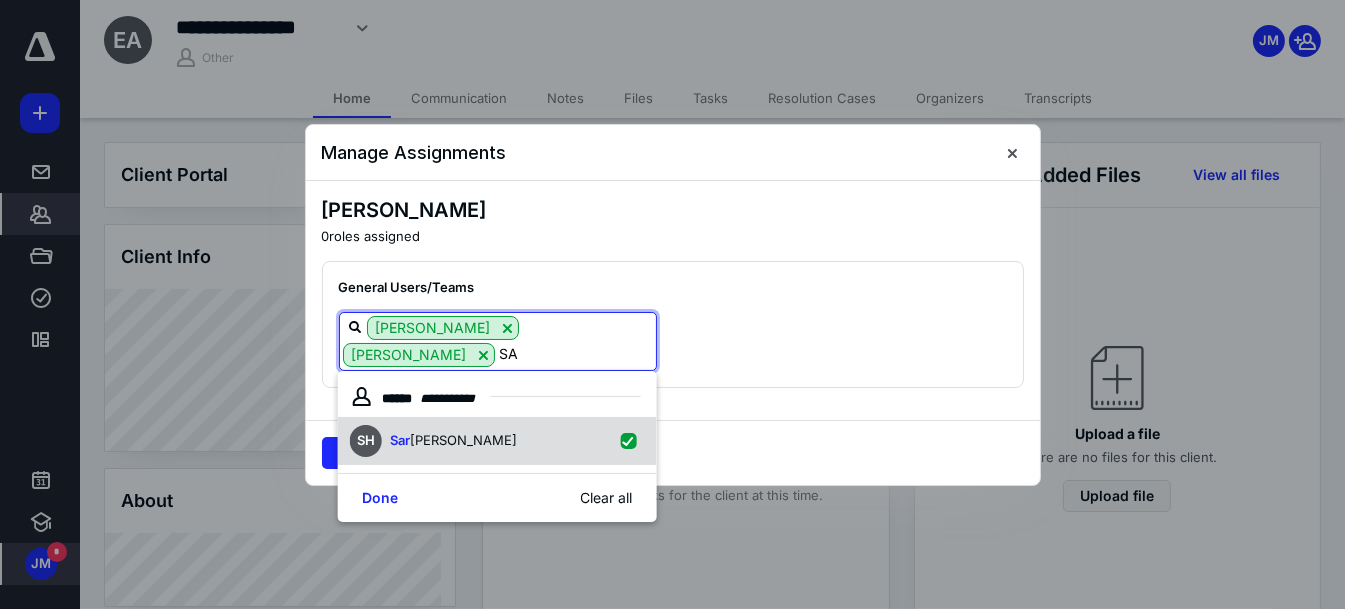 type on "S" 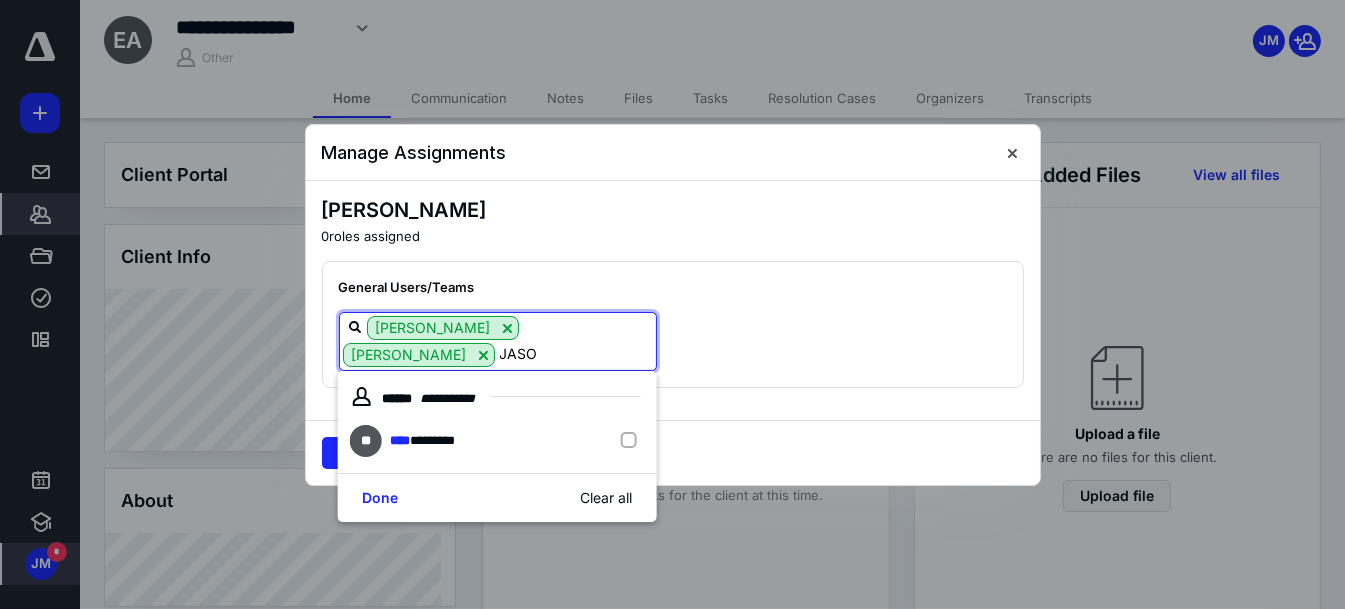 type on "[PERSON_NAME]" 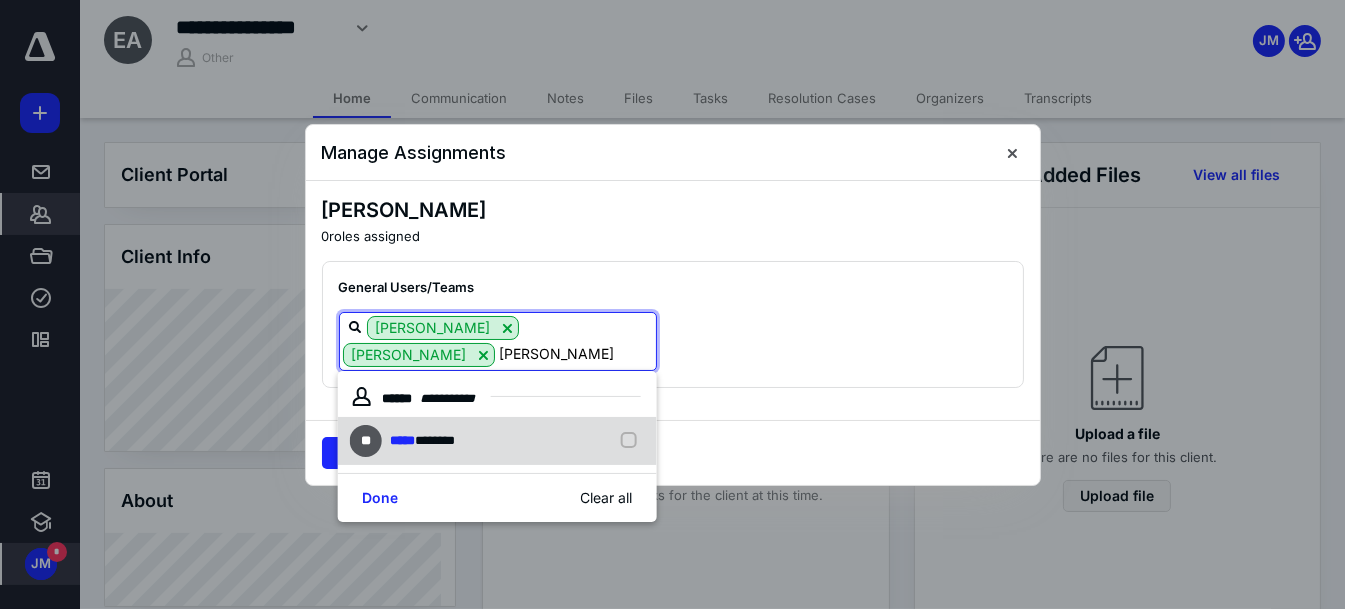 click on "*******" at bounding box center (435, 440) 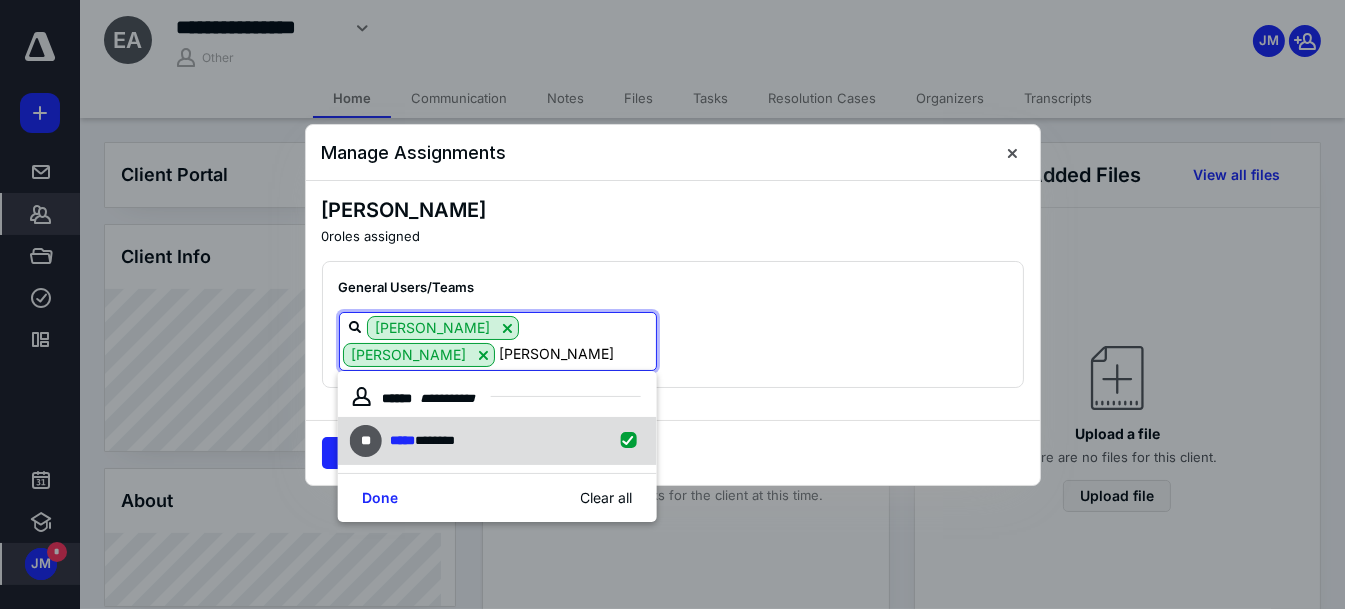 checkbox on "true" 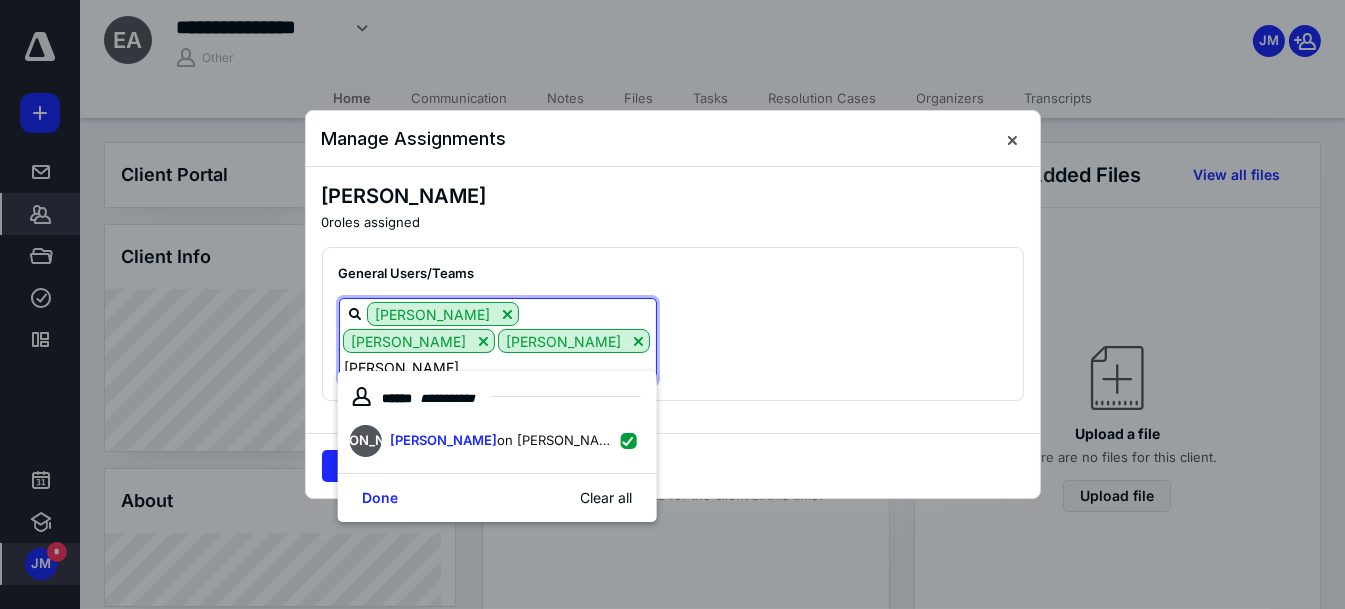 type on "J" 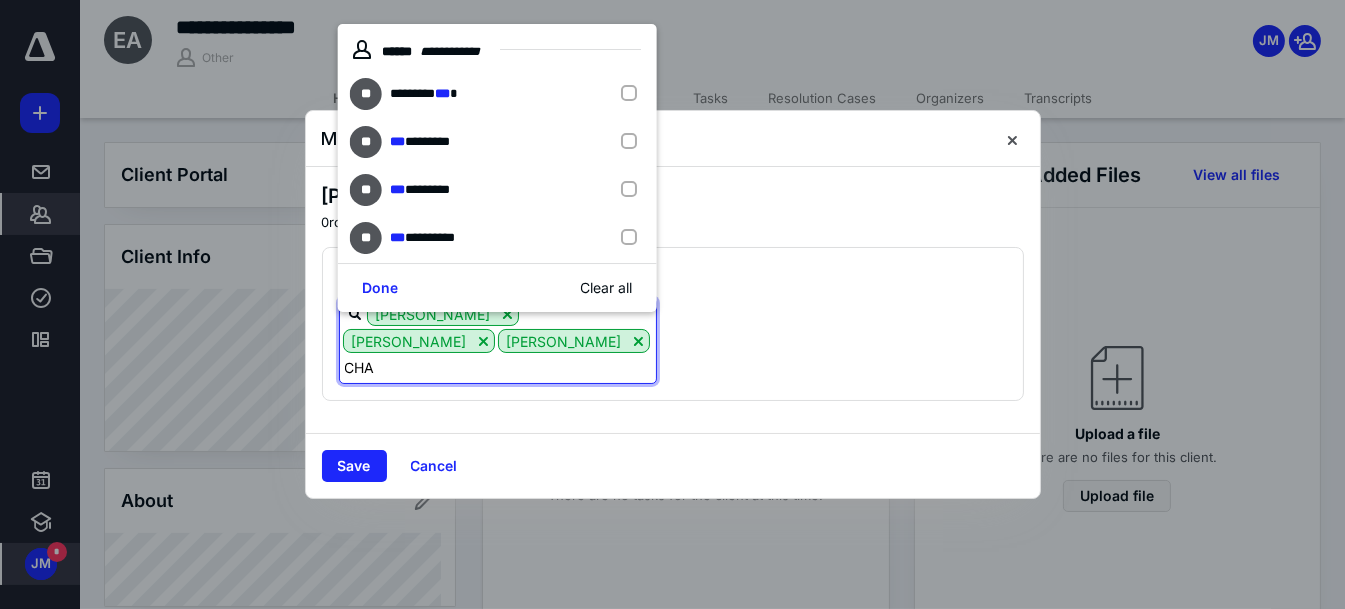 type on "[PERSON_NAME]" 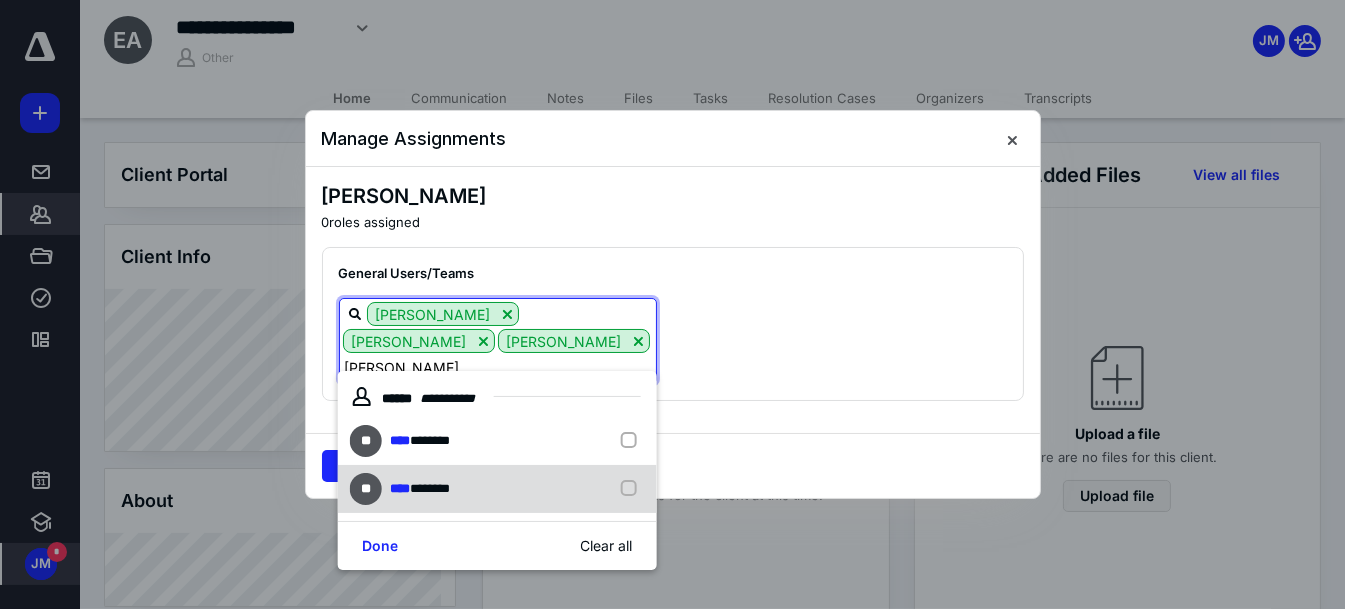 click on "*******" at bounding box center [430, 488] 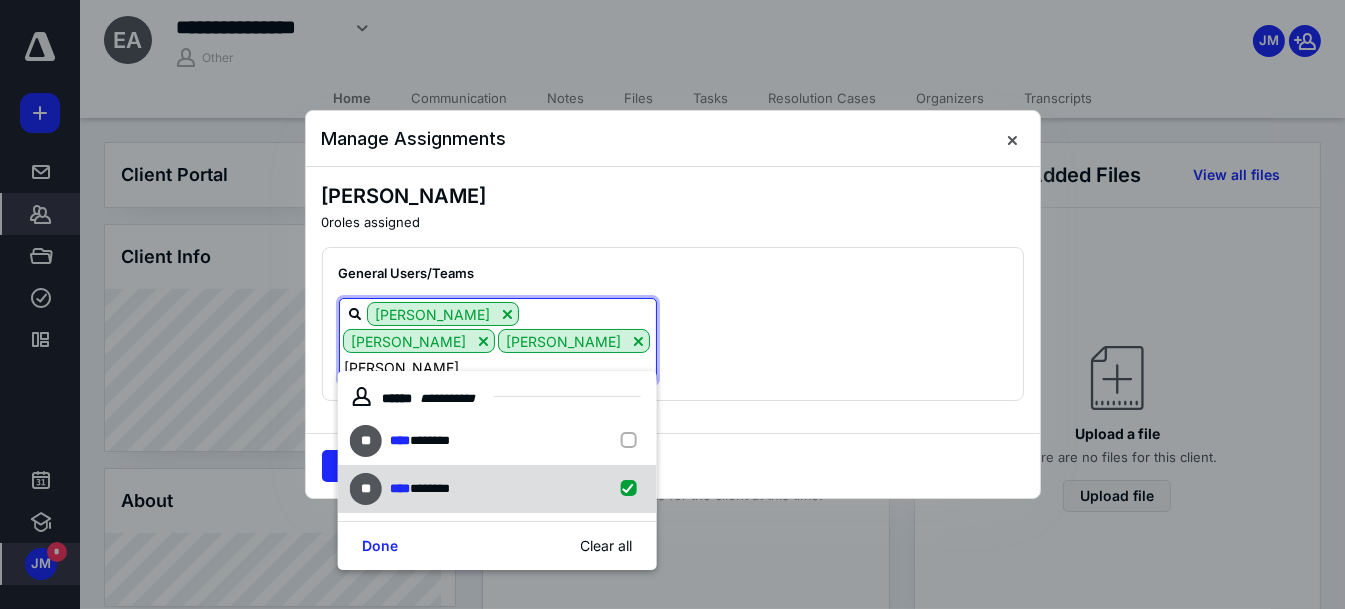 checkbox on "true" 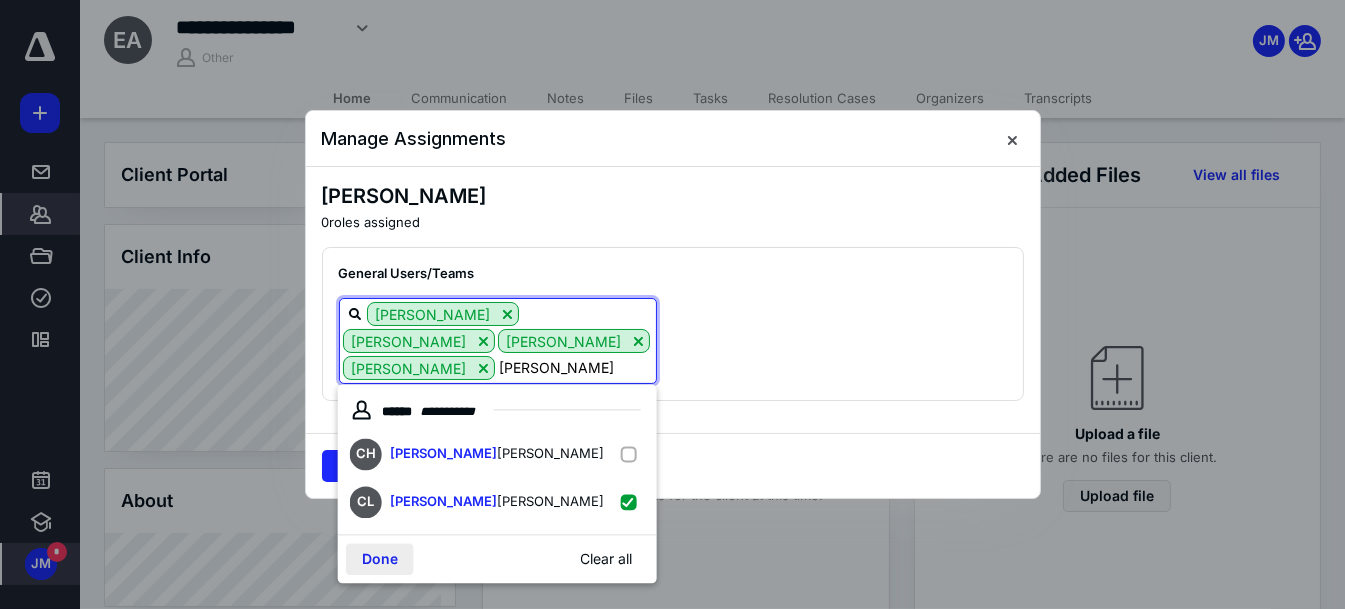type on "[PERSON_NAME]" 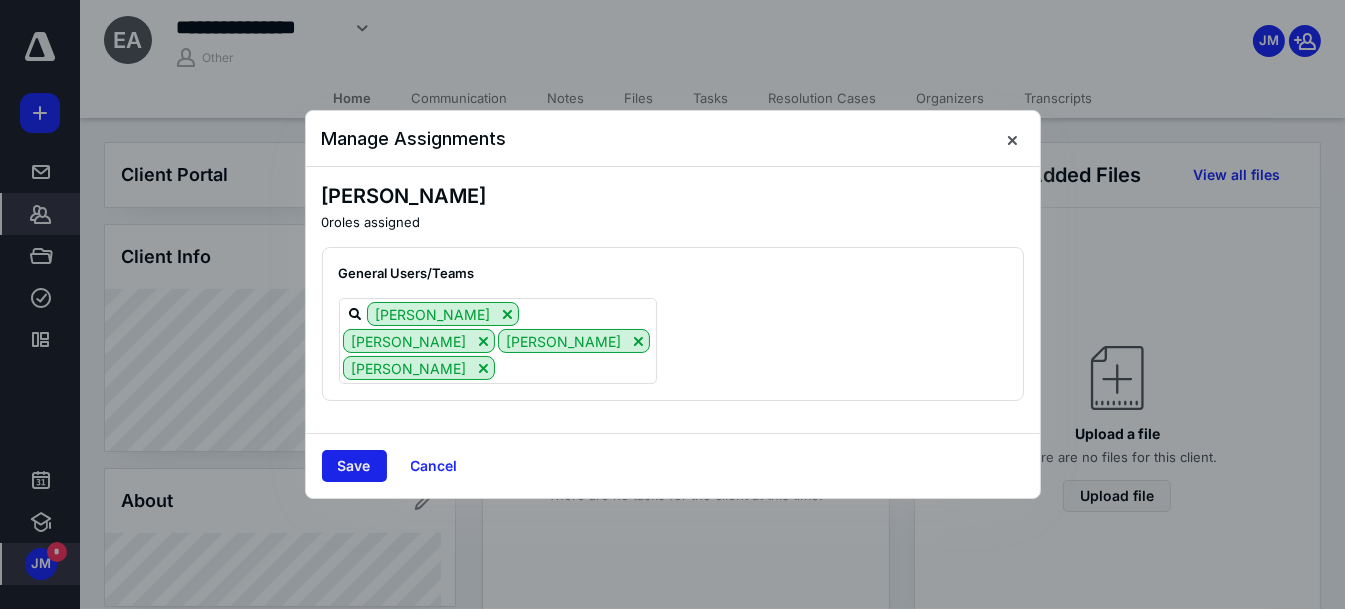 click on "Save" at bounding box center [354, 466] 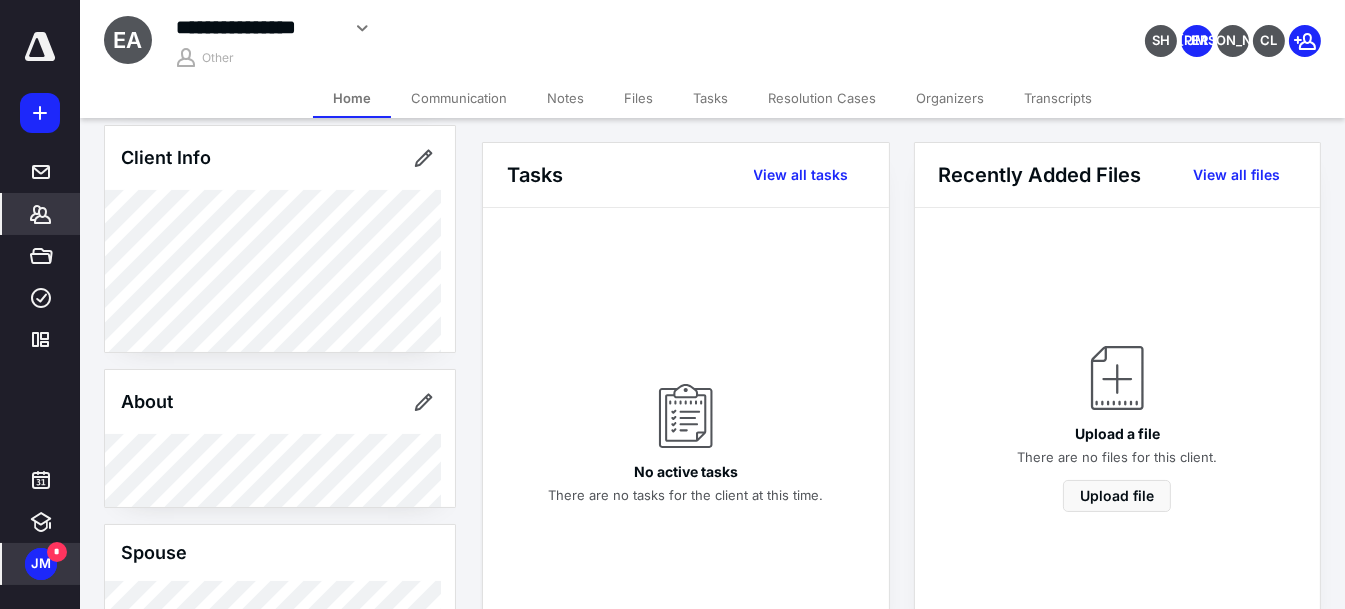 scroll, scrollTop: 0, scrollLeft: 0, axis: both 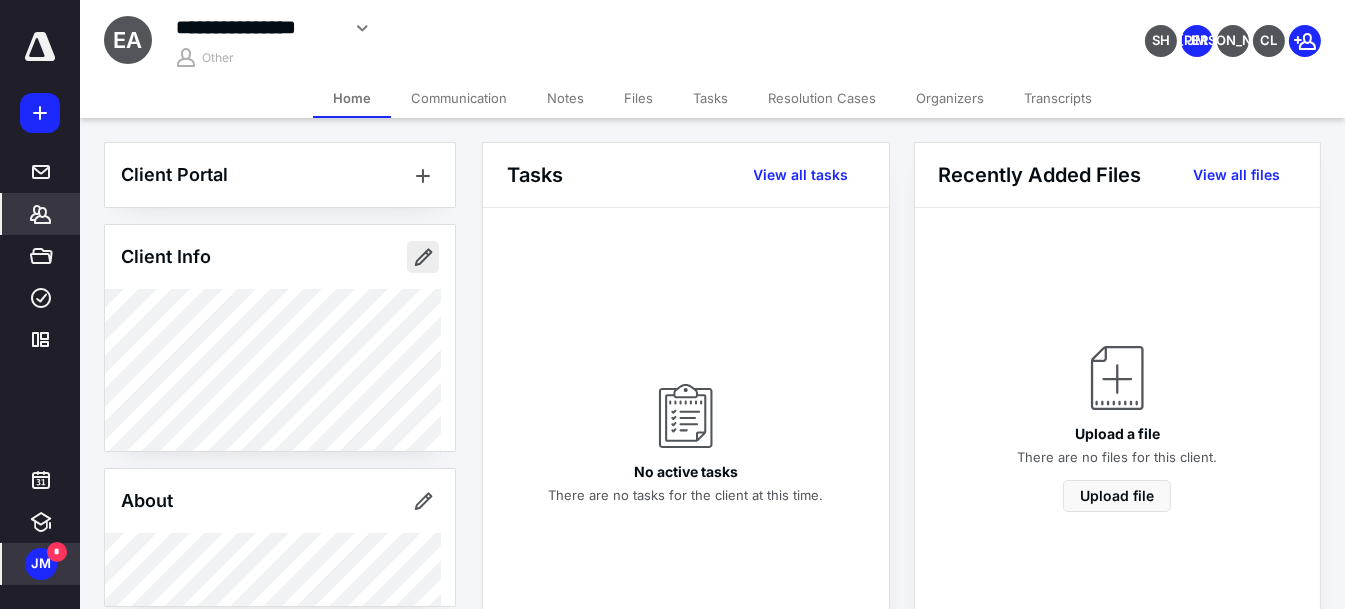 click at bounding box center (423, 257) 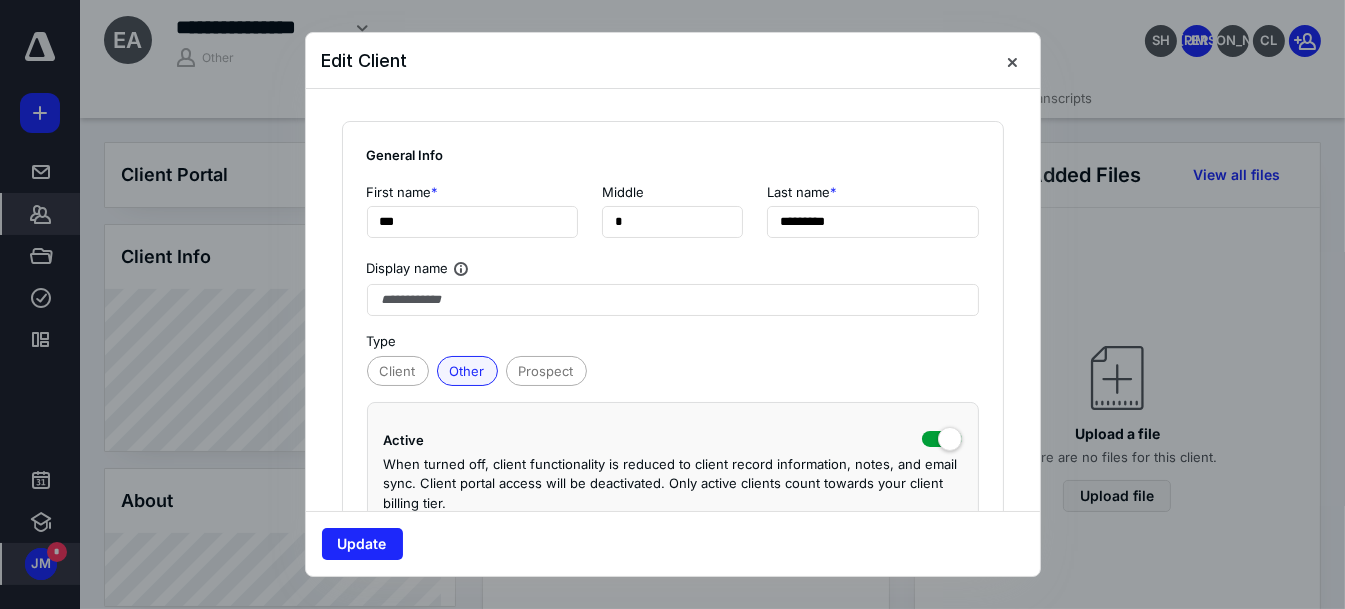 scroll, scrollTop: 300, scrollLeft: 0, axis: vertical 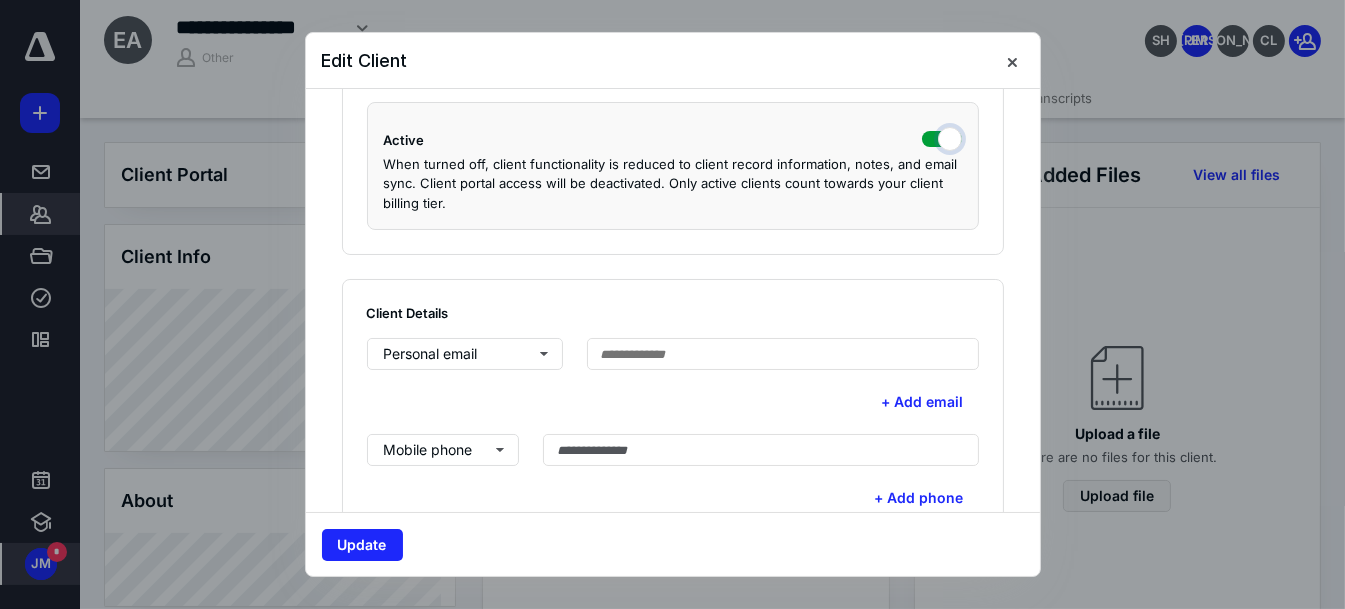 click at bounding box center [942, 137] 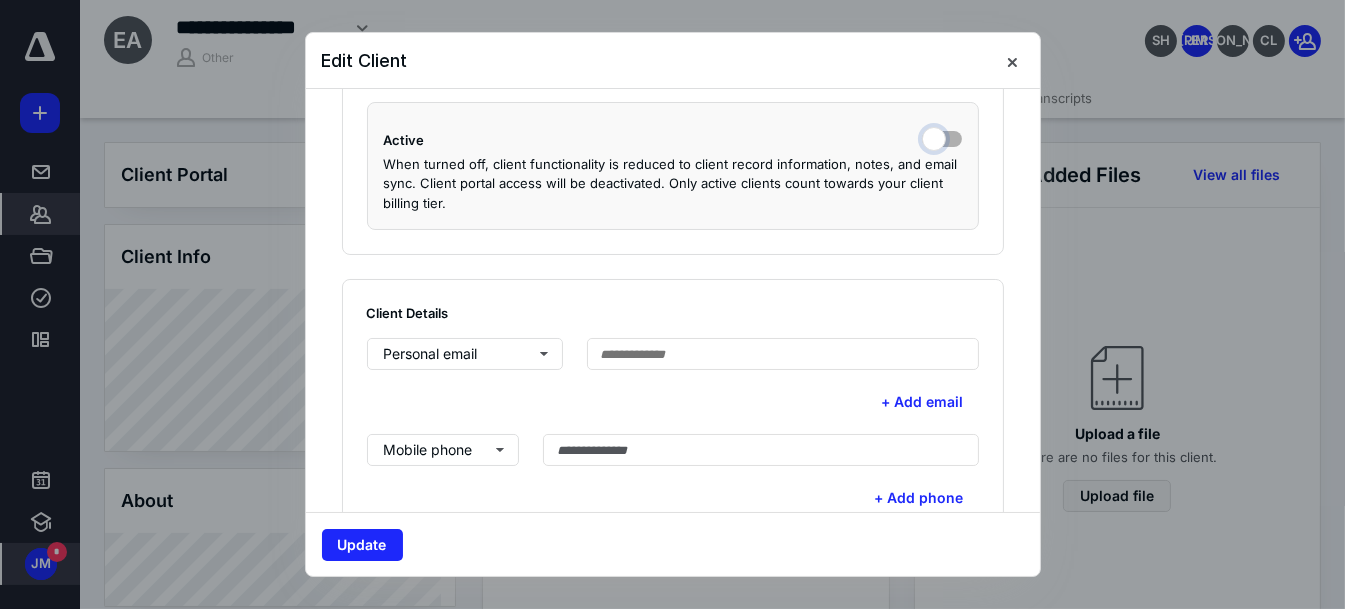 checkbox on "false" 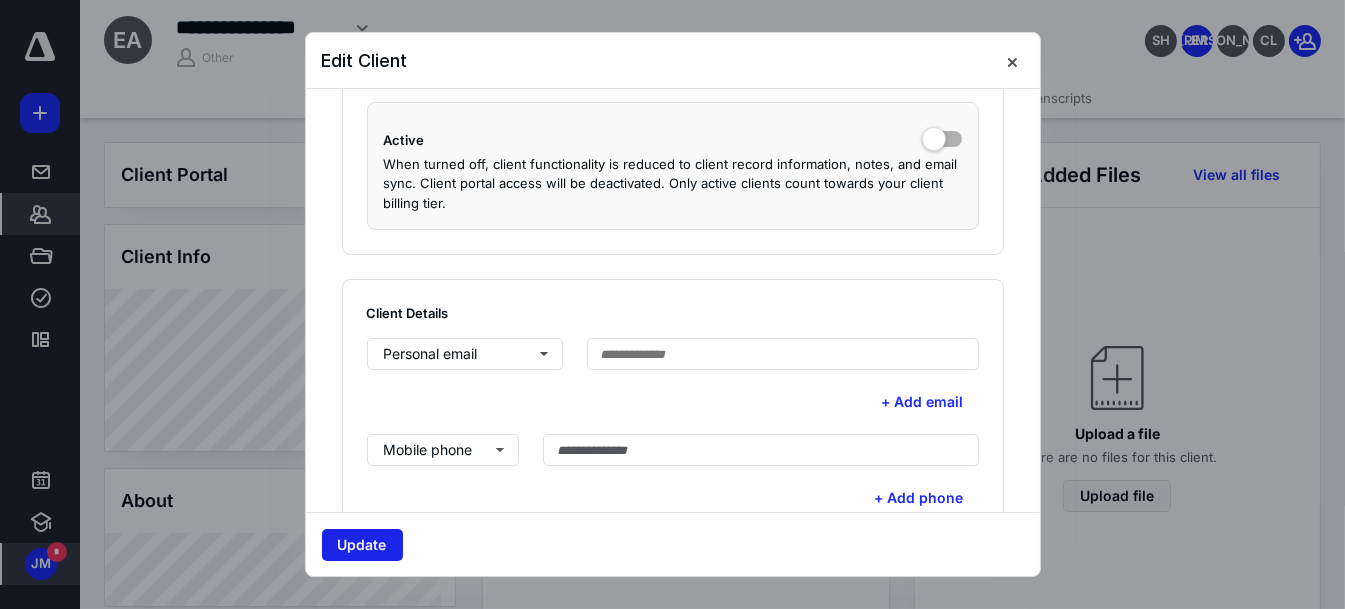 click on "Update" at bounding box center (362, 545) 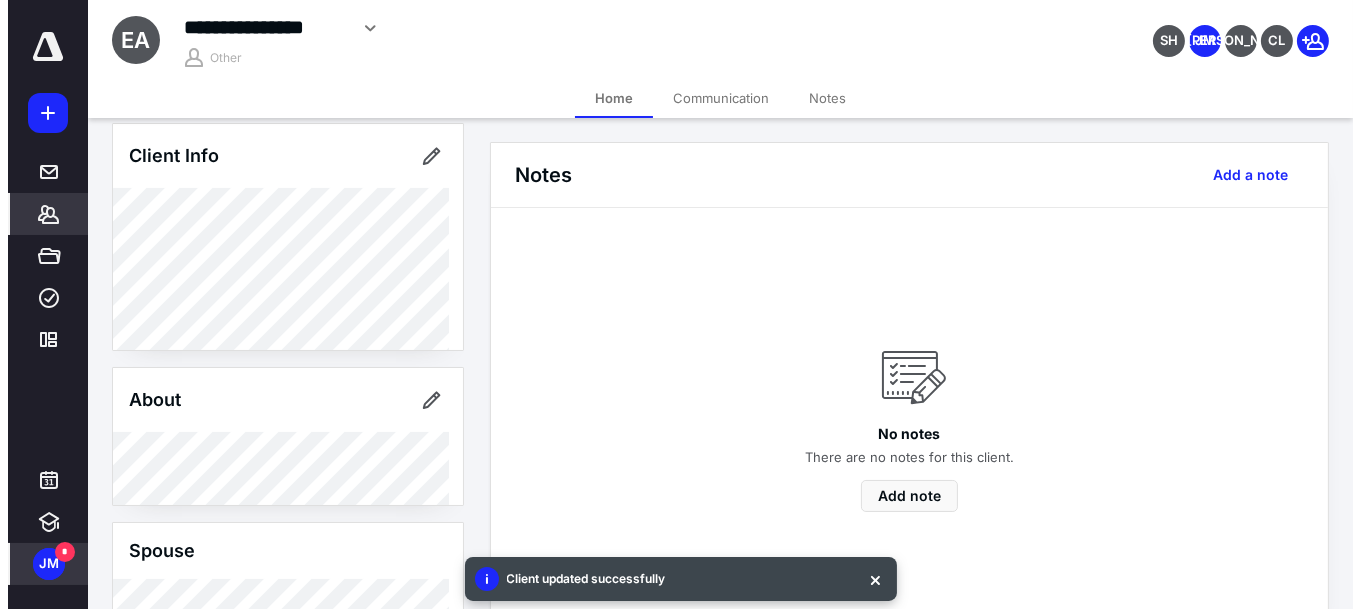 scroll, scrollTop: 320, scrollLeft: 0, axis: vertical 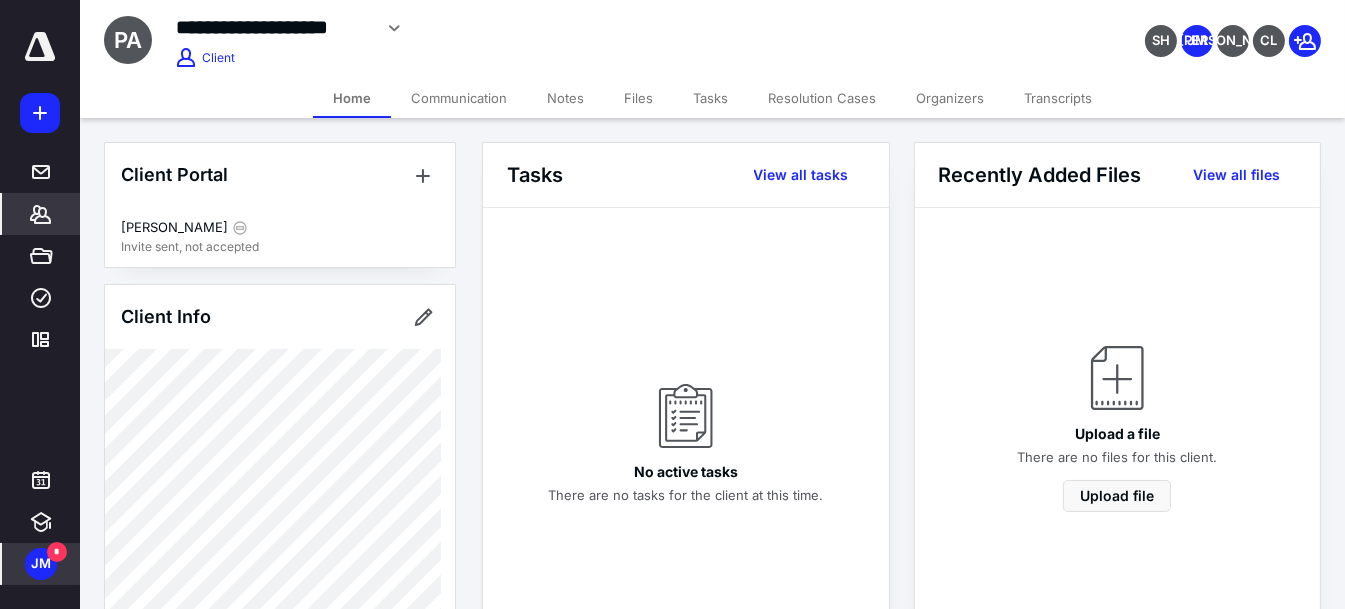 click on "JM" at bounding box center [41, 564] 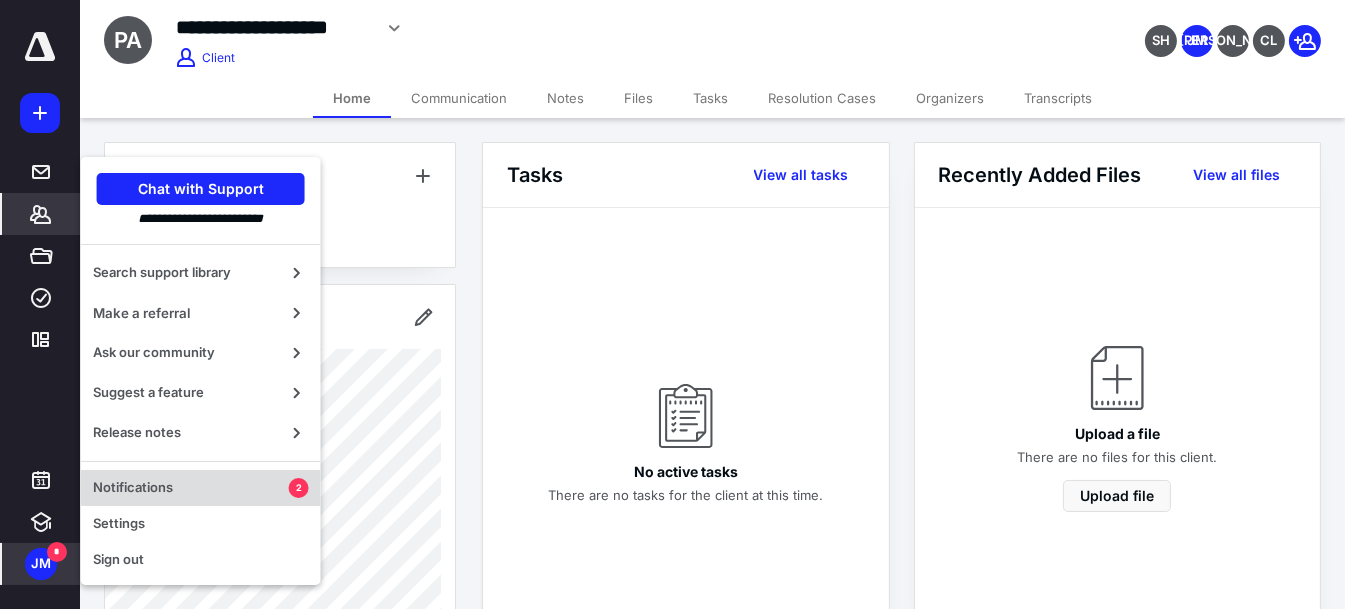 click on "Notifications" at bounding box center (191, 488) 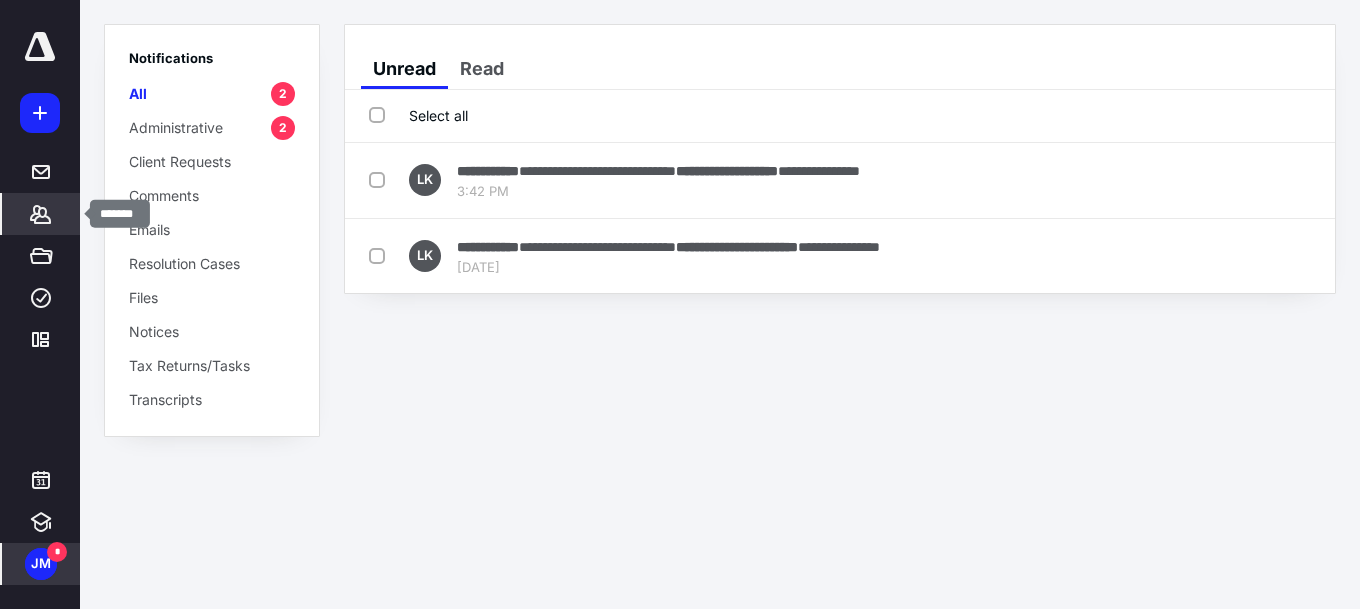 click 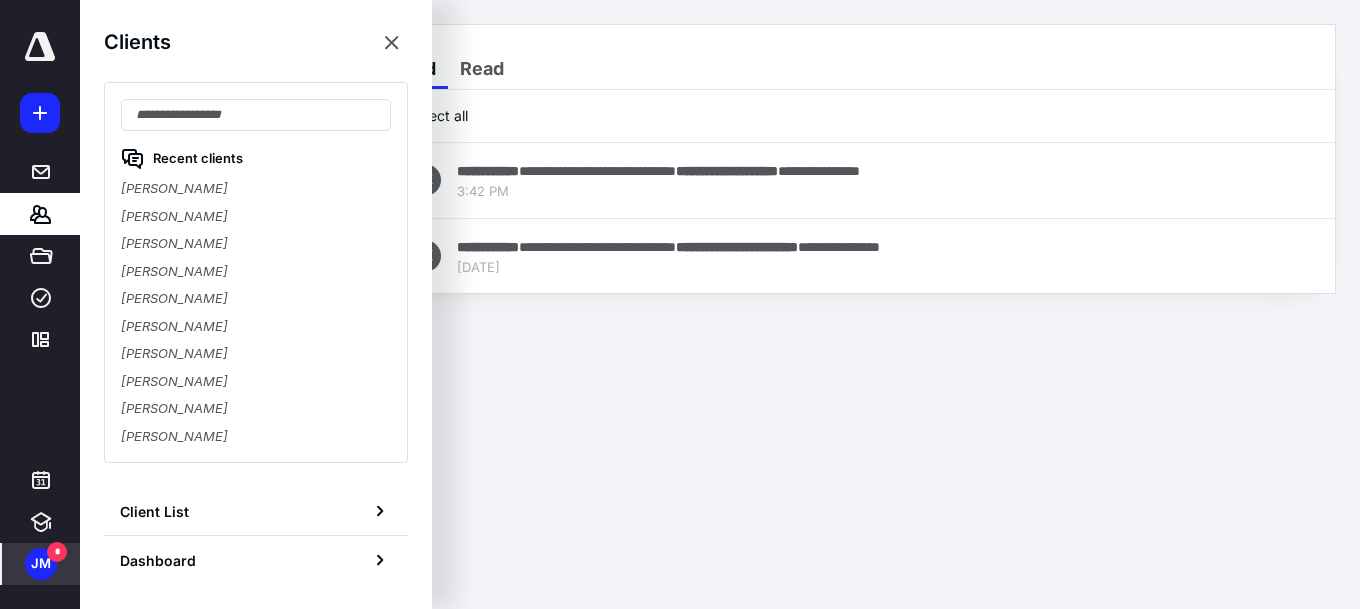click on "**********" at bounding box center (680, 305) 